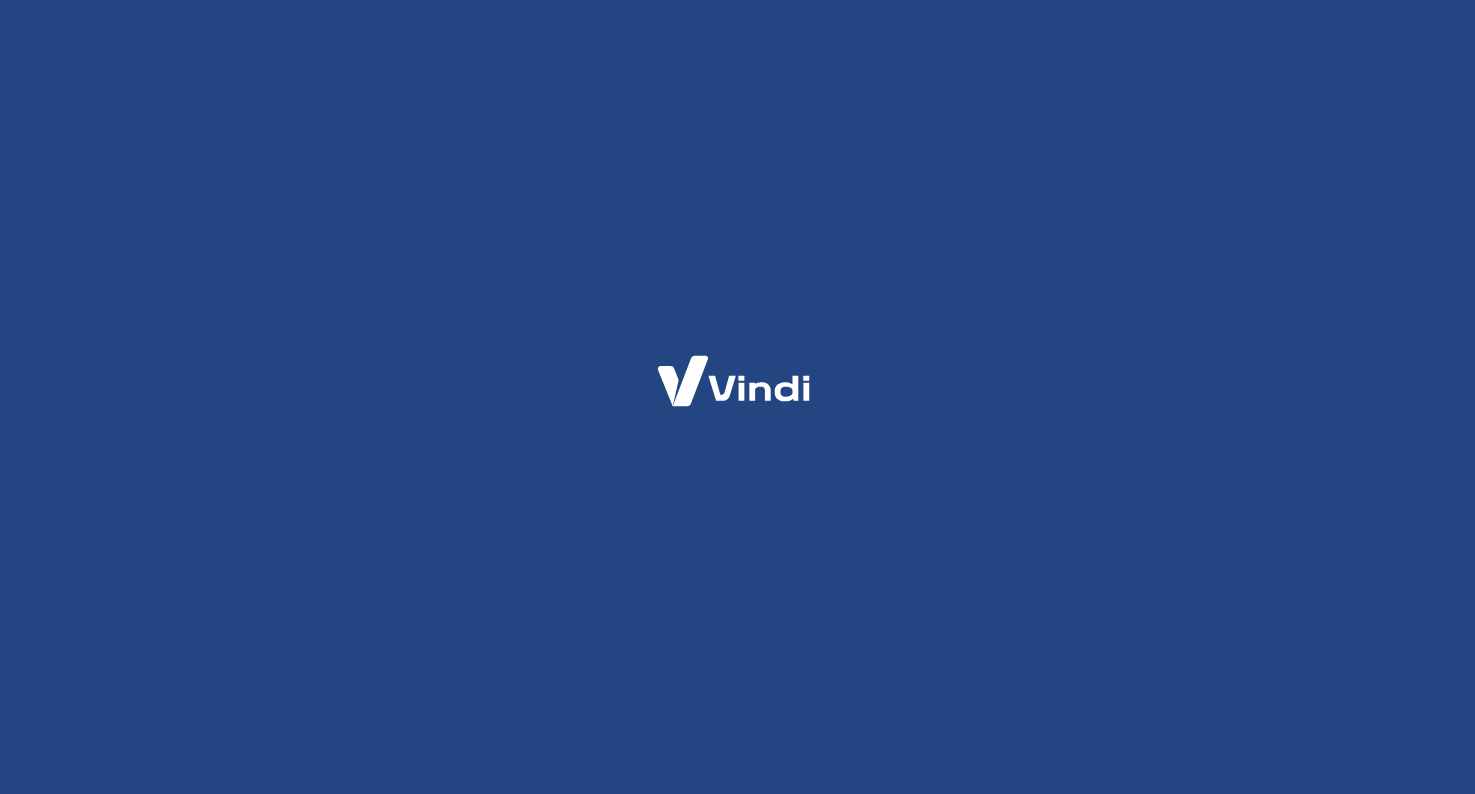 scroll, scrollTop: 0, scrollLeft: 0, axis: both 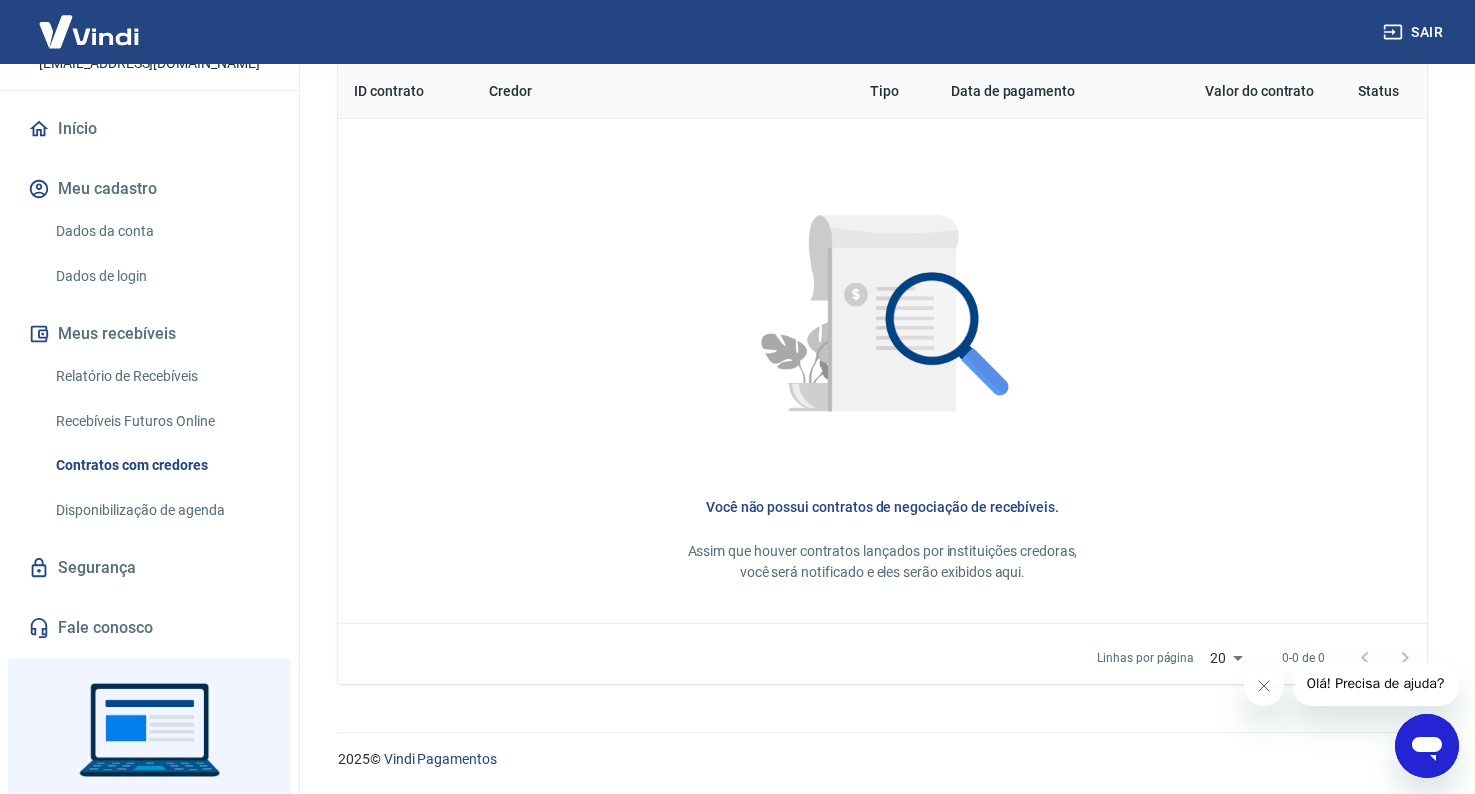 click on "Dados da conta" at bounding box center [161, 231] 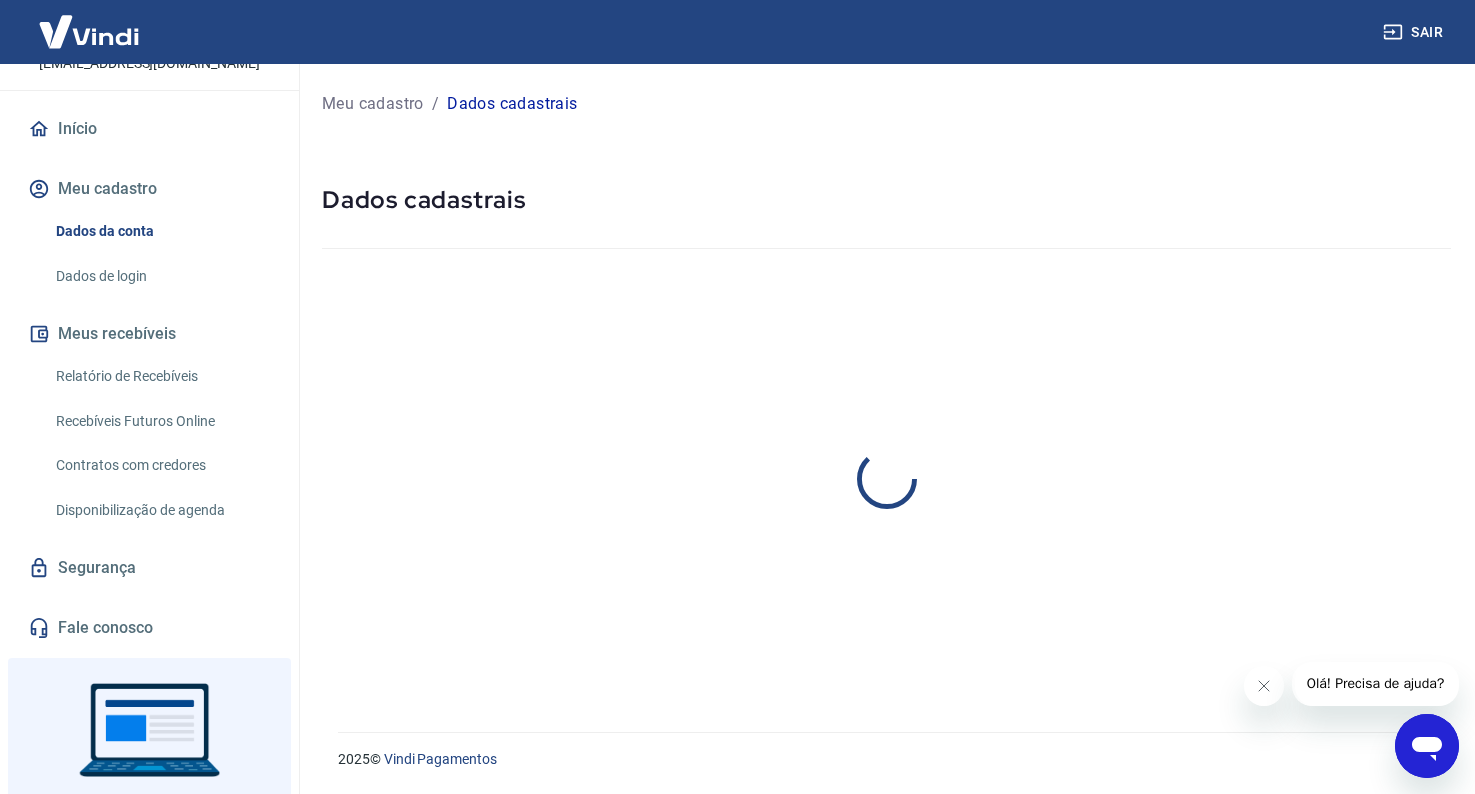 scroll, scrollTop: 0, scrollLeft: 0, axis: both 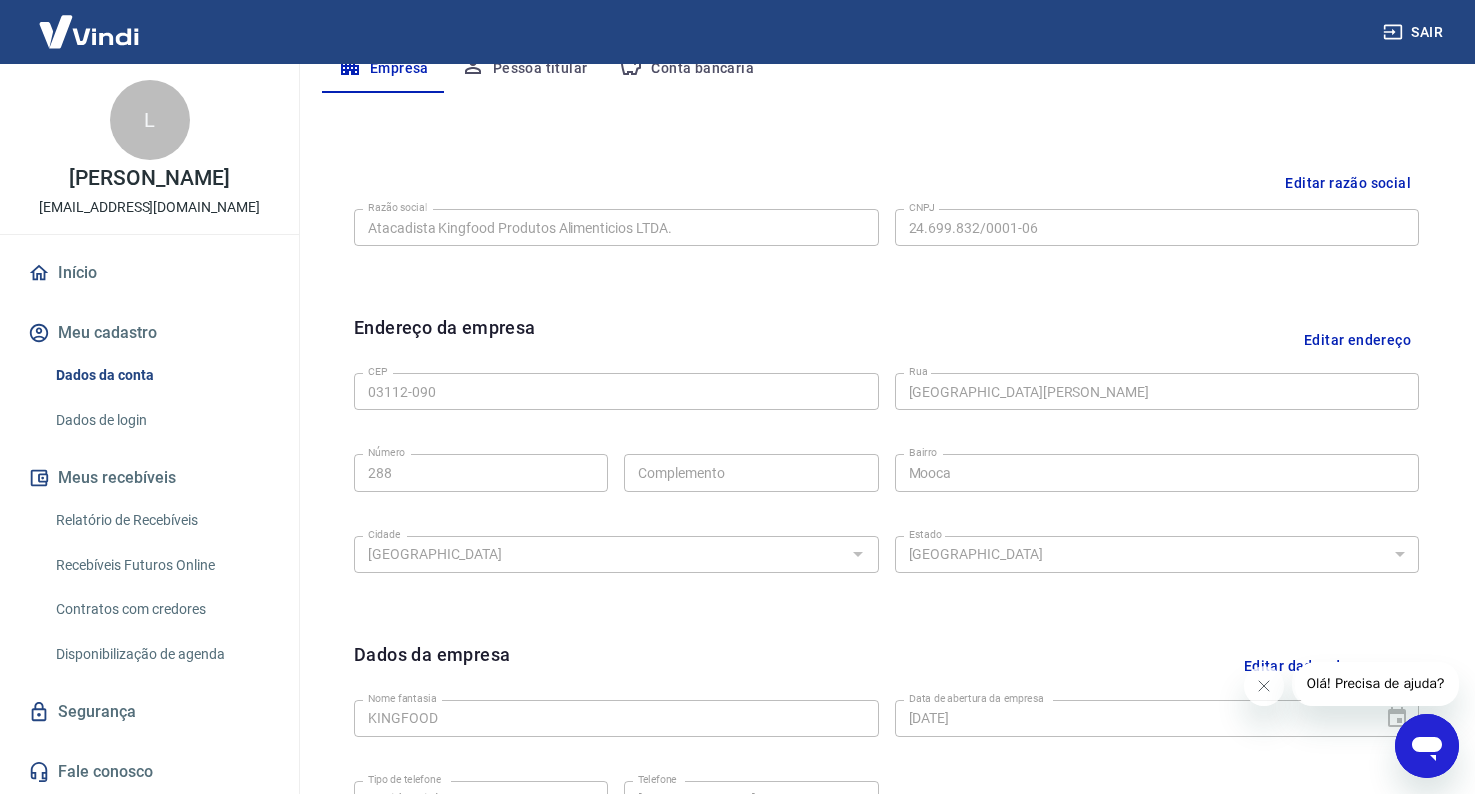 click 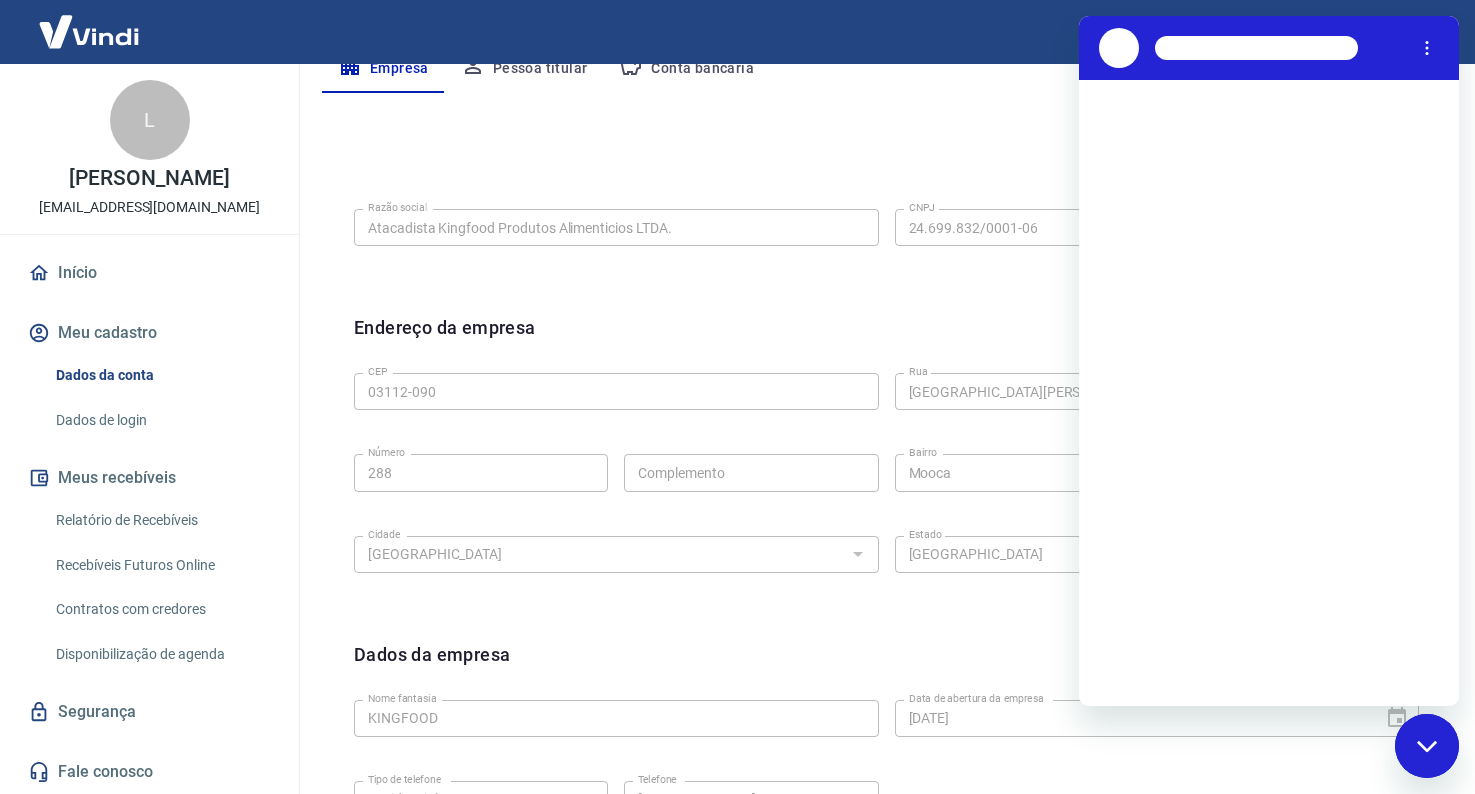 scroll, scrollTop: 0, scrollLeft: 0, axis: both 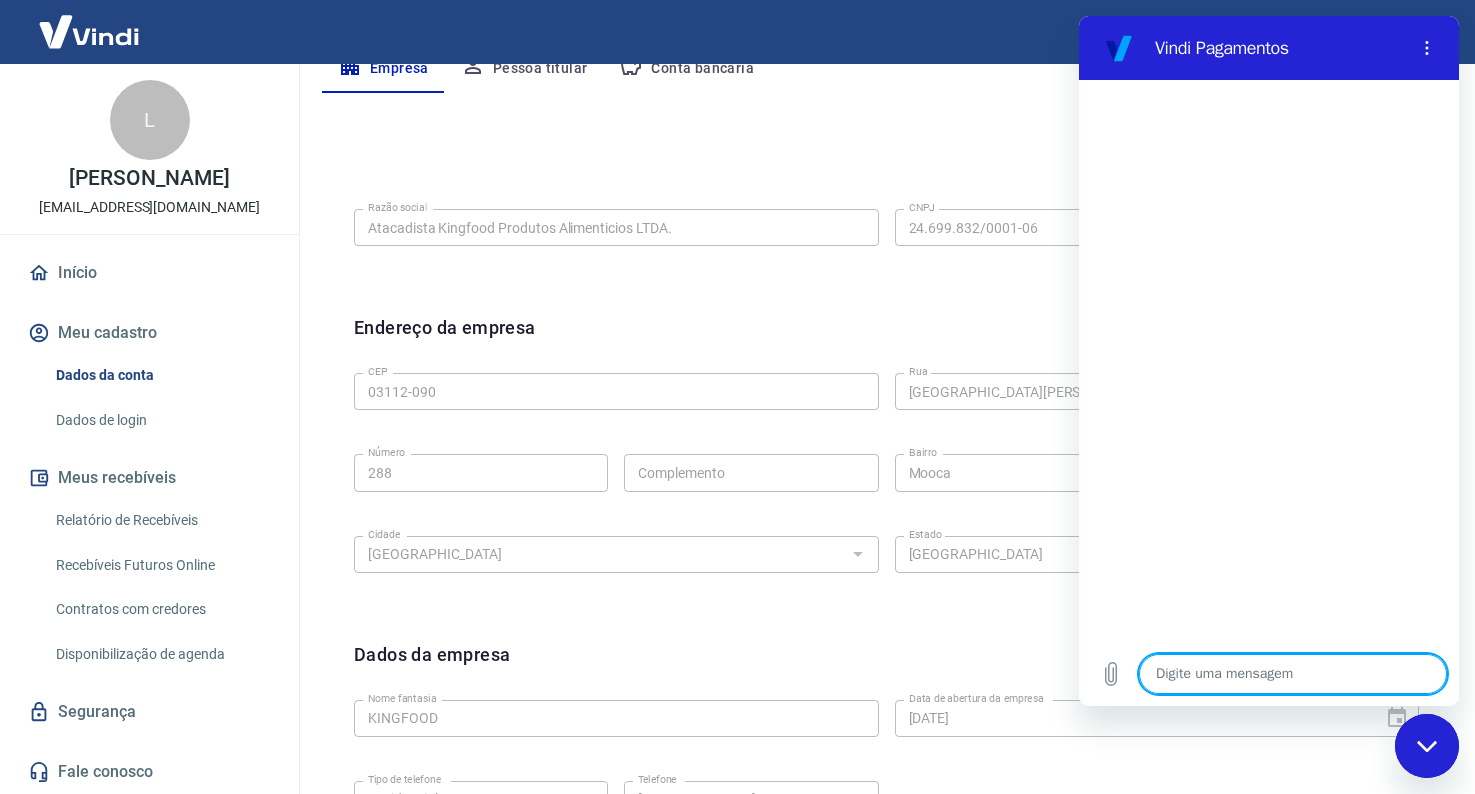 type on "b" 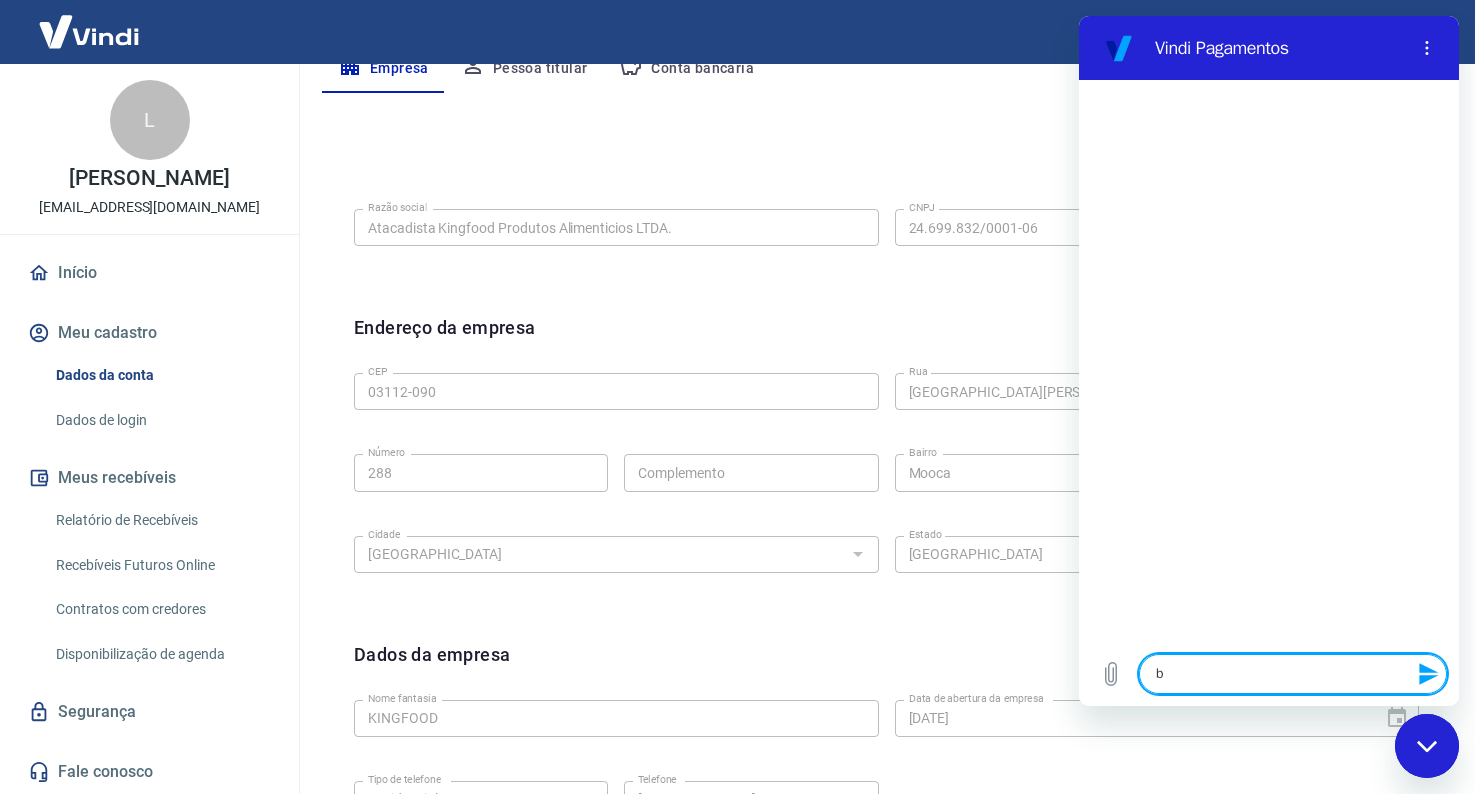 type on "bo" 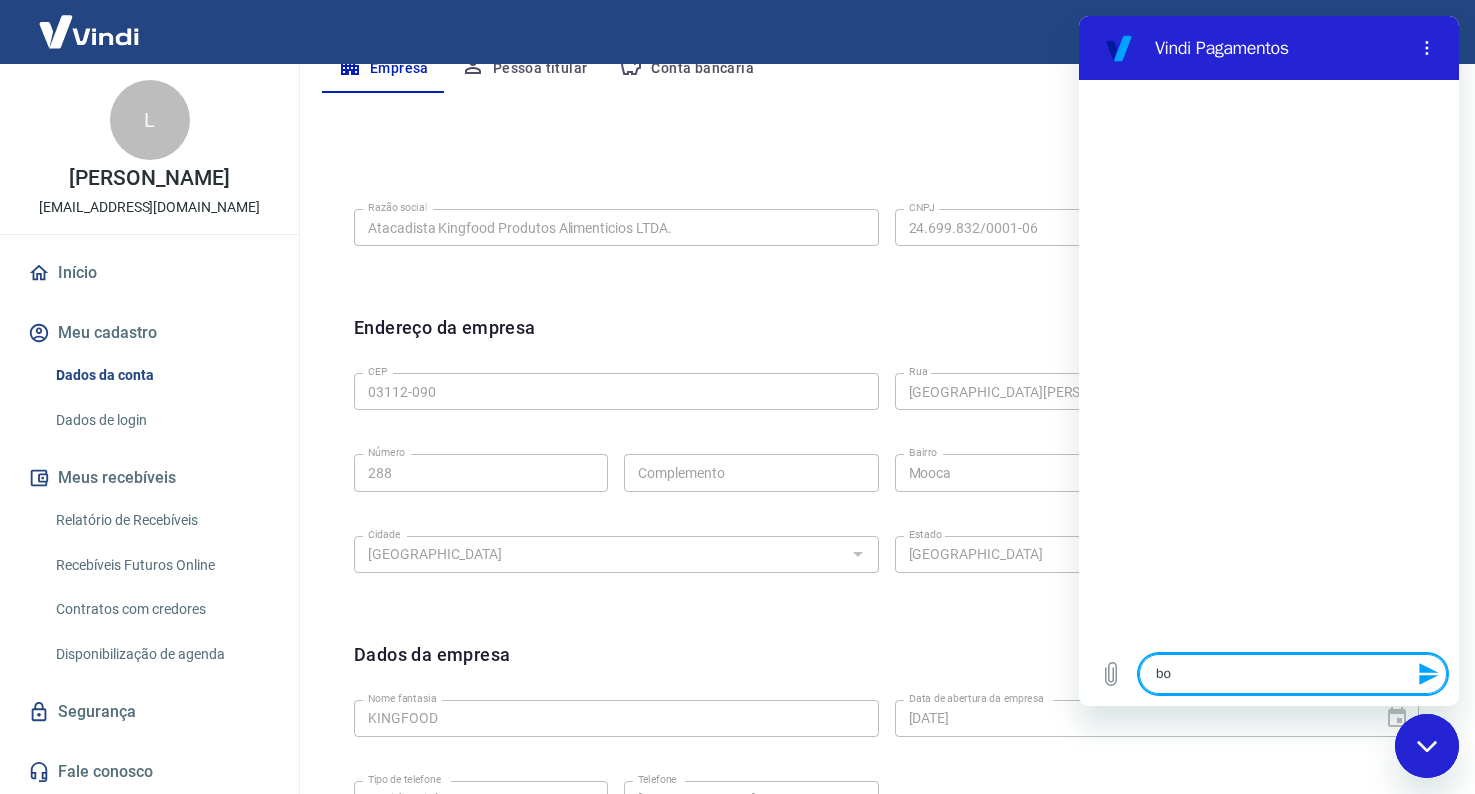 type on "boa" 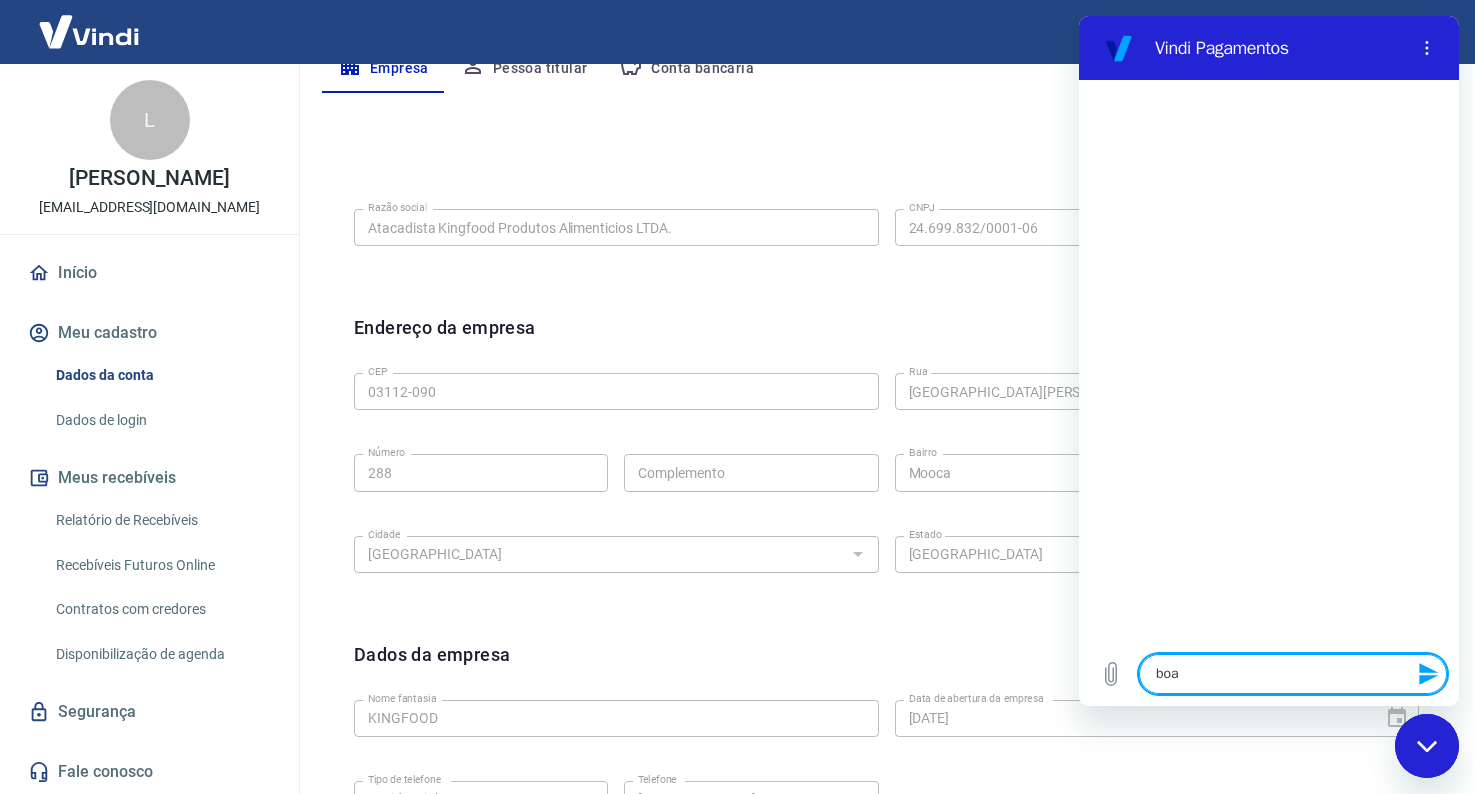 type on "boa" 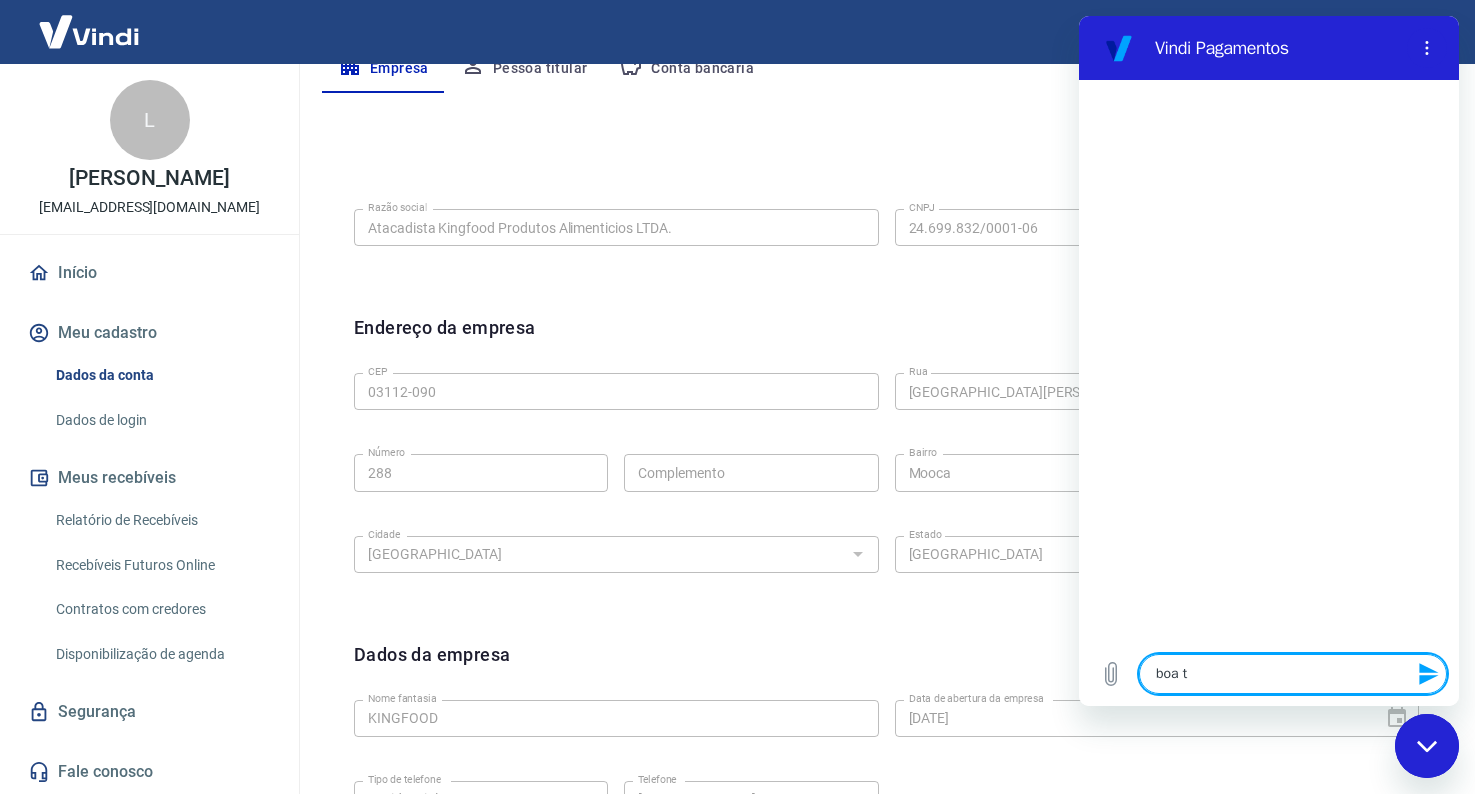 type on "boa ta" 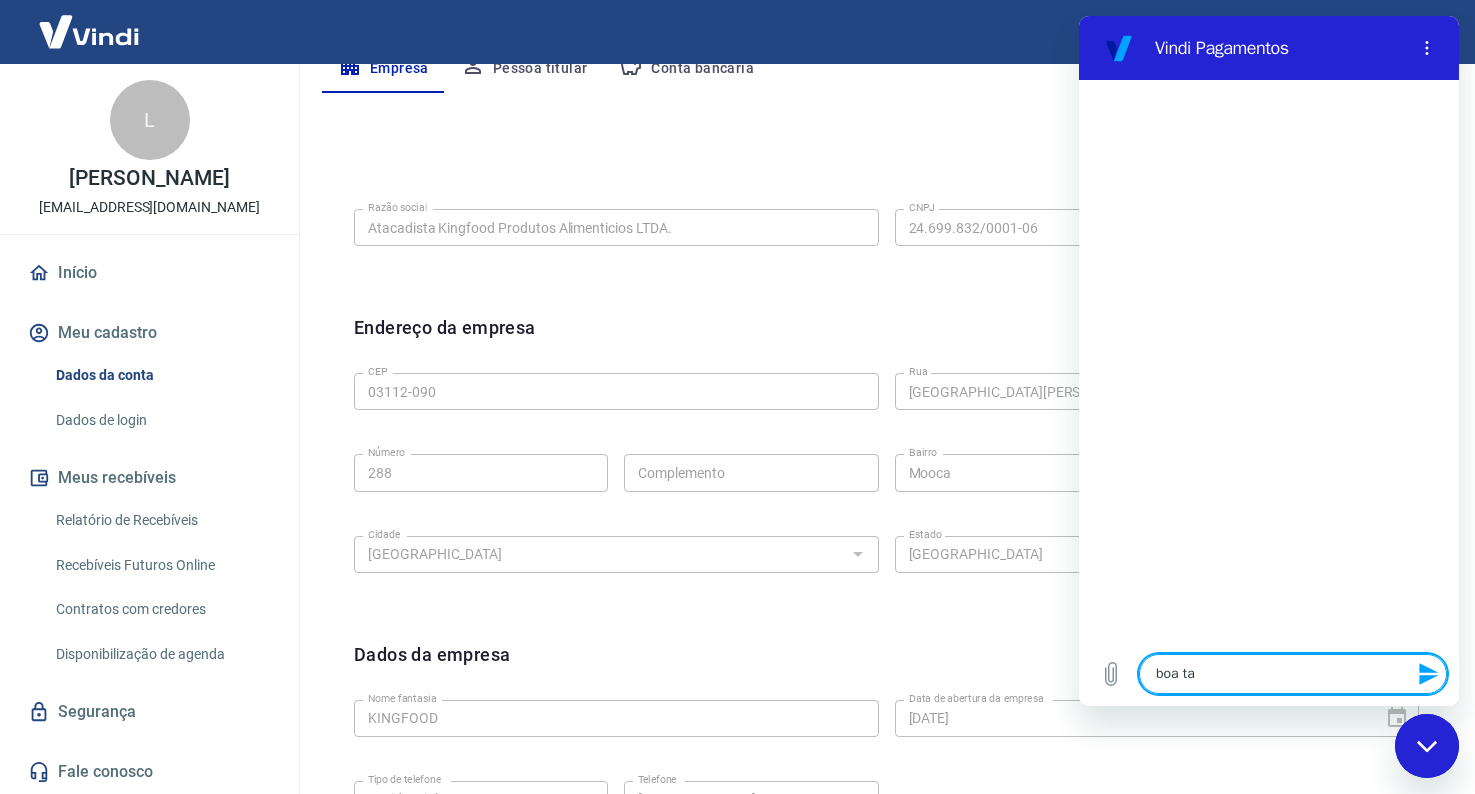 type on "boa tar" 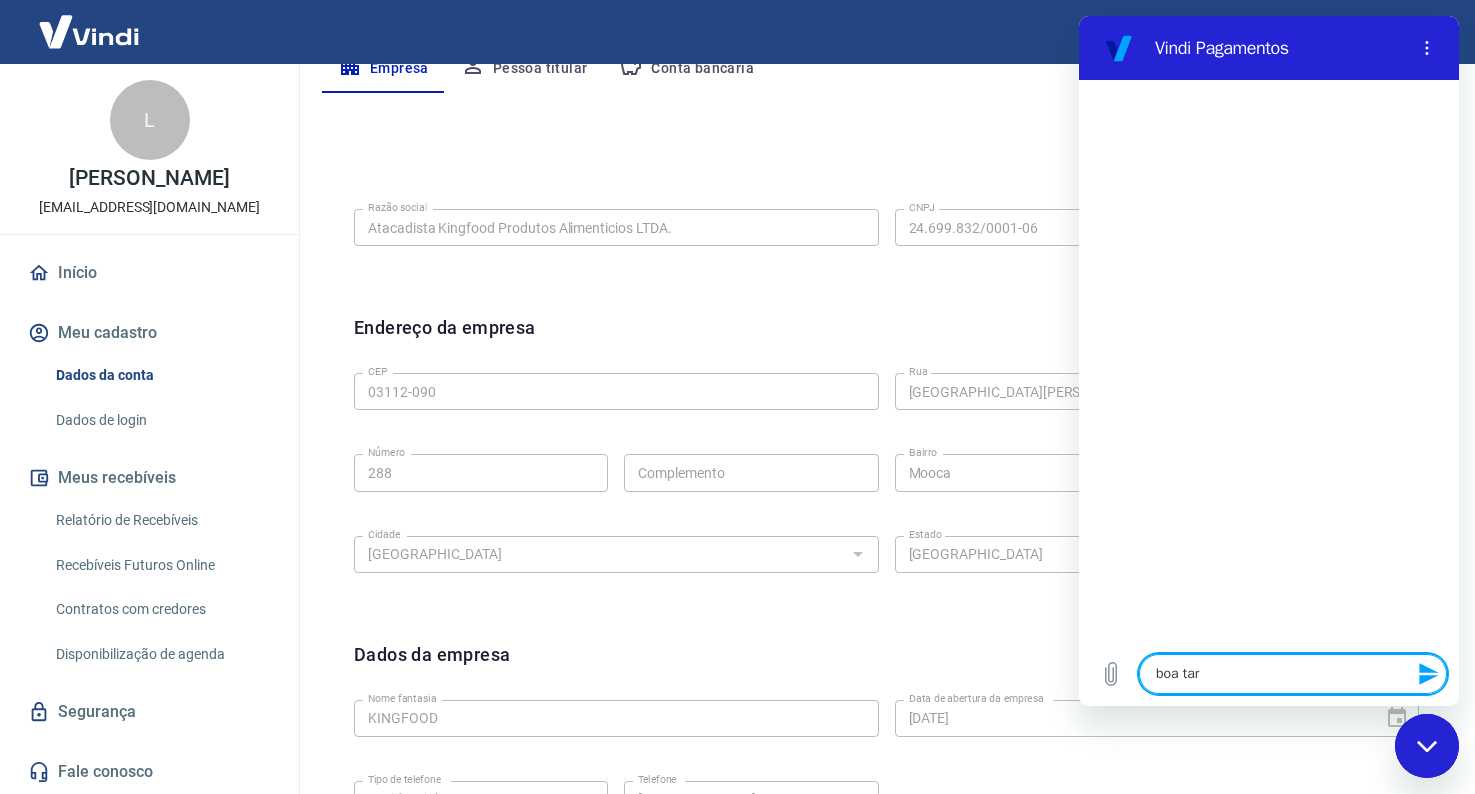 type on "boa tard" 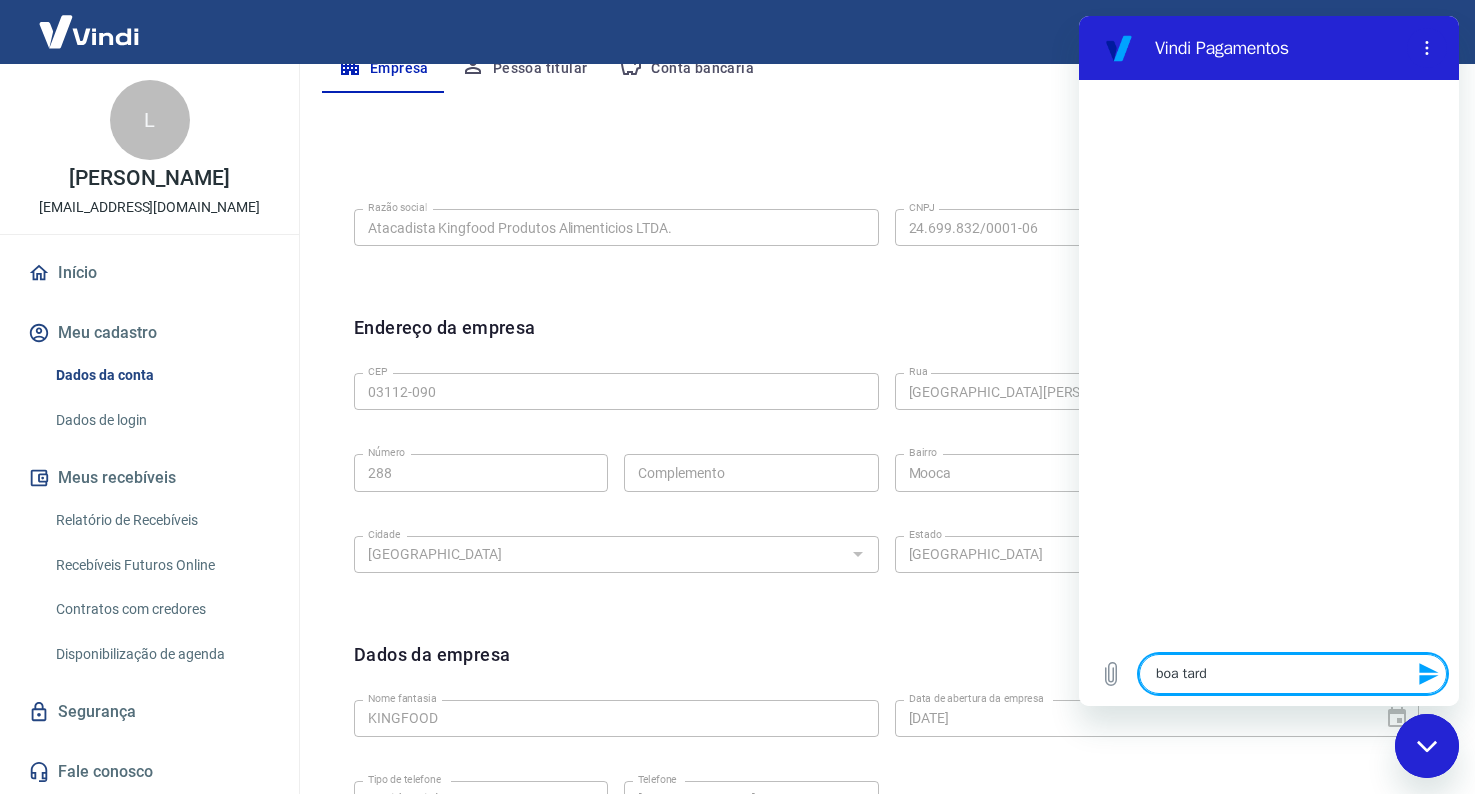 type on "boa tarde" 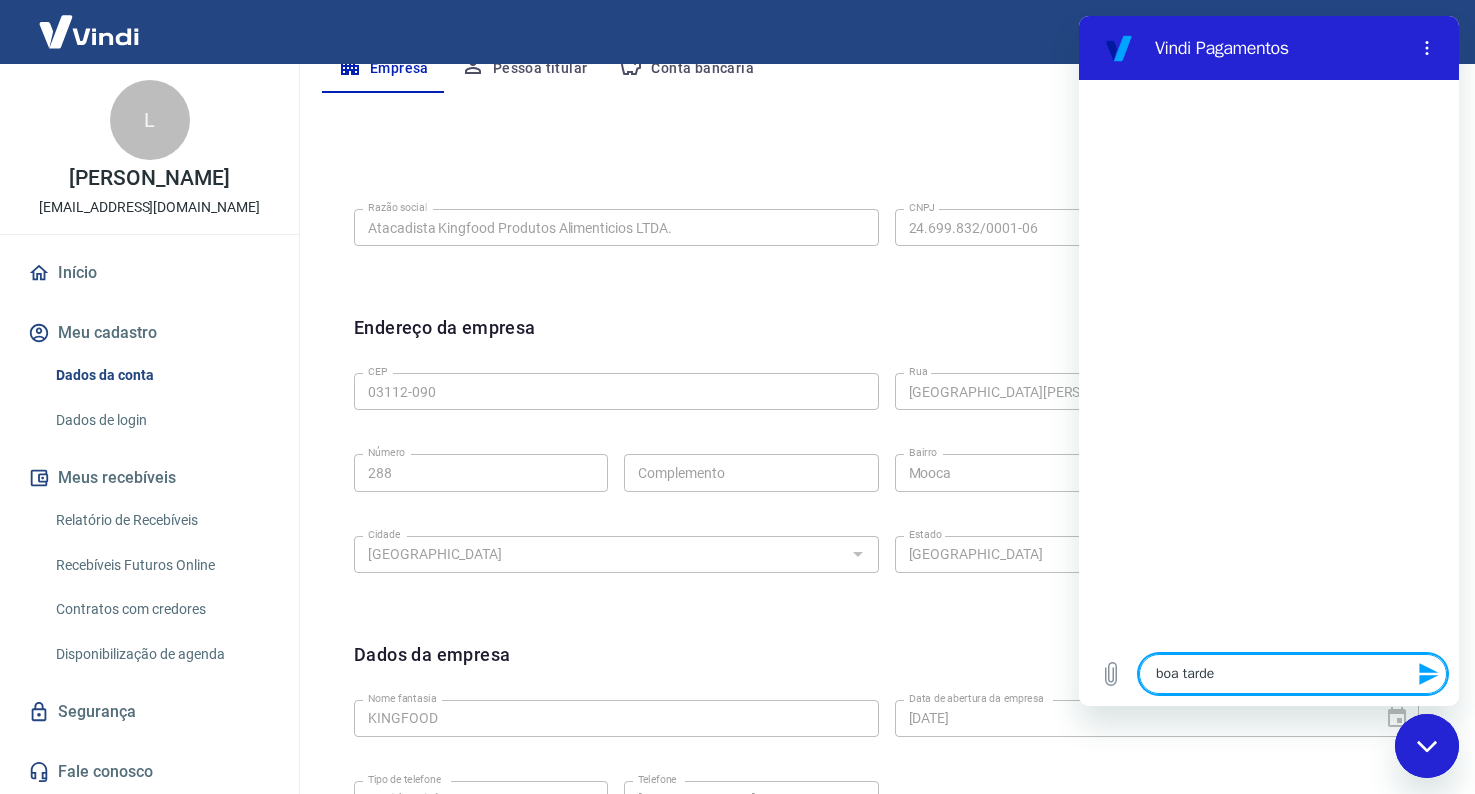 type 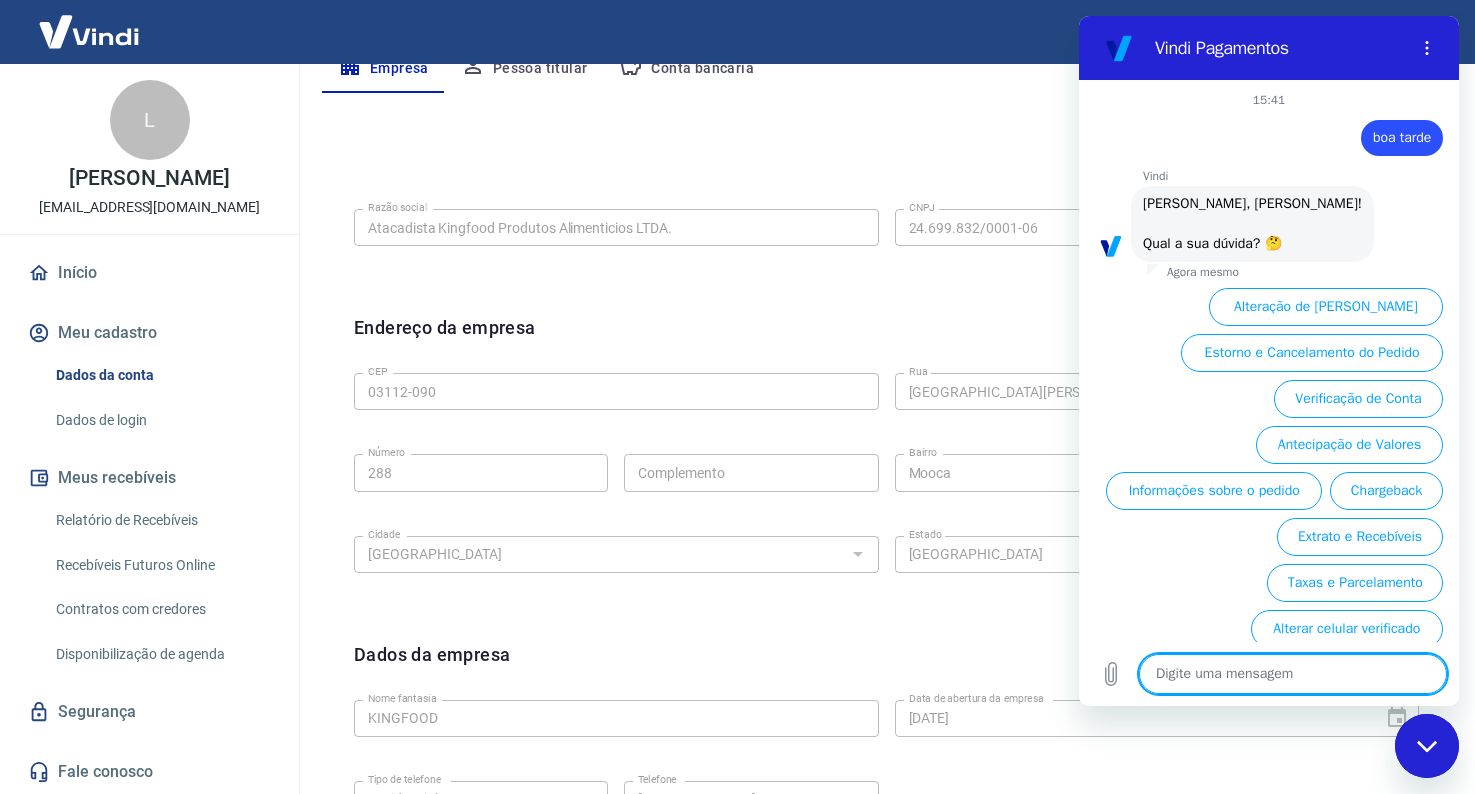 scroll, scrollTop: 11, scrollLeft: 0, axis: vertical 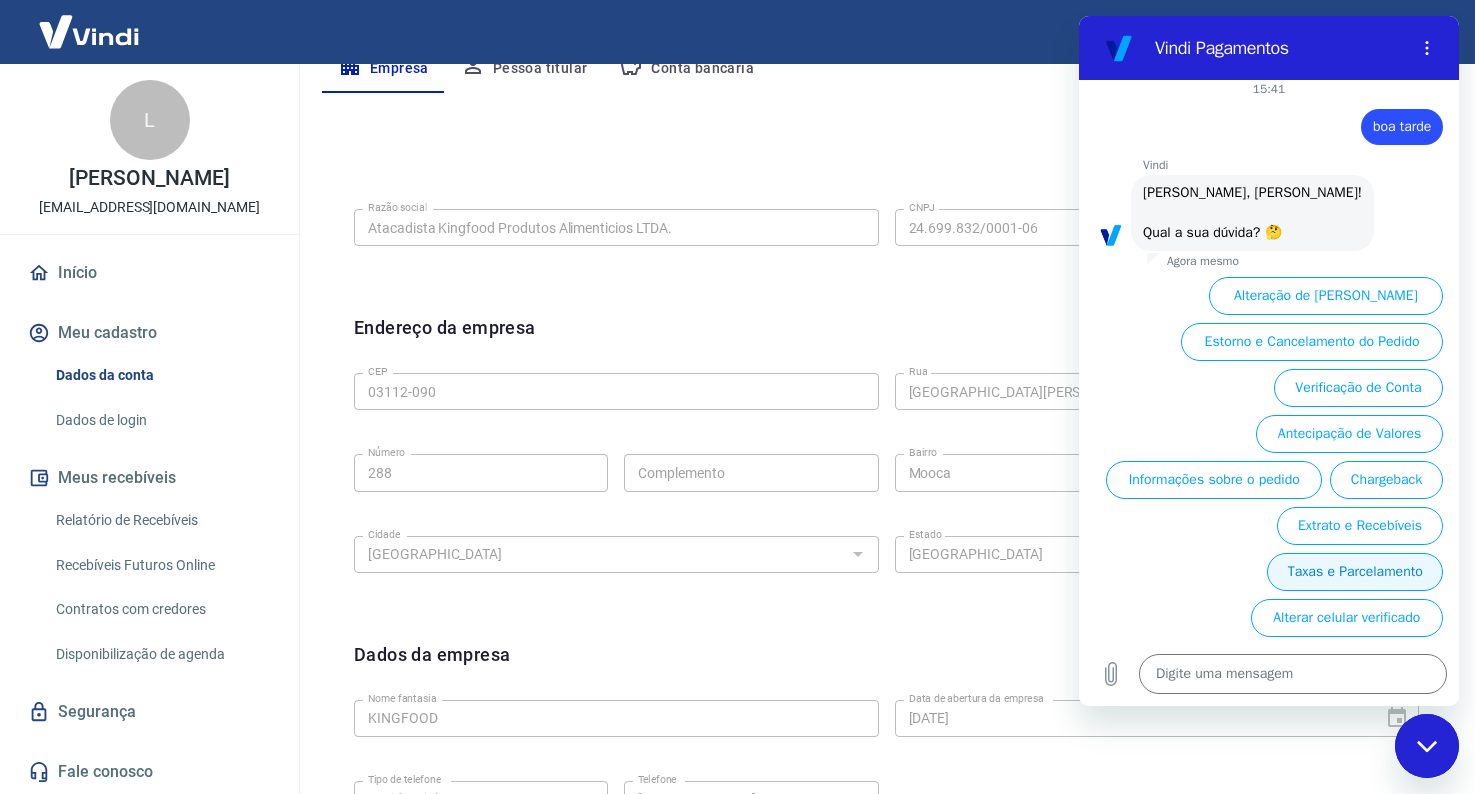 click on "Taxas e Parcelamento" at bounding box center [1355, 572] 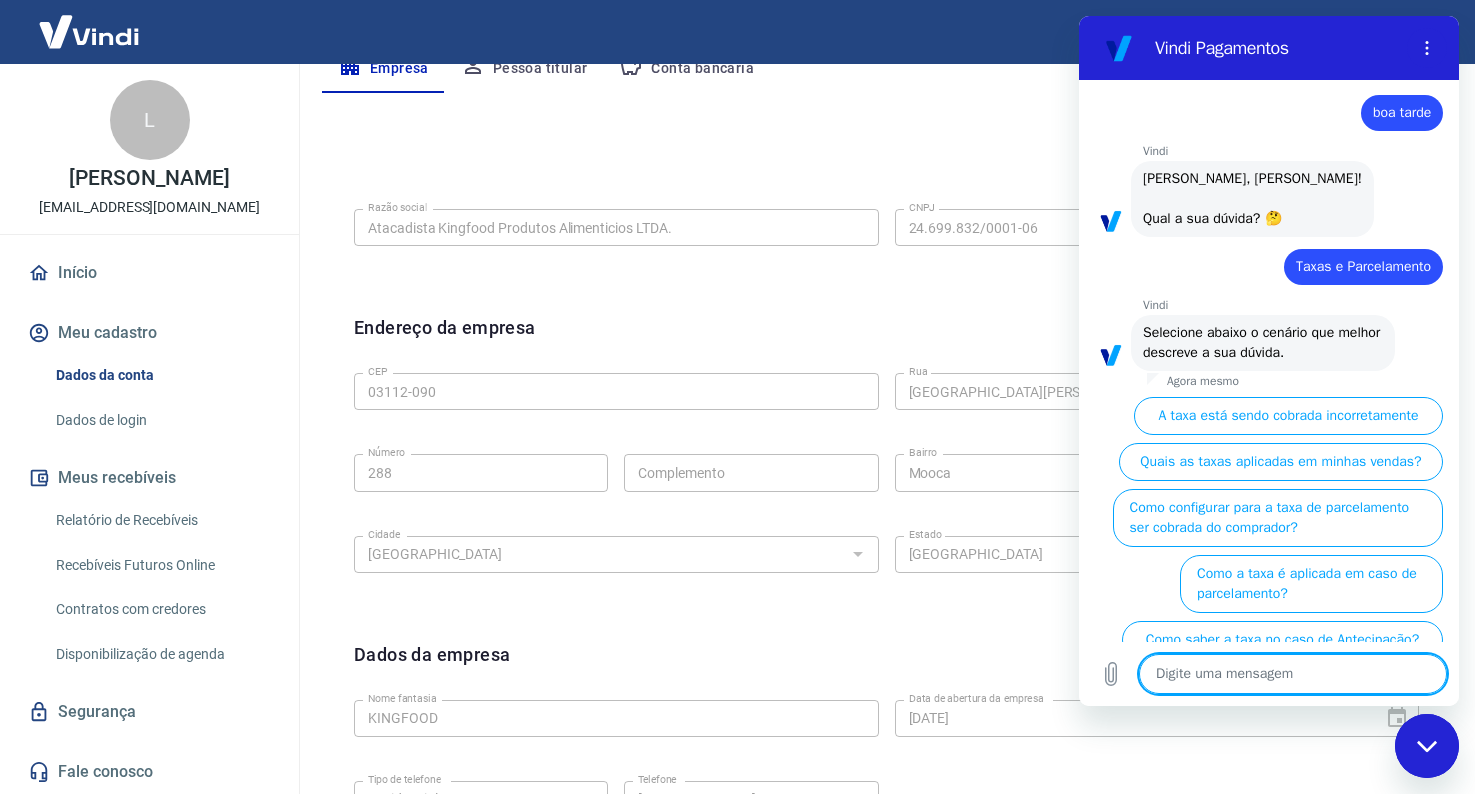 scroll, scrollTop: 47, scrollLeft: 0, axis: vertical 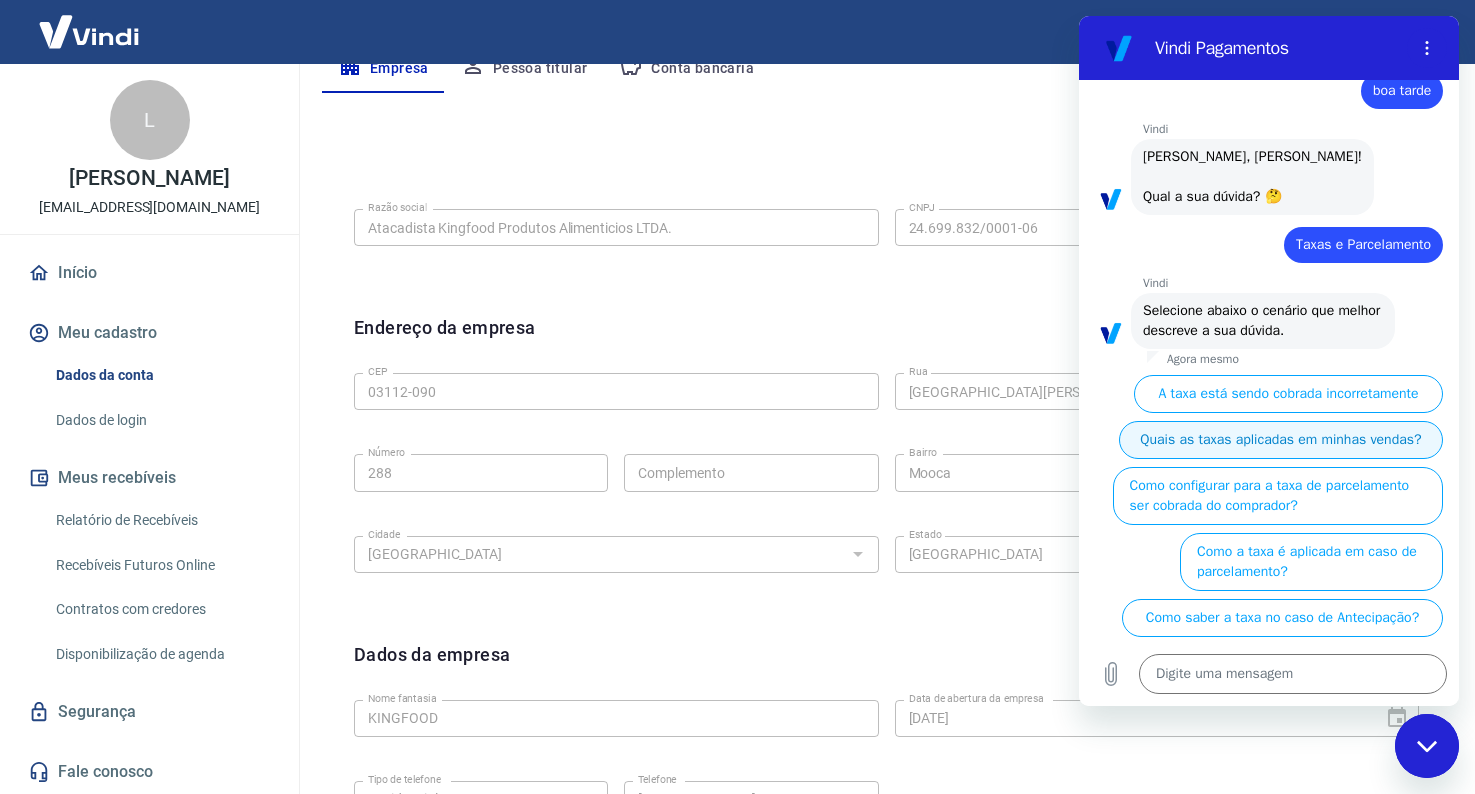 click on "Quais as taxas aplicadas em minhas vendas?" at bounding box center [1281, 440] 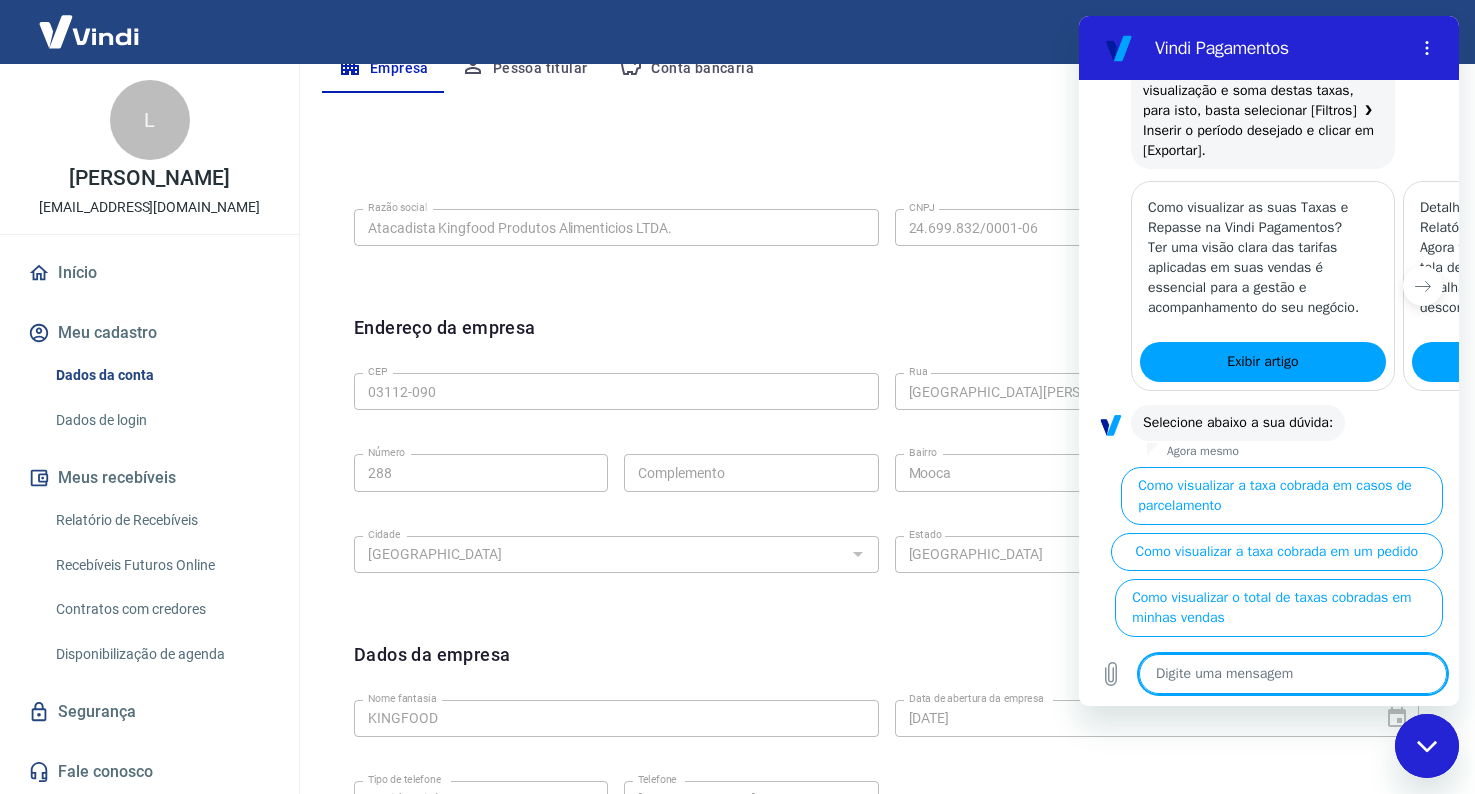 scroll, scrollTop: 1001, scrollLeft: 0, axis: vertical 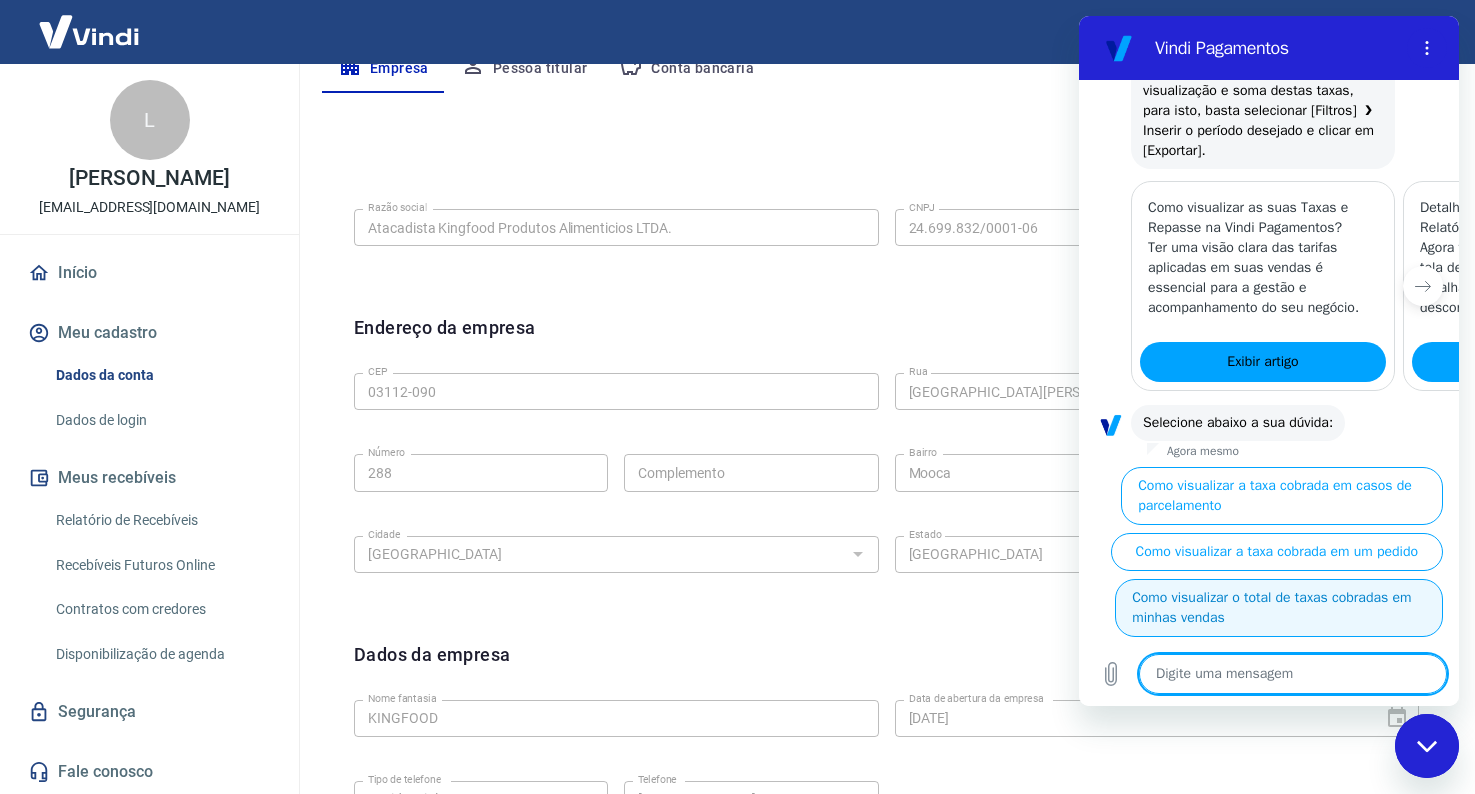 click on "Como visualizar o total de taxas cobradas em minhas vendas" at bounding box center [1279, 608] 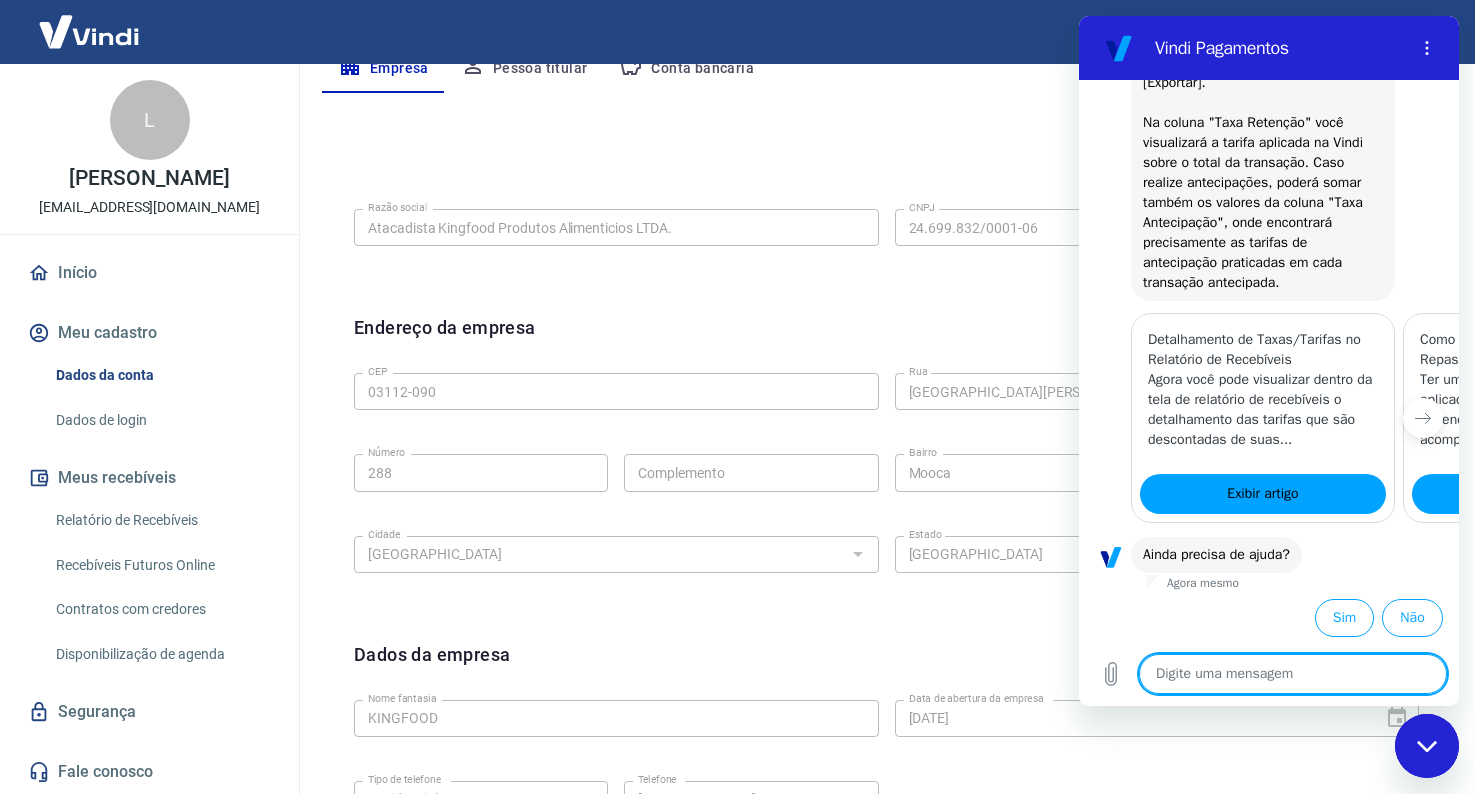 scroll, scrollTop: 1875, scrollLeft: 0, axis: vertical 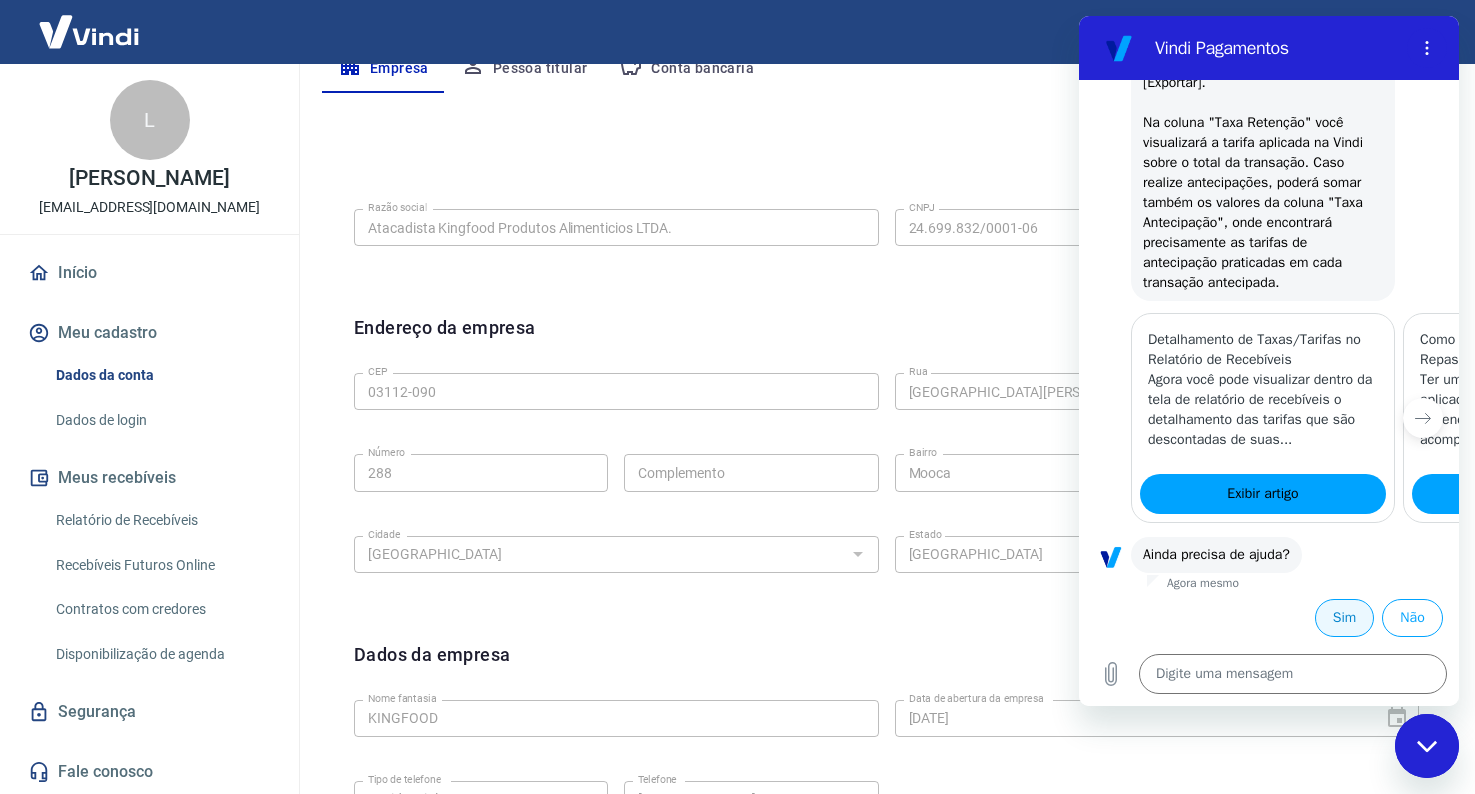 click on "Sim" at bounding box center [1344, 618] 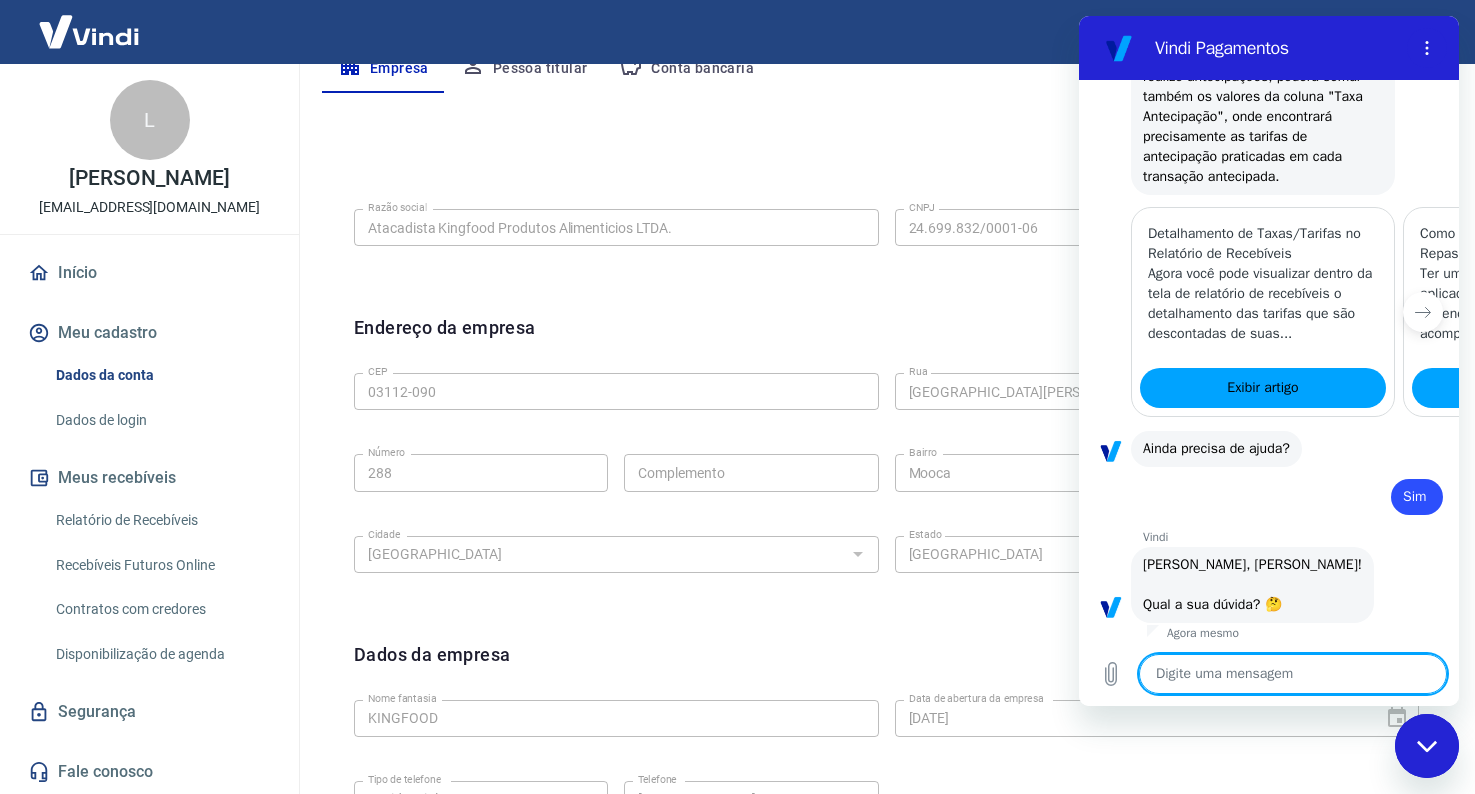type on "x" 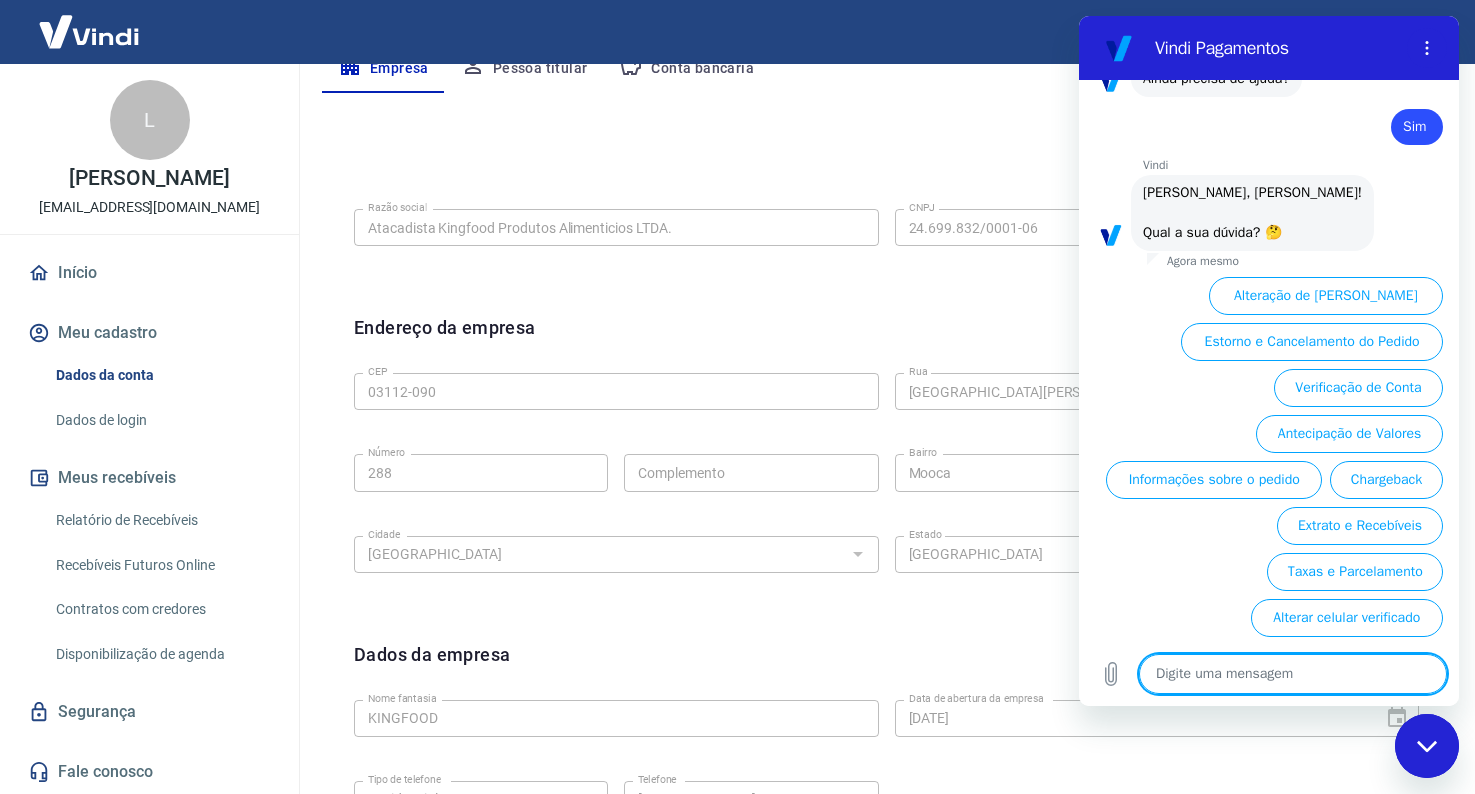 scroll, scrollTop: 2351, scrollLeft: 0, axis: vertical 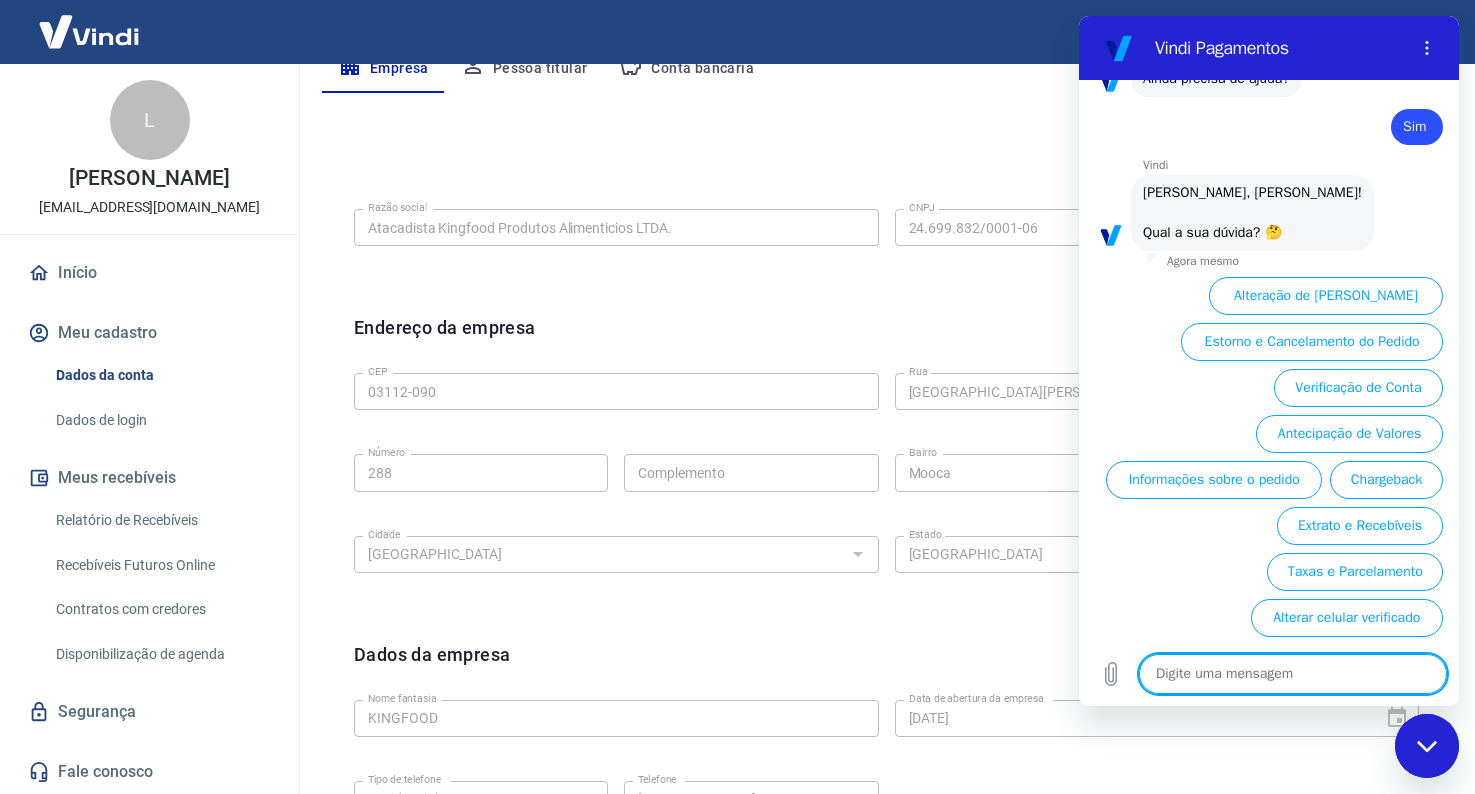 type on "F" 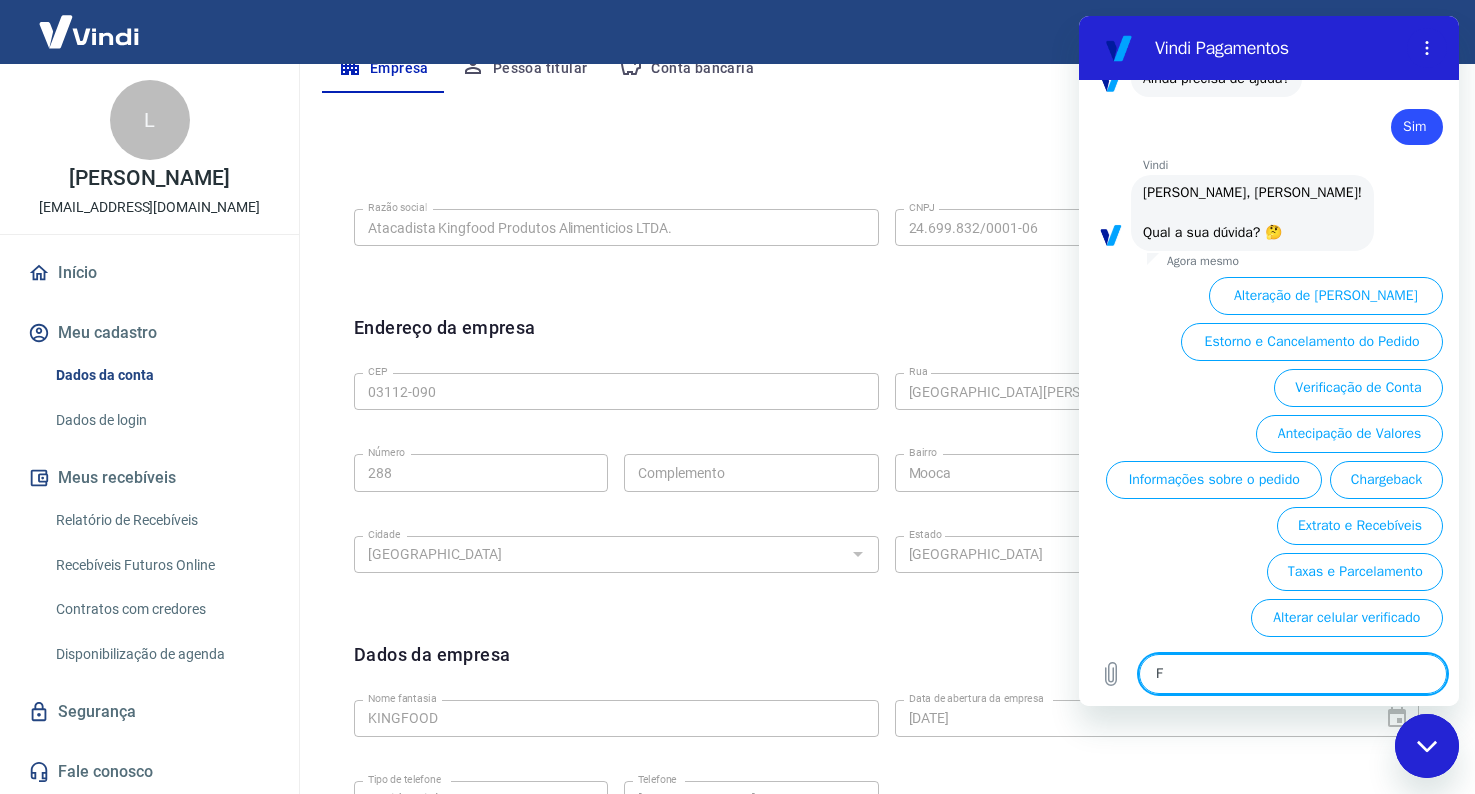 type on "Fa" 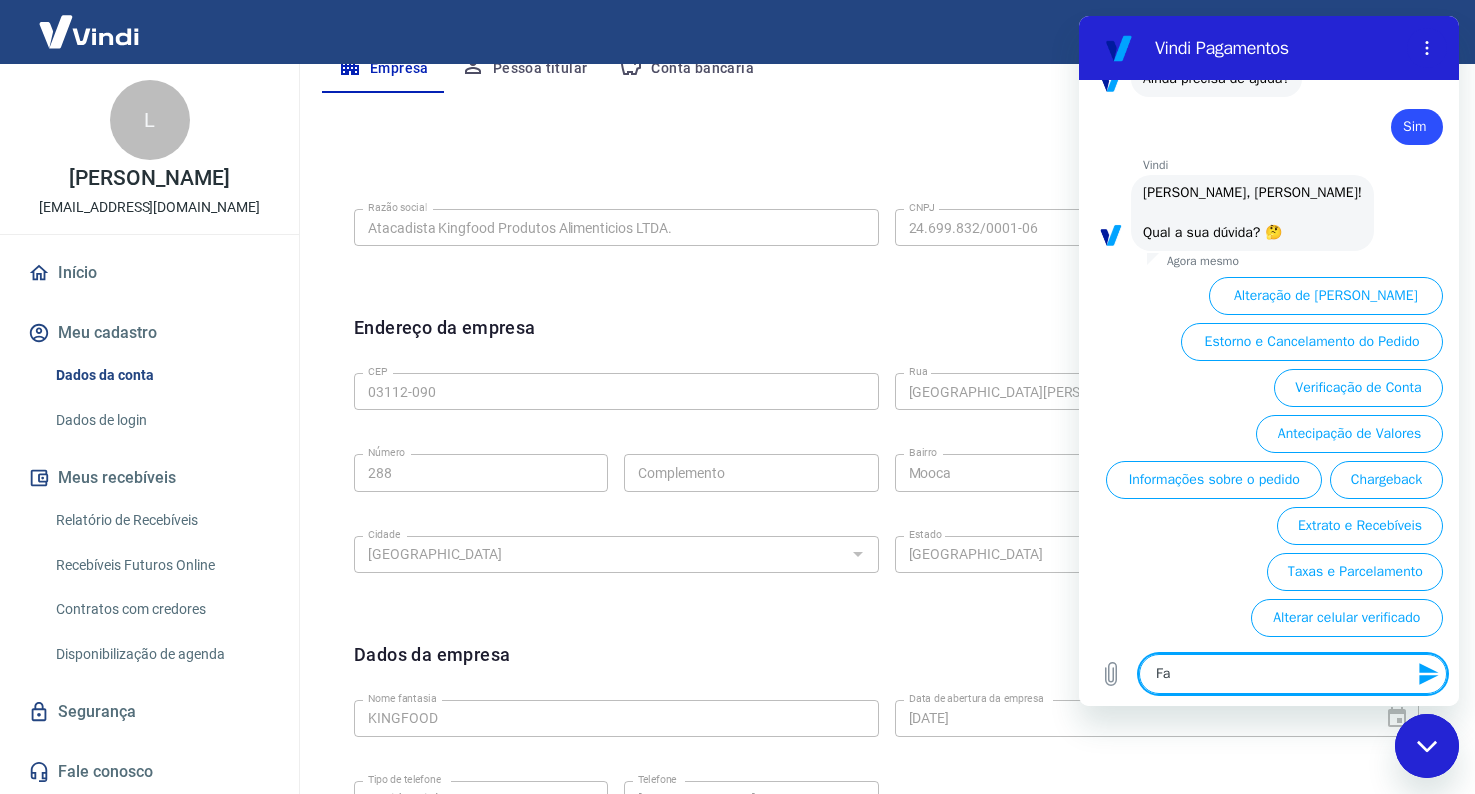 type on "Fal" 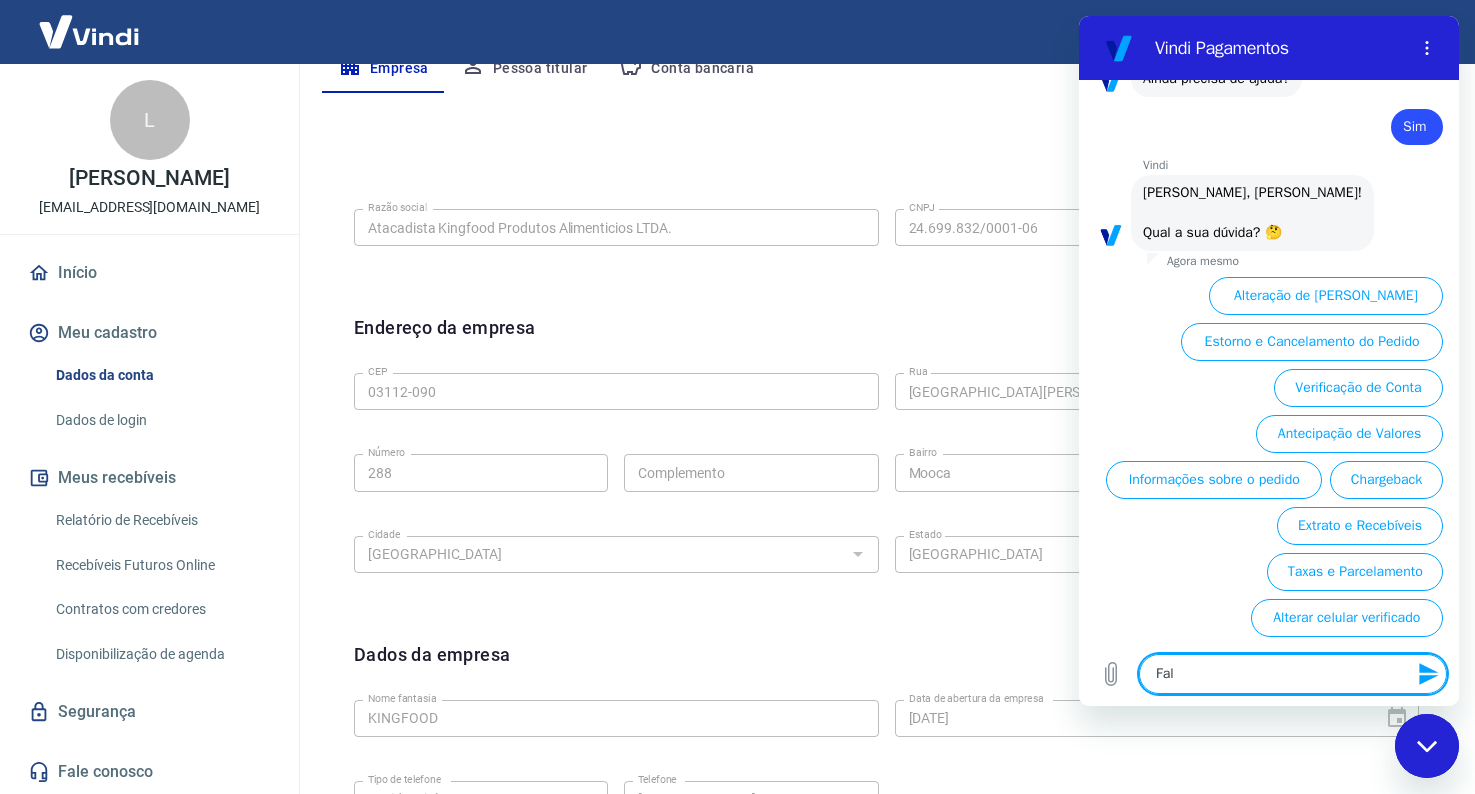type on "Fala" 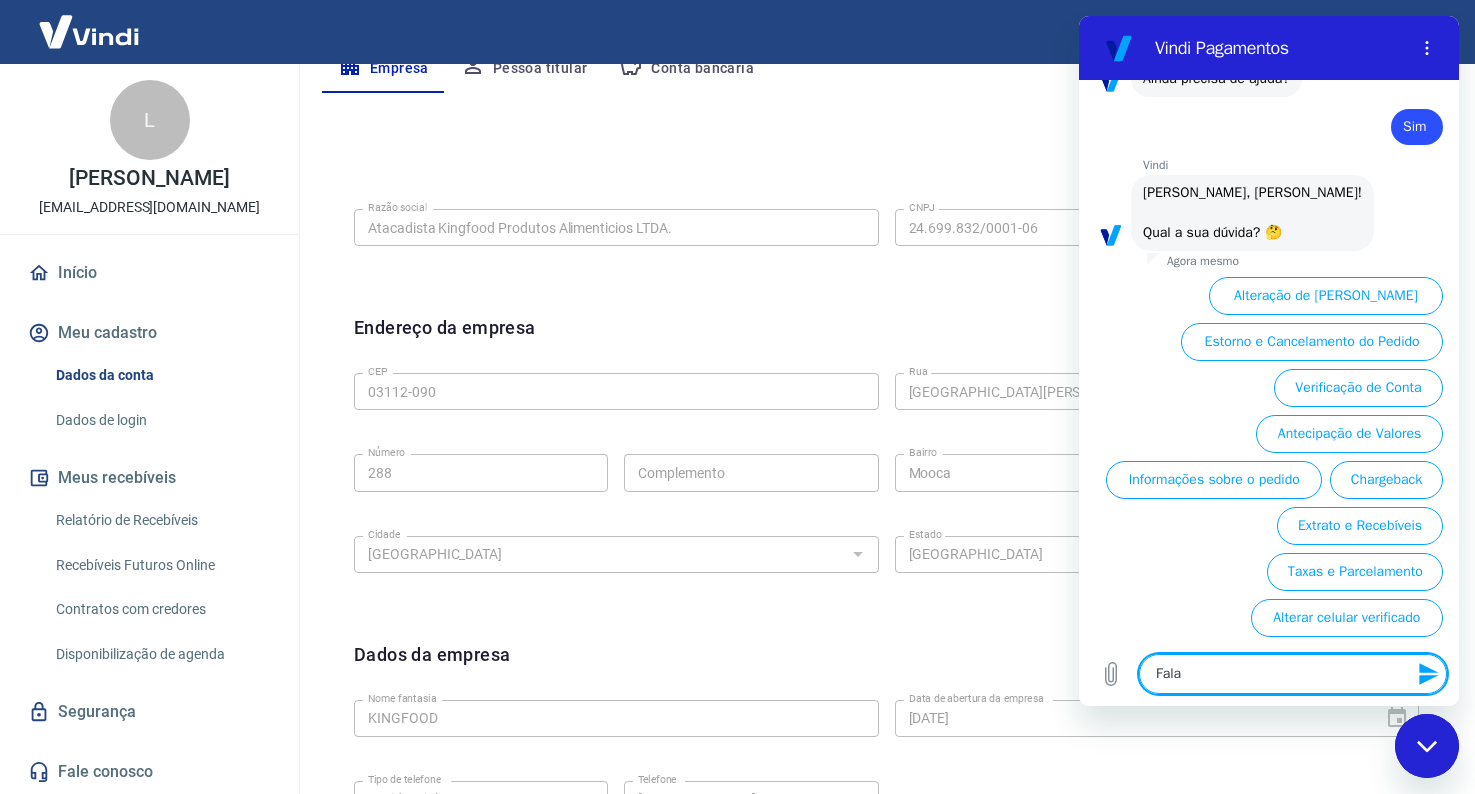 type on "Falar" 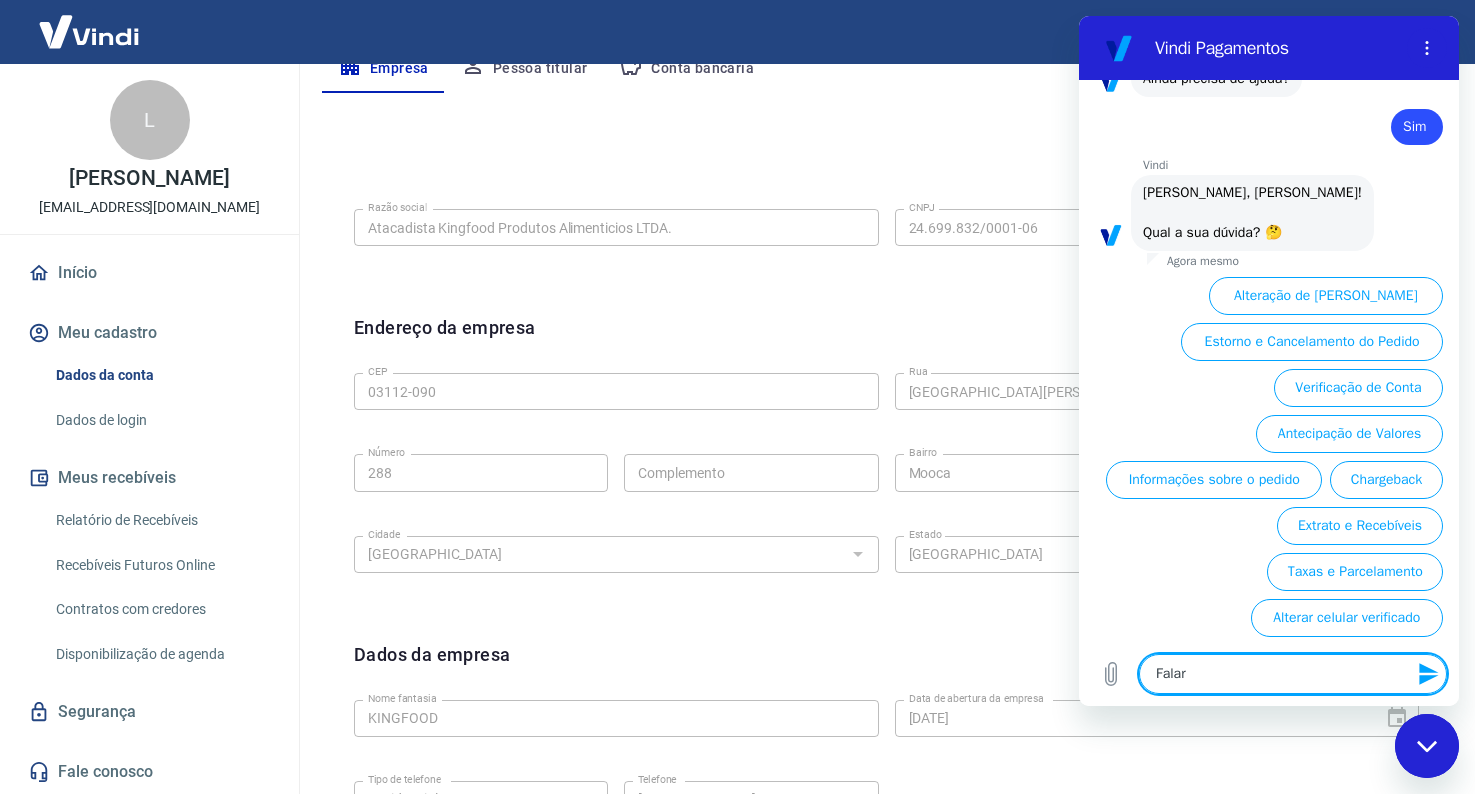 type on "Falar" 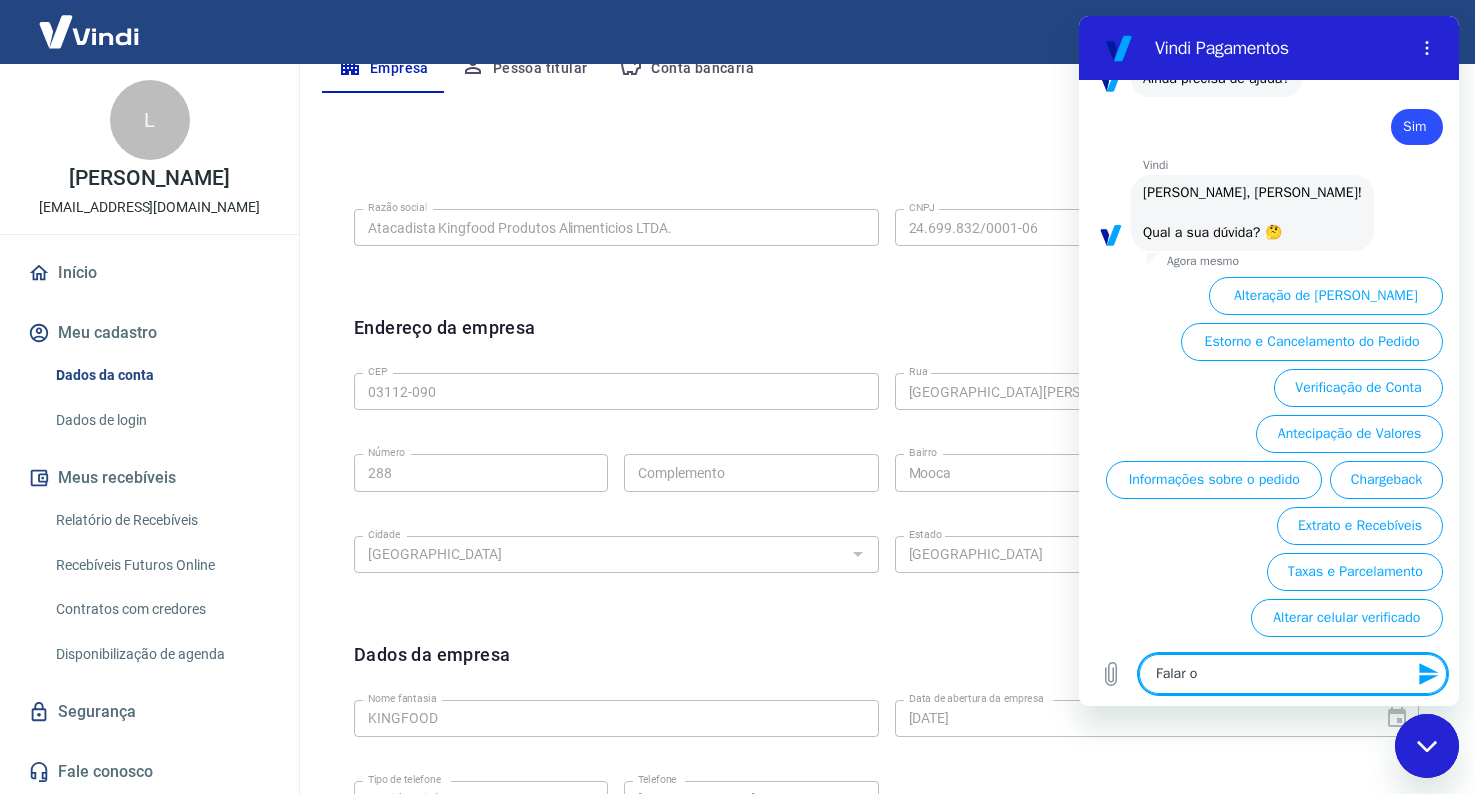 type on "Falar" 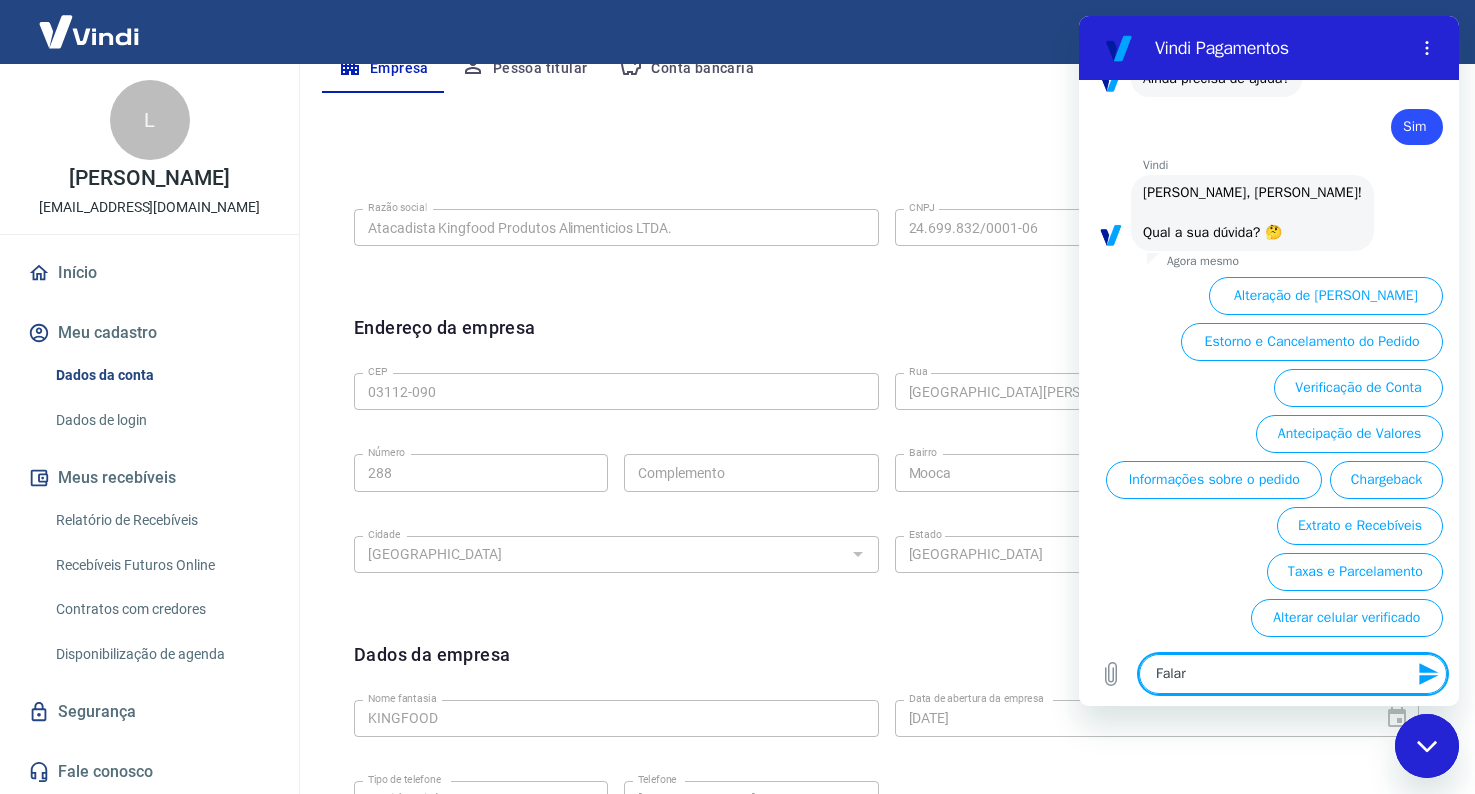 type on "Falar c" 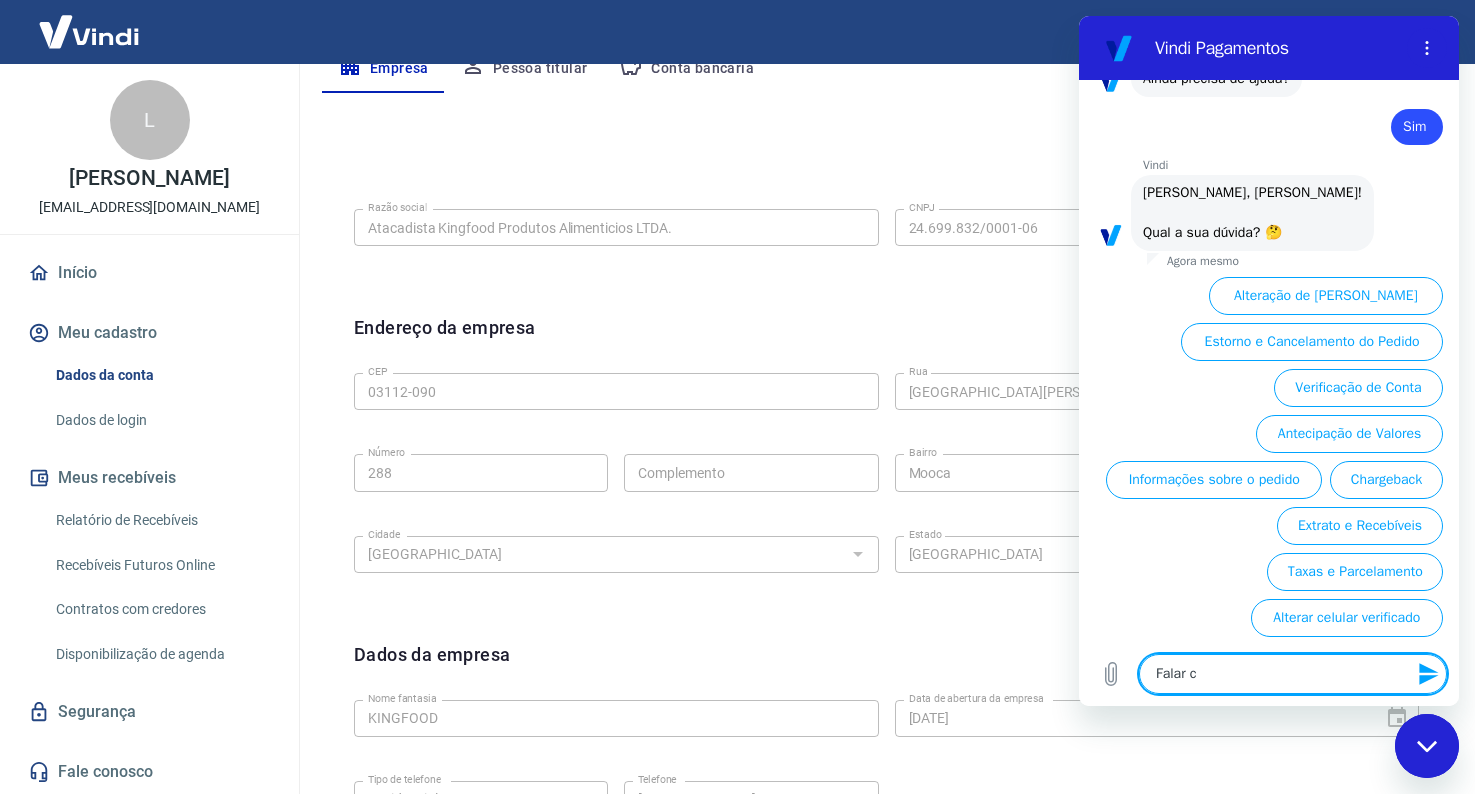type on "Falar co" 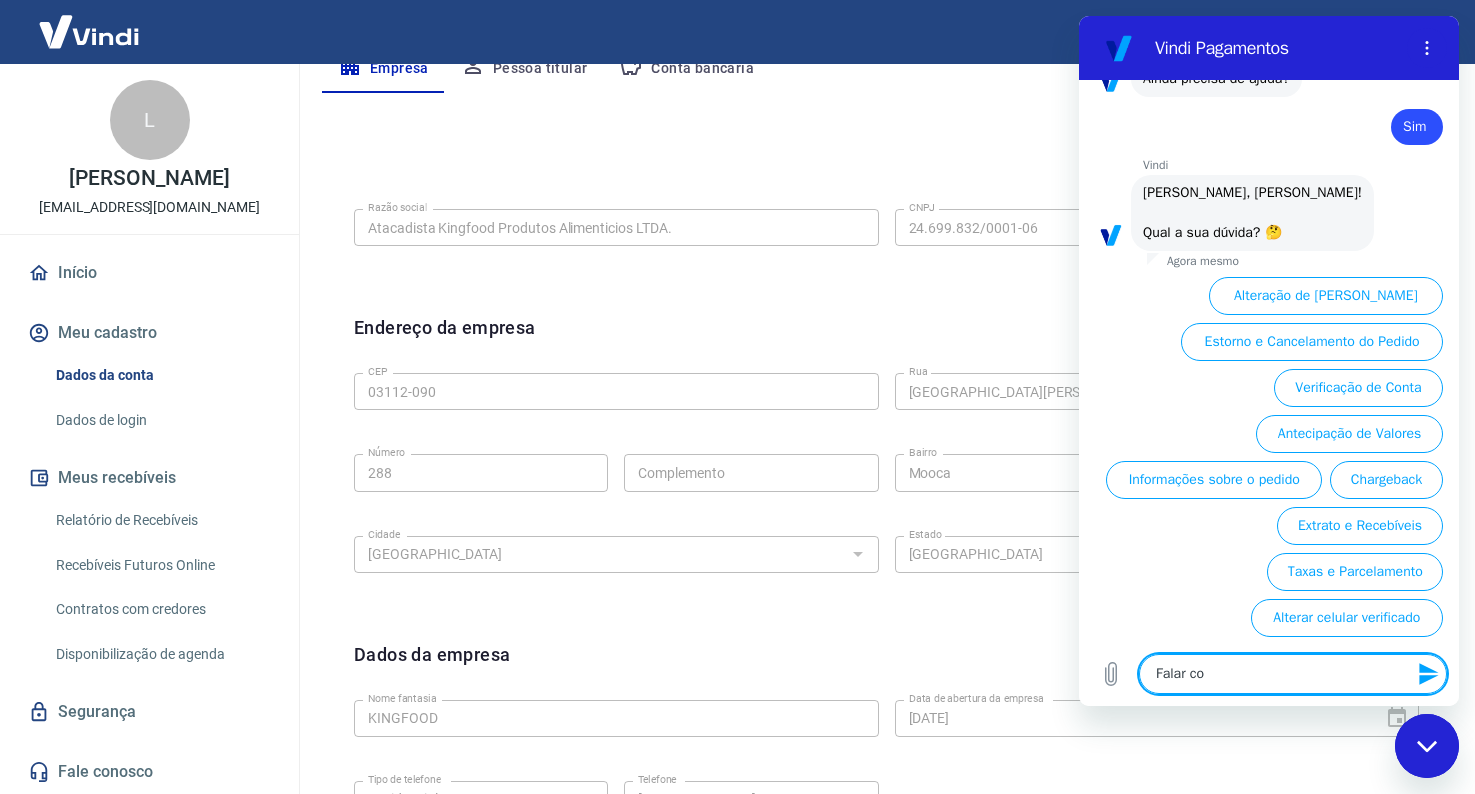 type on "Falar com" 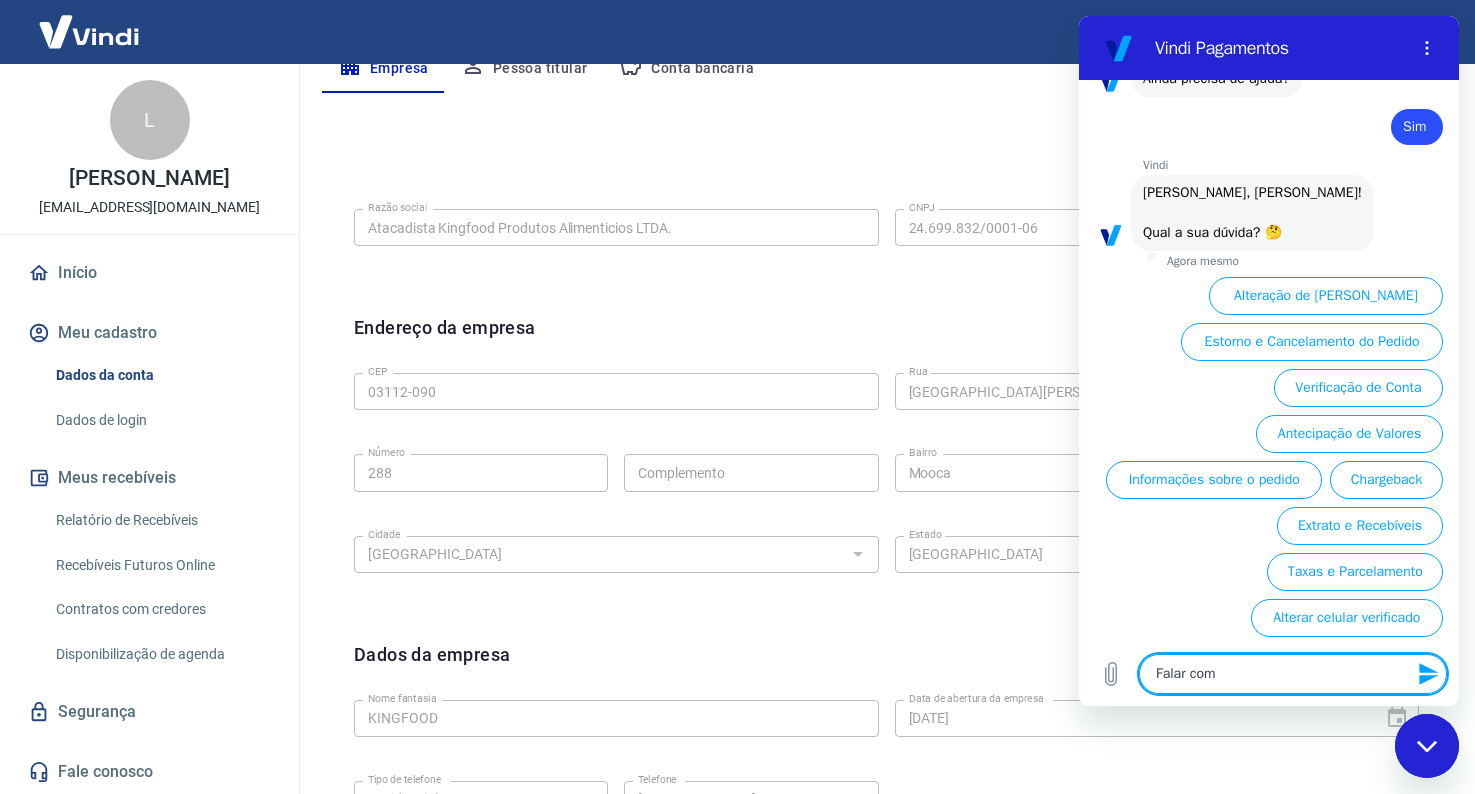 type on "Falar com" 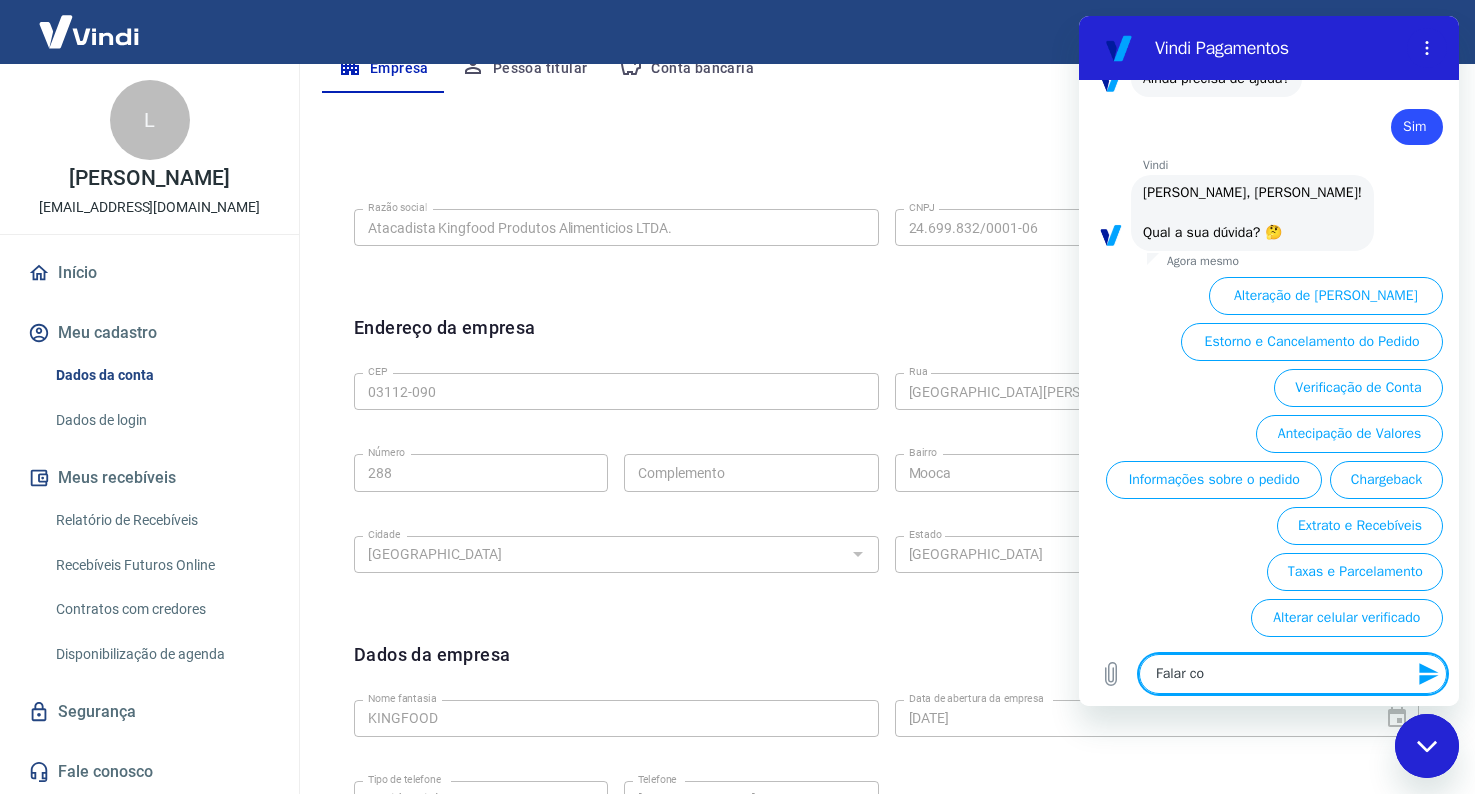 type on "Falar com" 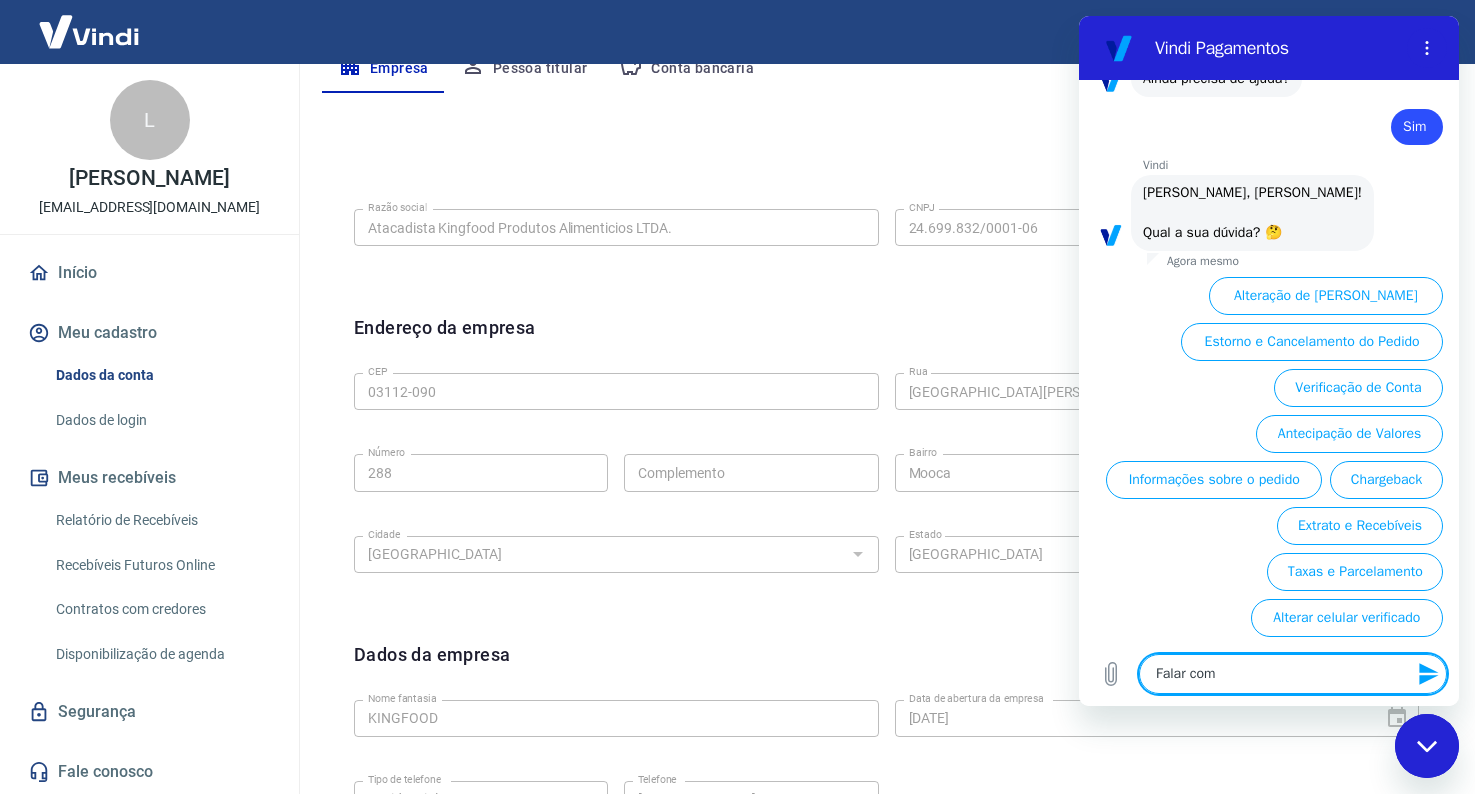type on "Falar com" 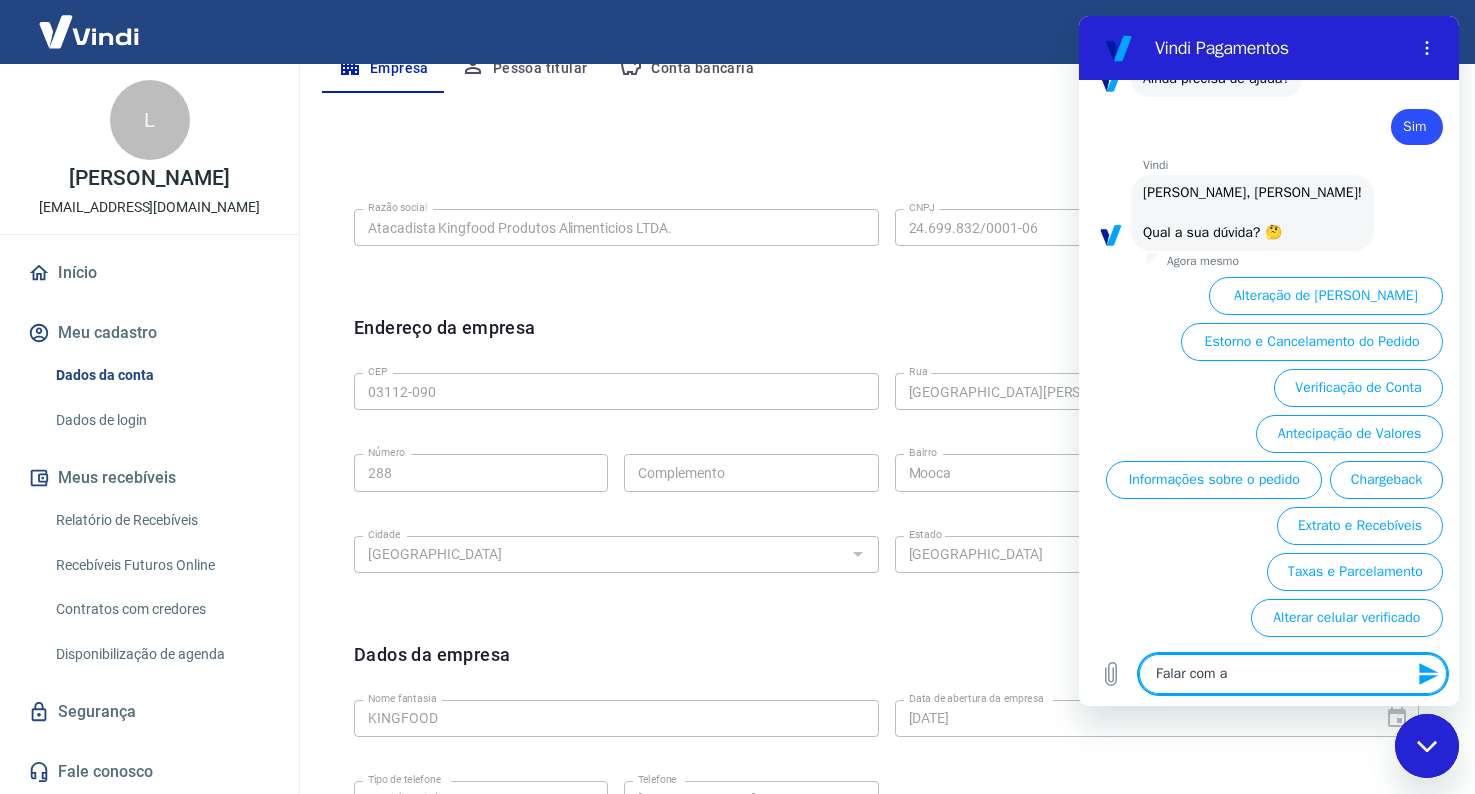 type on "Falar com an" 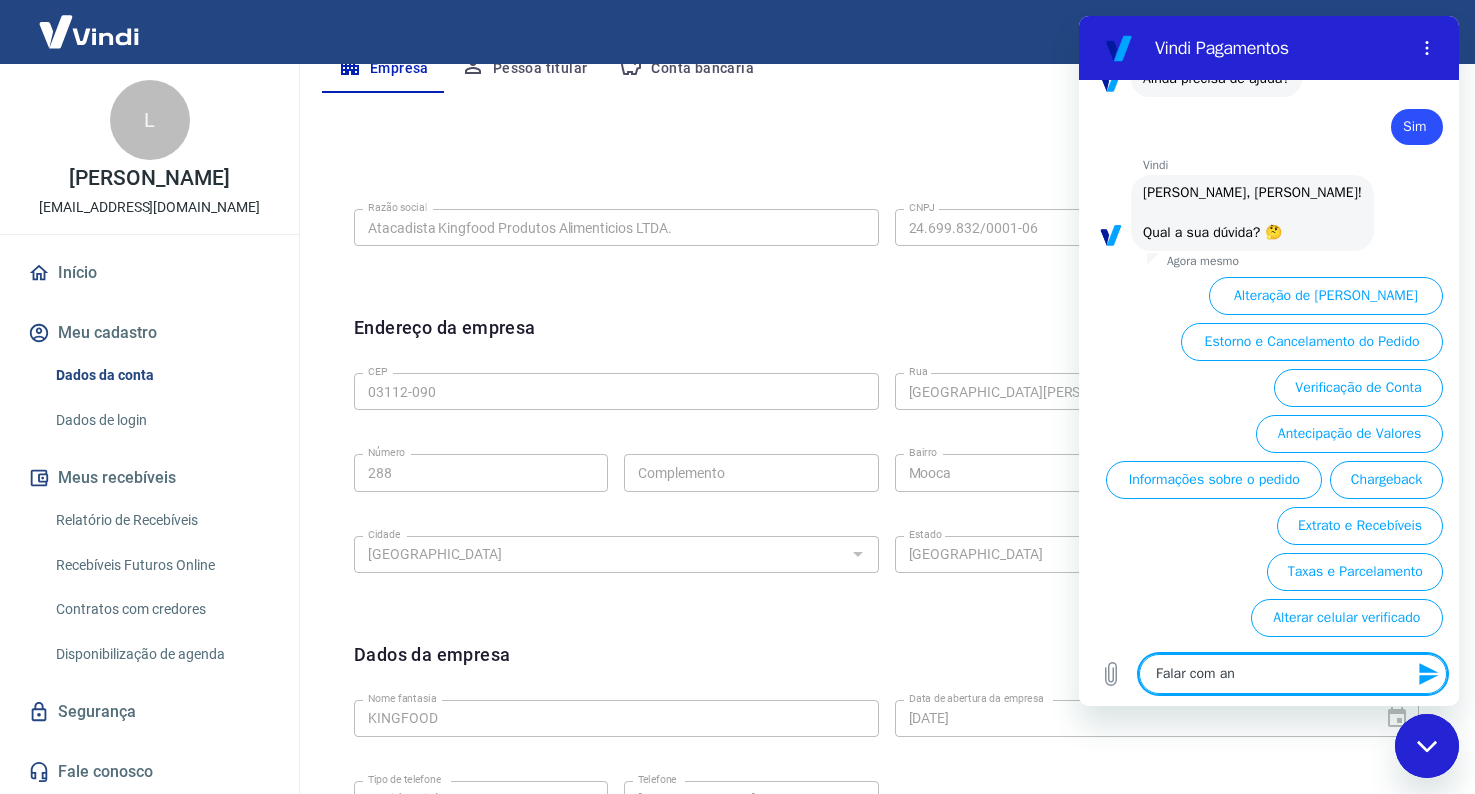 type on "Falar com ana" 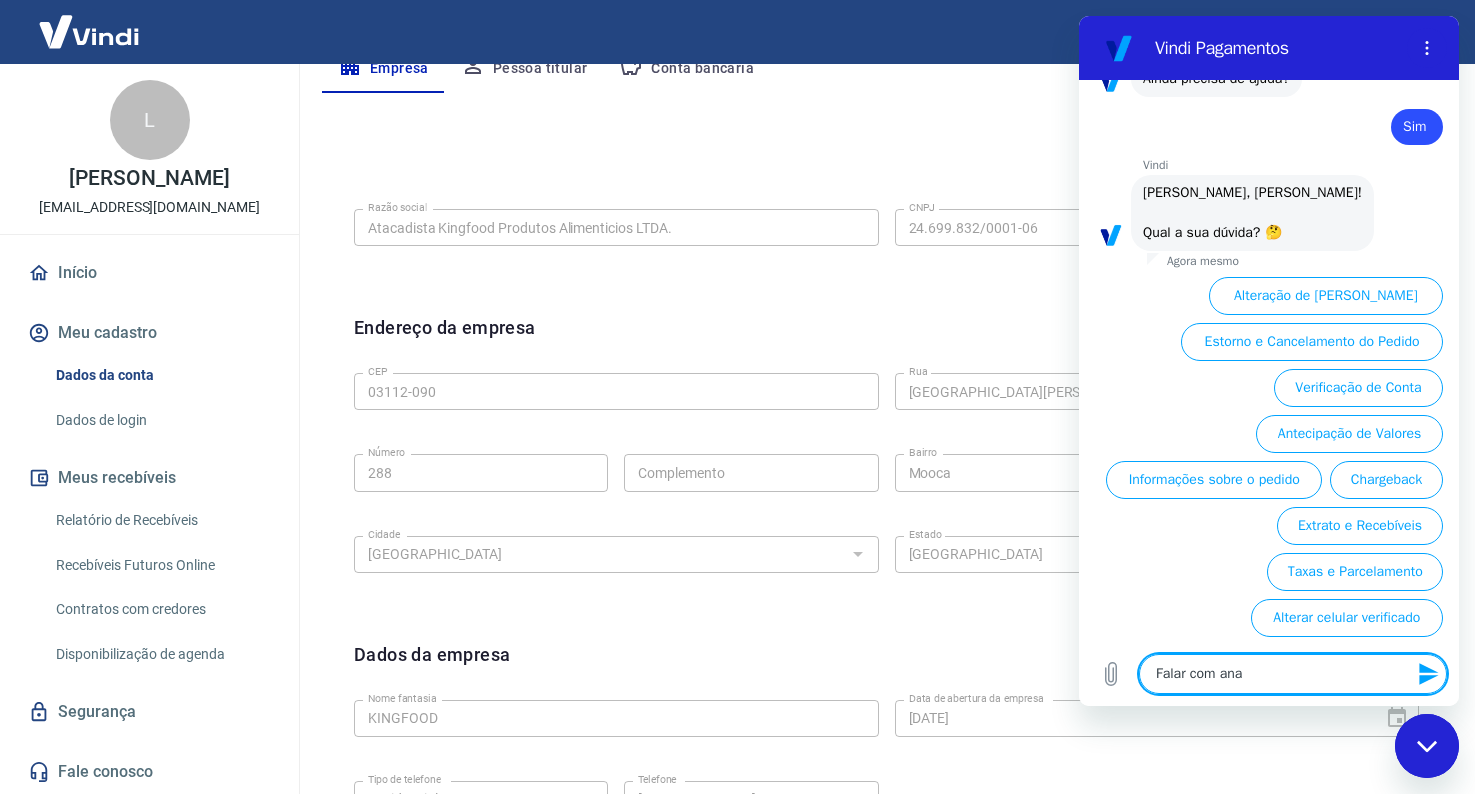 type on "Falar com anal" 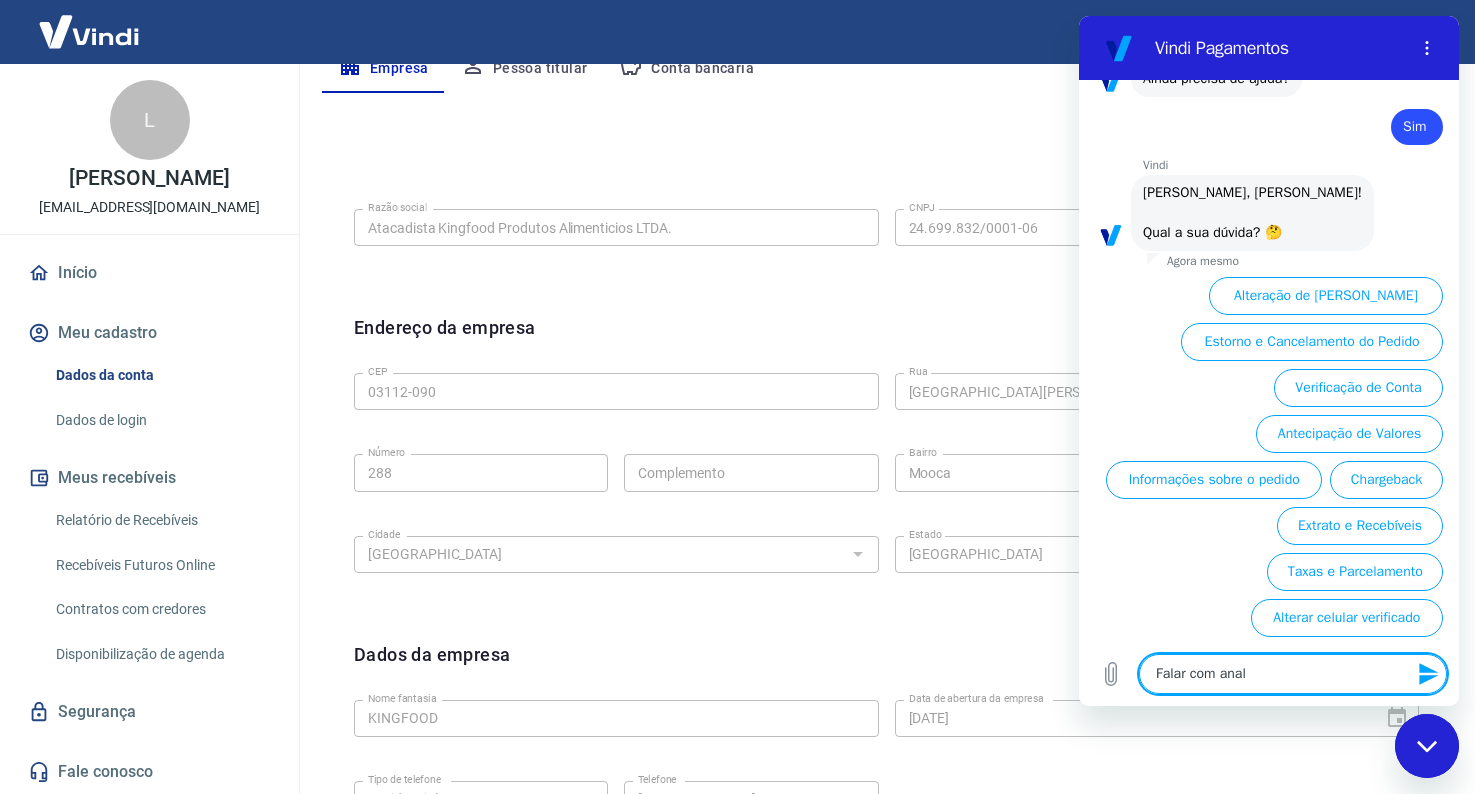 type on "Falar com anali" 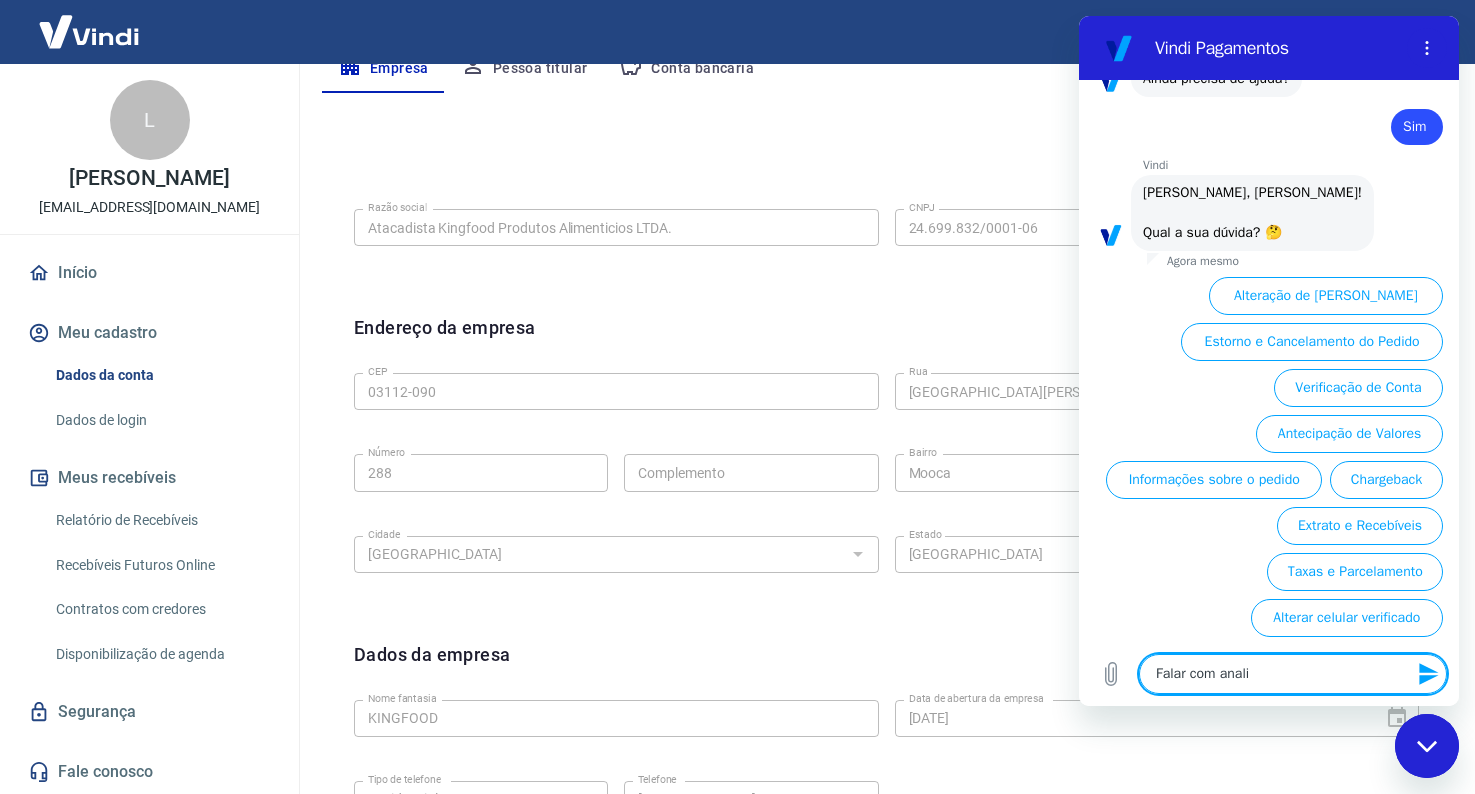 type on "Falar com analis" 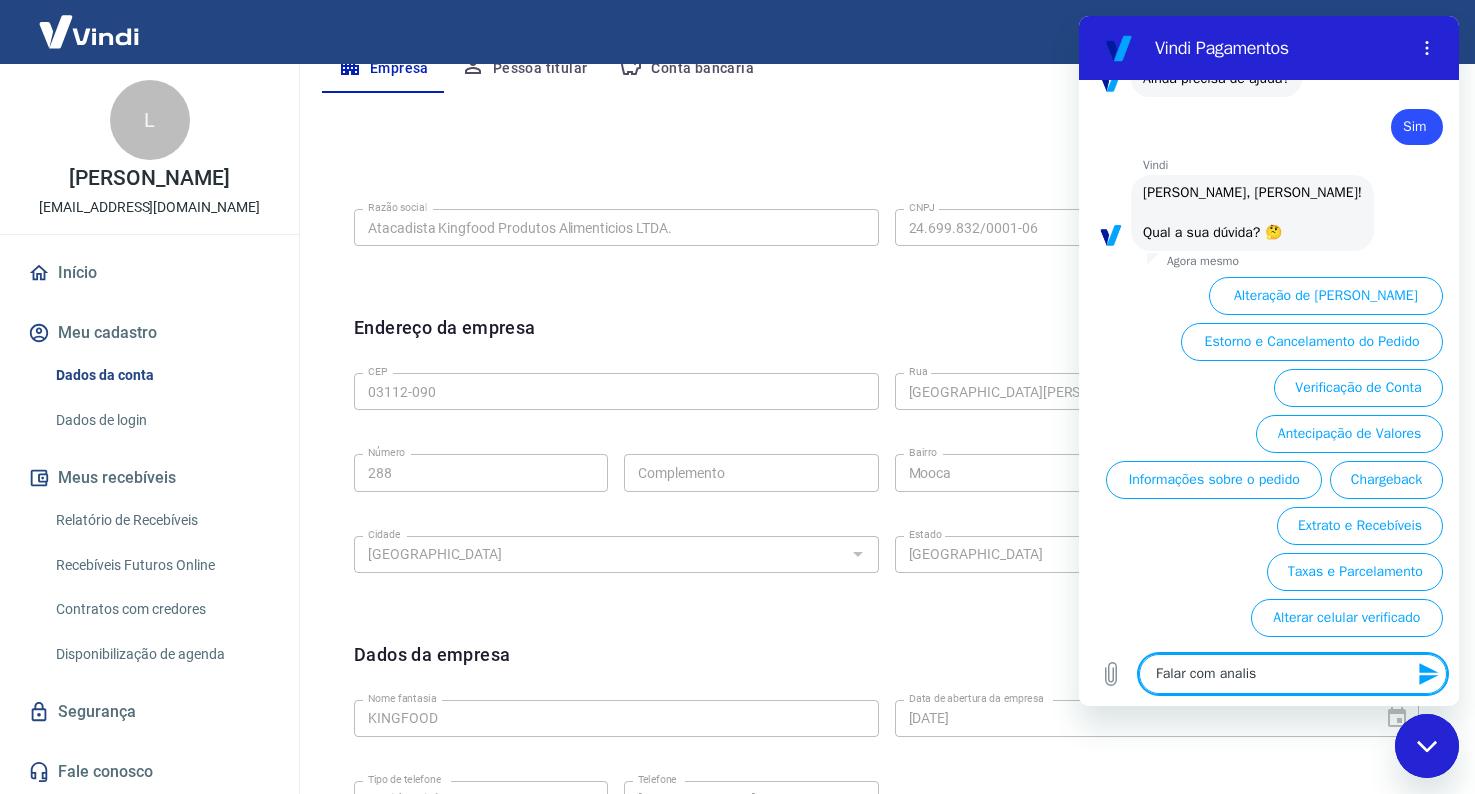 type on "Falar com analist" 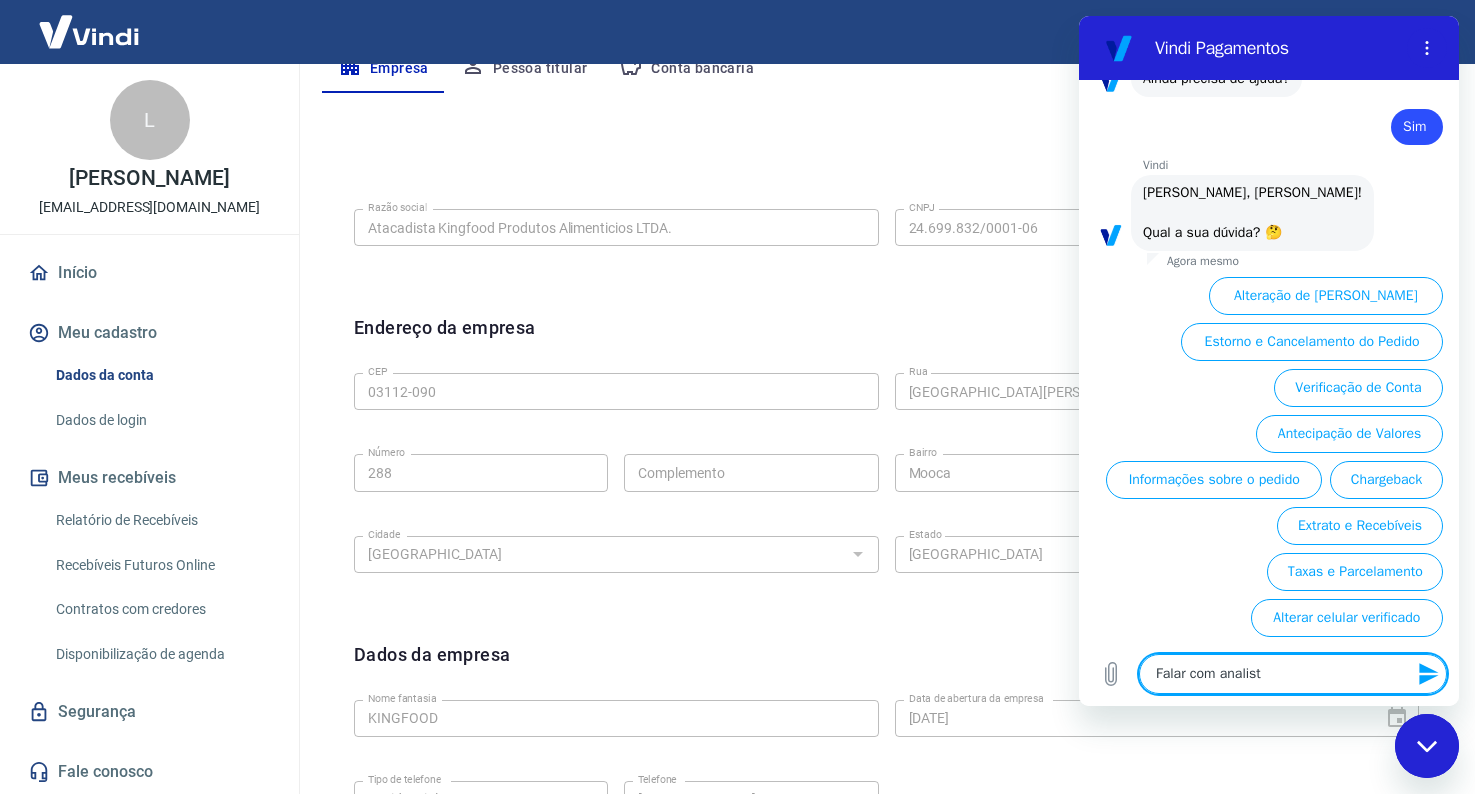 type on "Falar com analista" 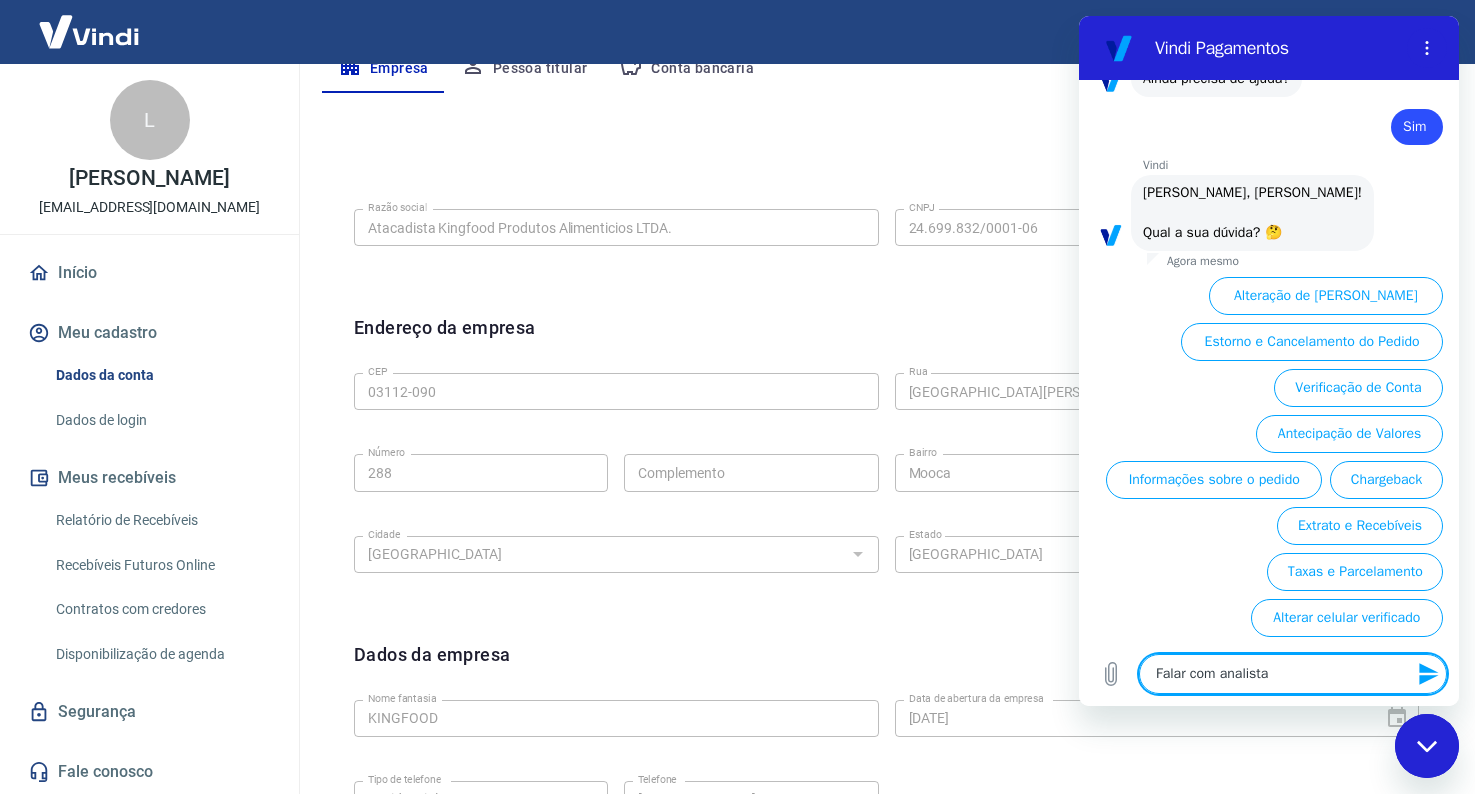 type 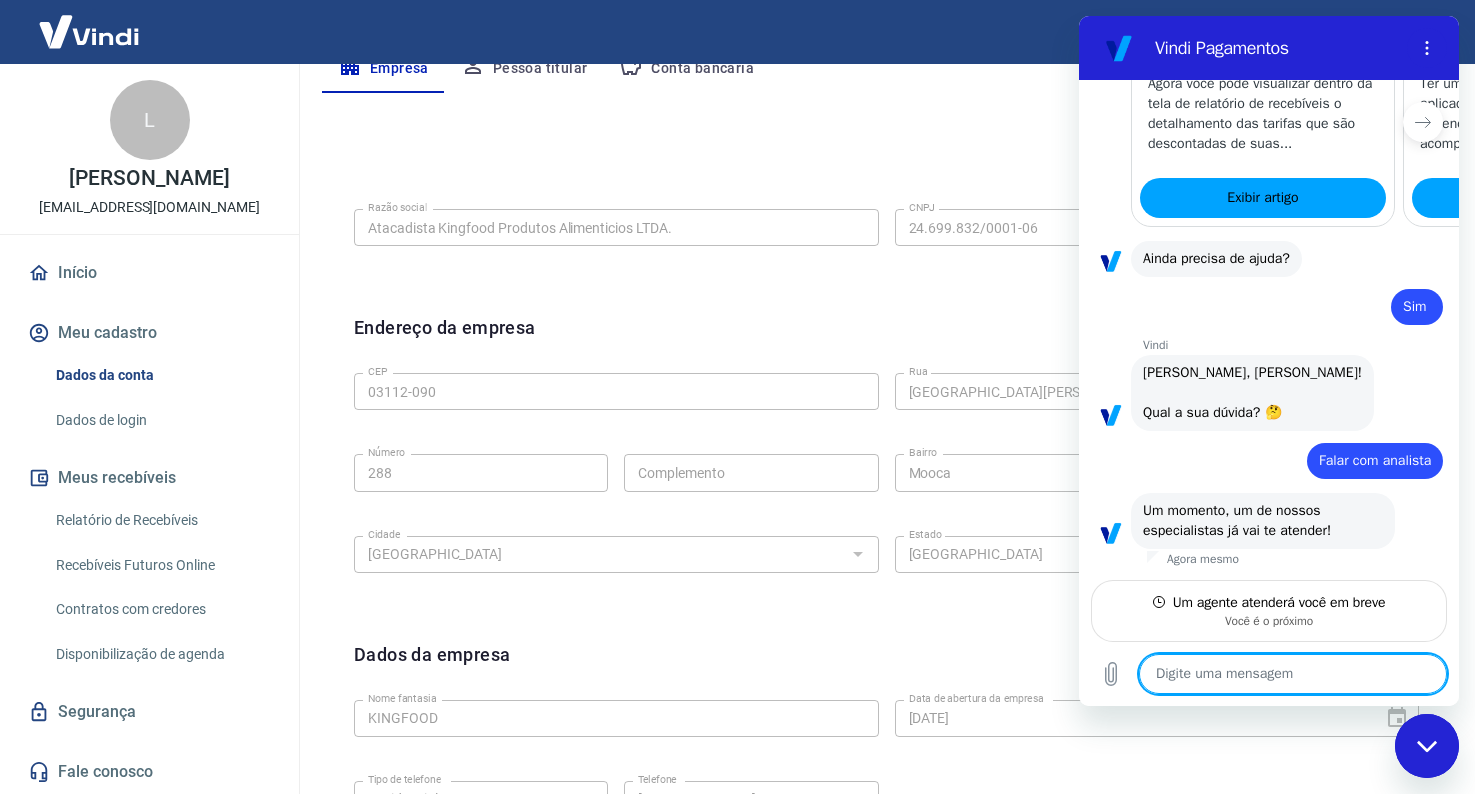 scroll, scrollTop: 2171, scrollLeft: 0, axis: vertical 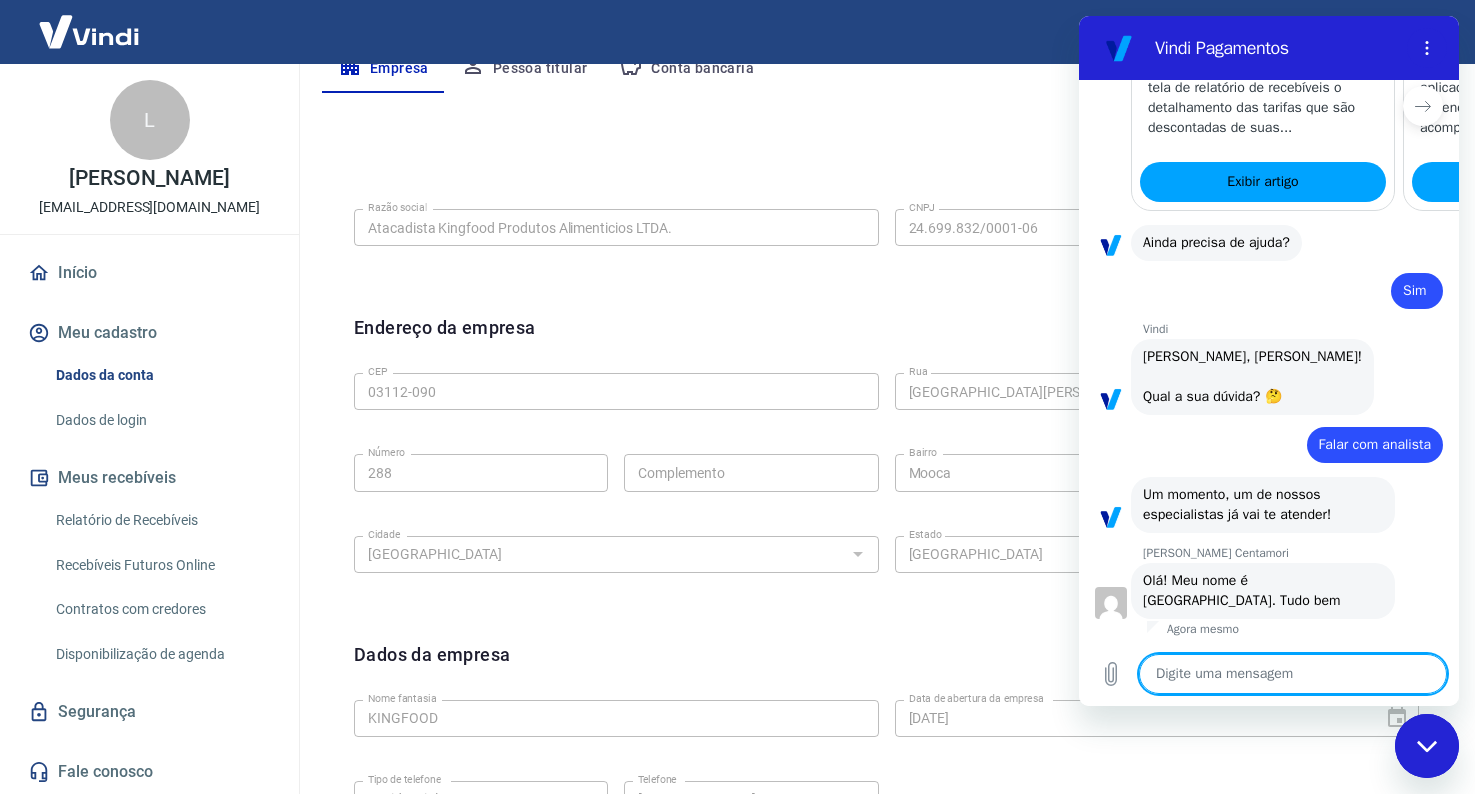 type on "x" 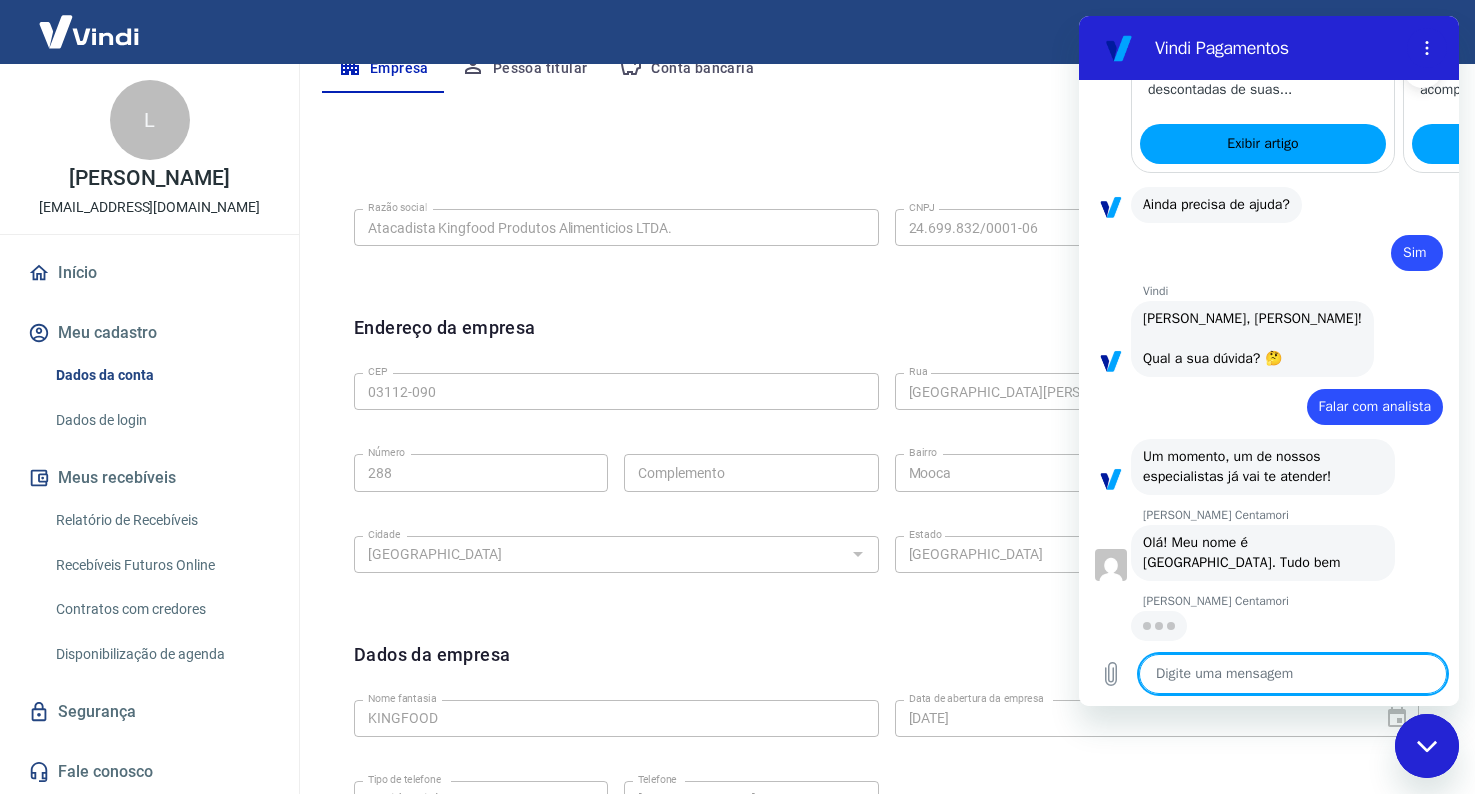 scroll, scrollTop: 2205, scrollLeft: 0, axis: vertical 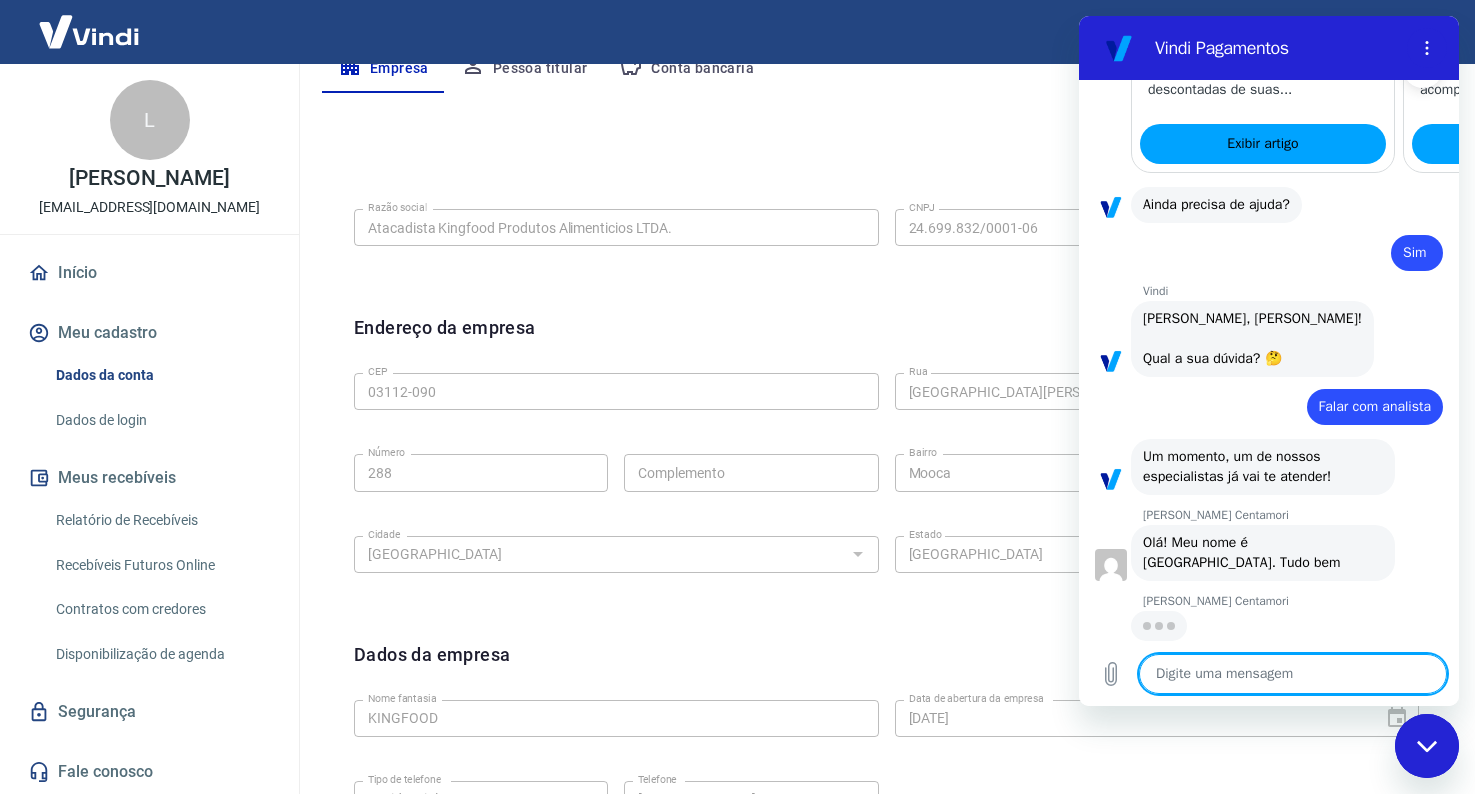 type on "O" 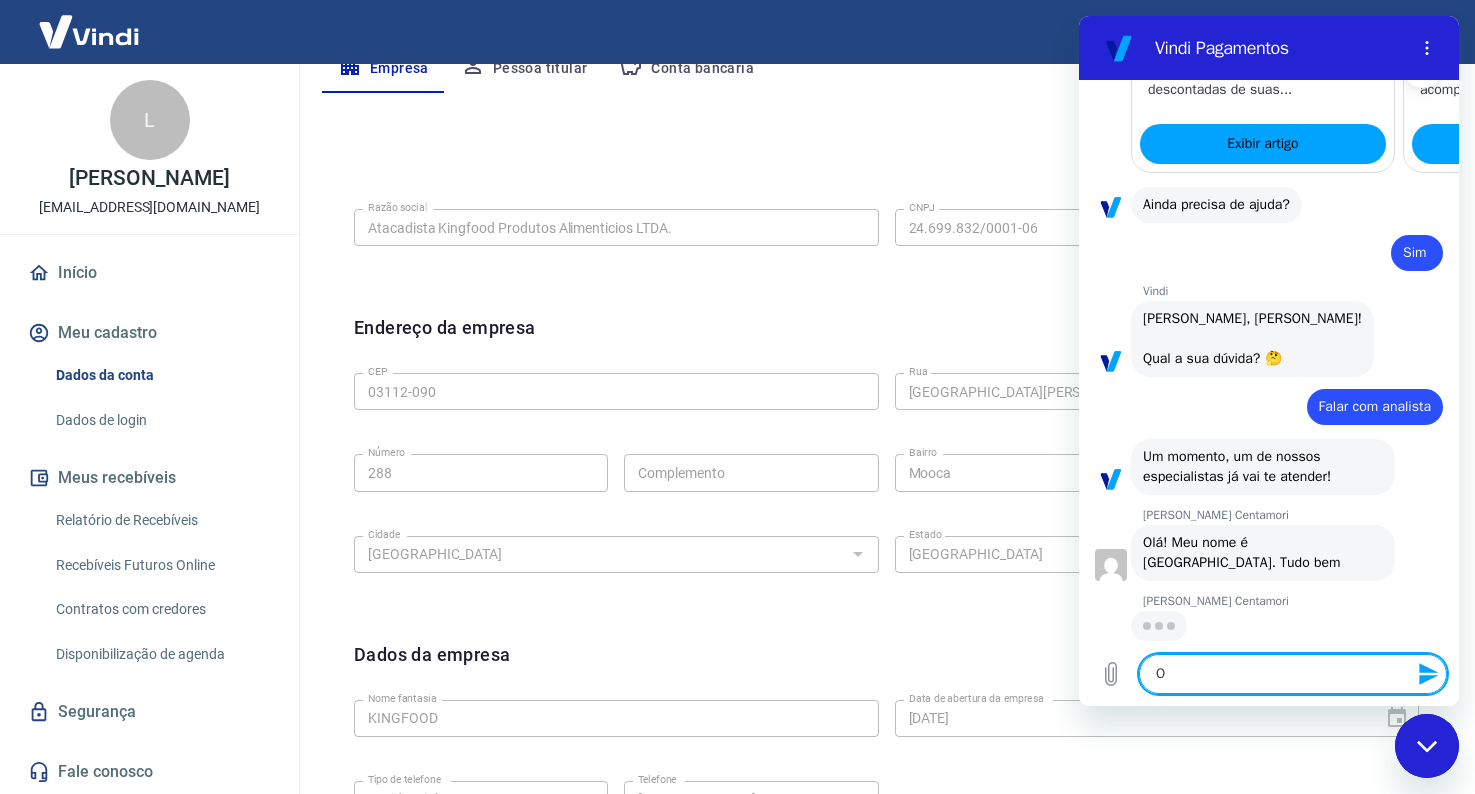 type on "Ol" 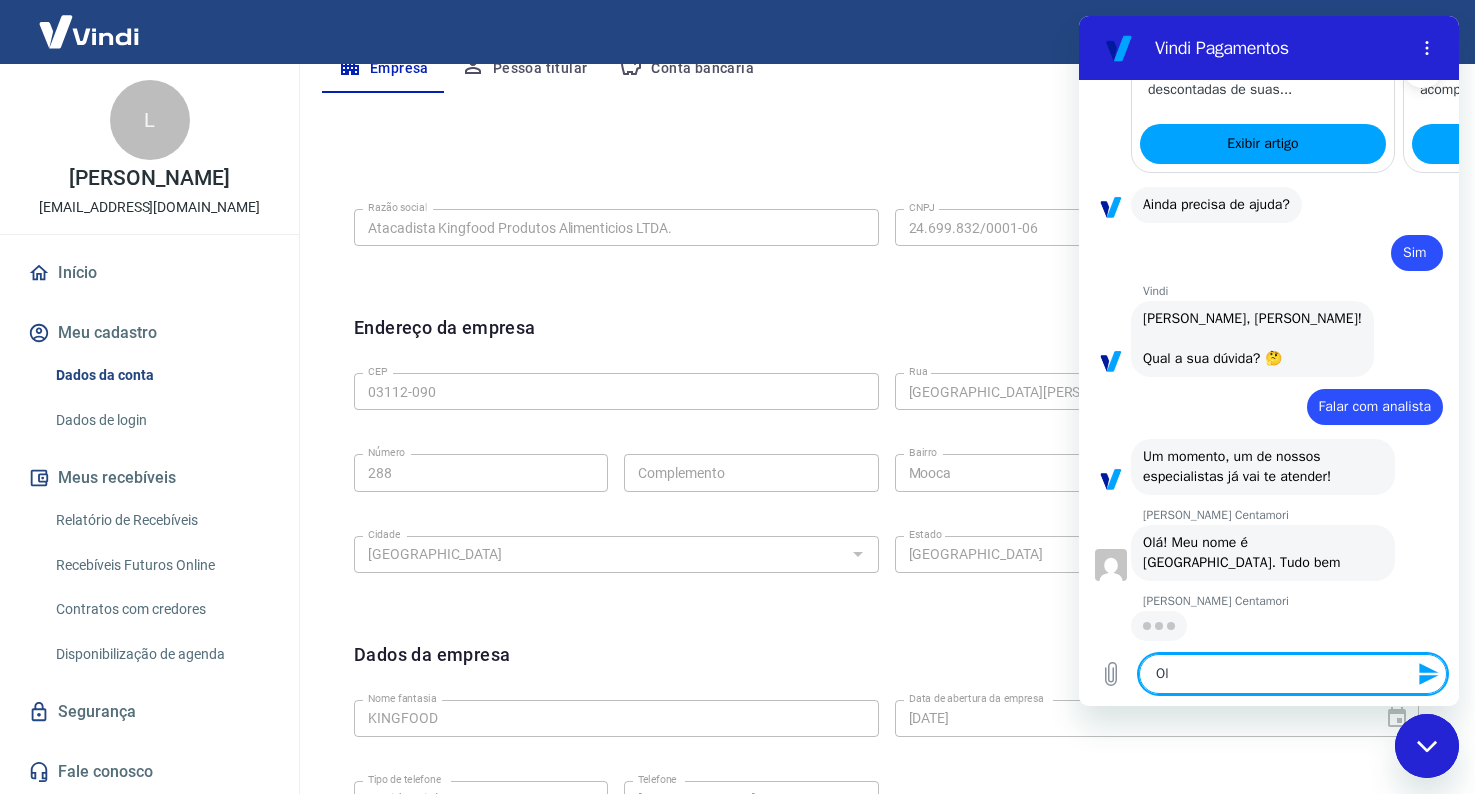 type on "Ol®" 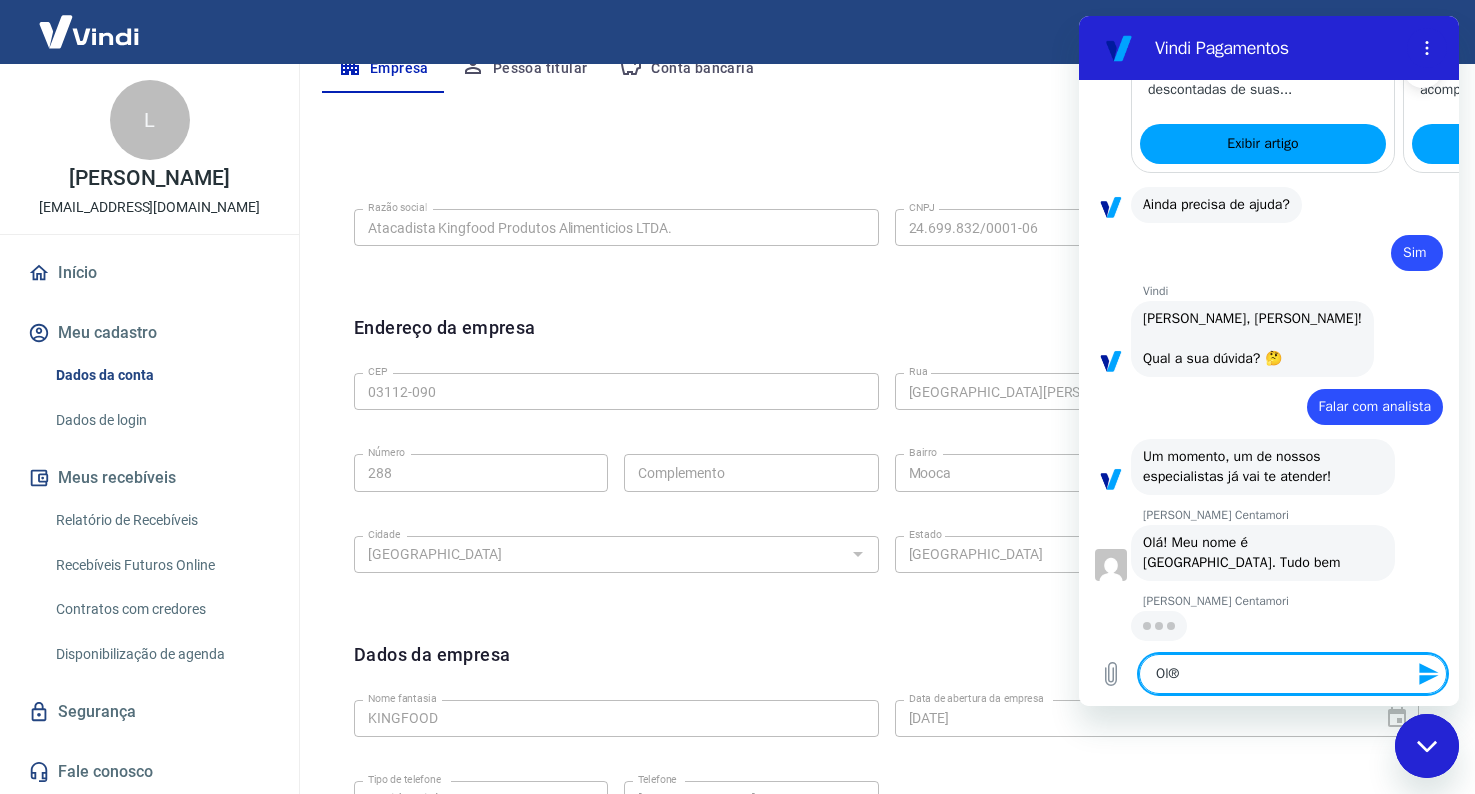 type on "Ol" 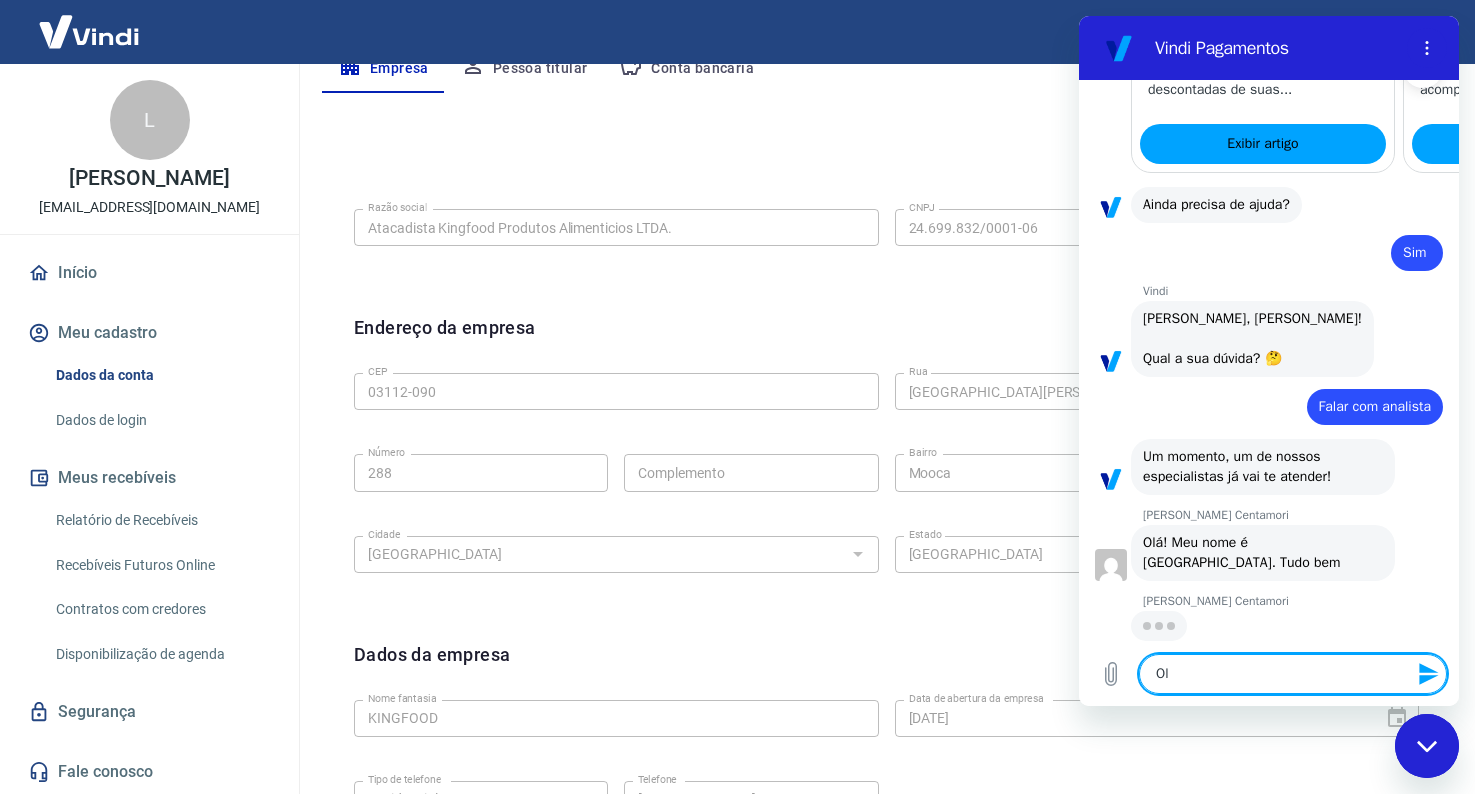 type on "Ol´" 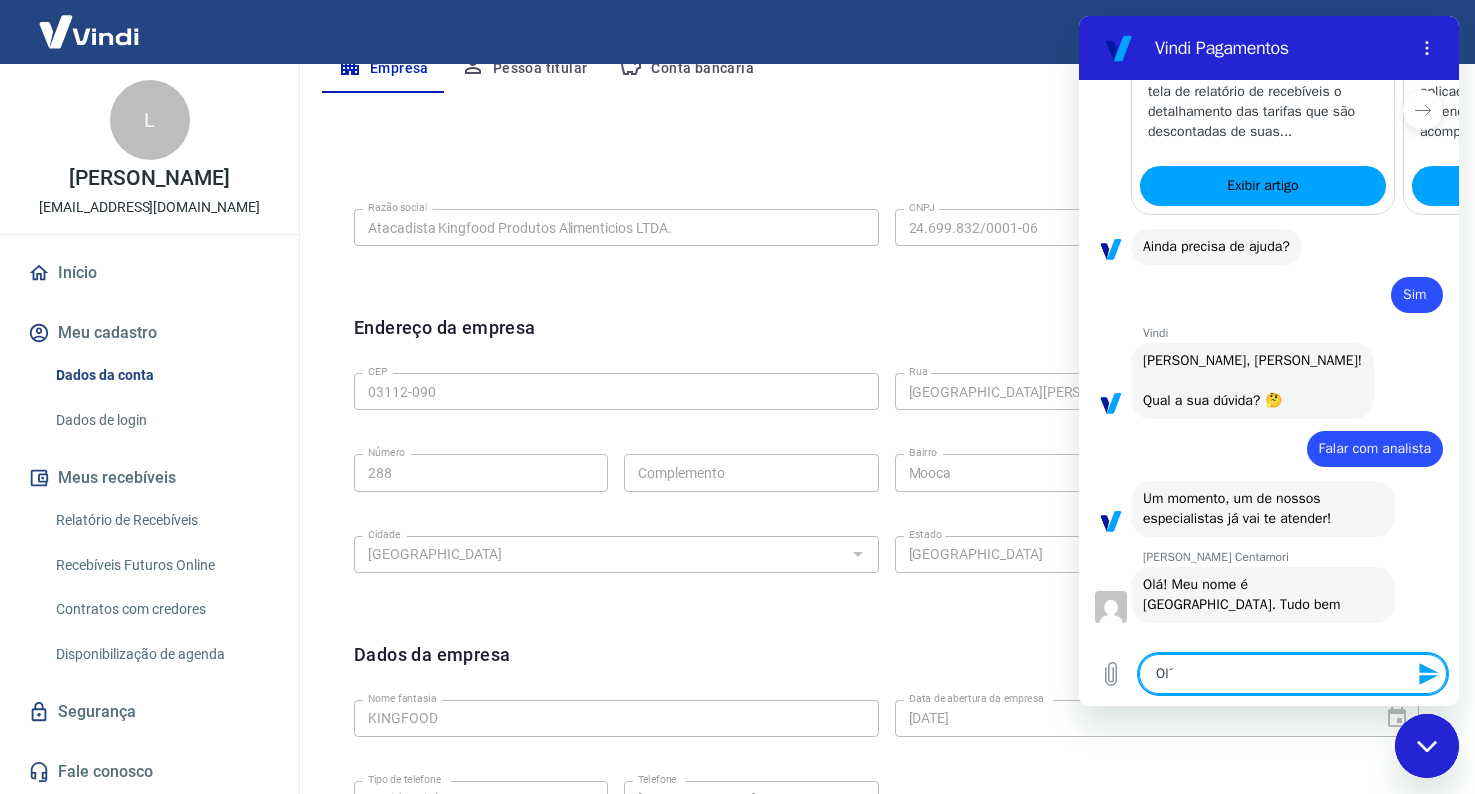 type on "x" 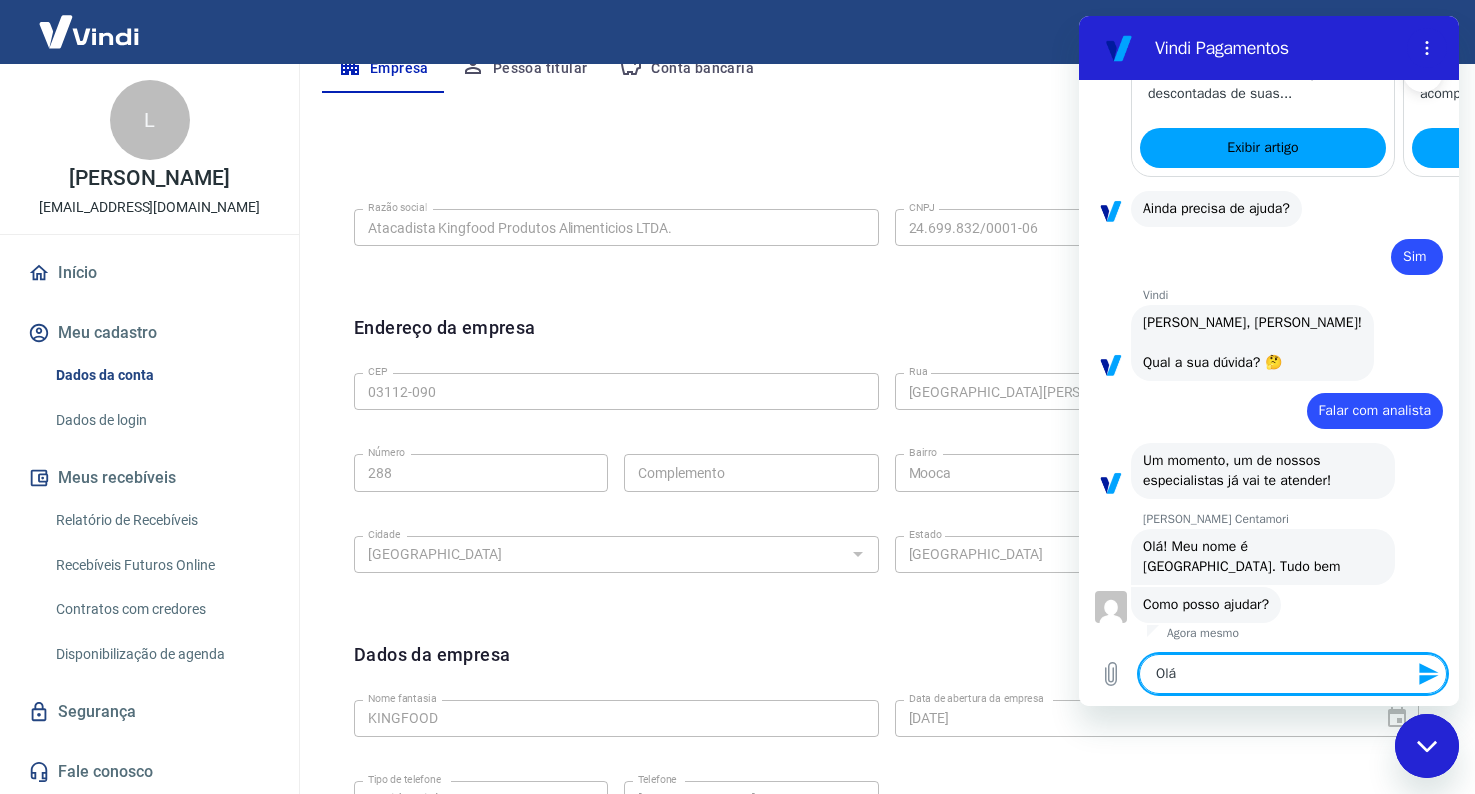 type on "Olá" 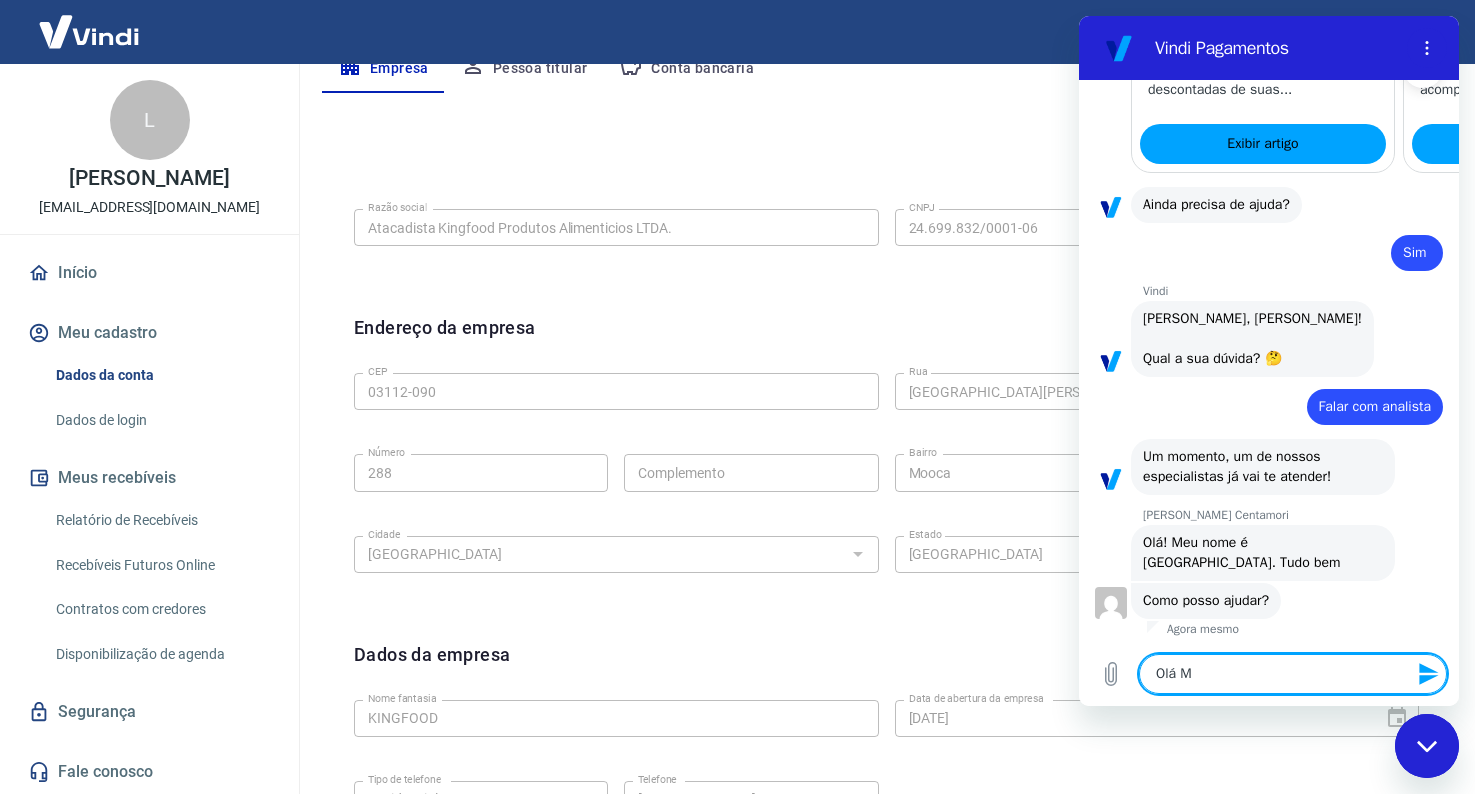 type on "Olá MA" 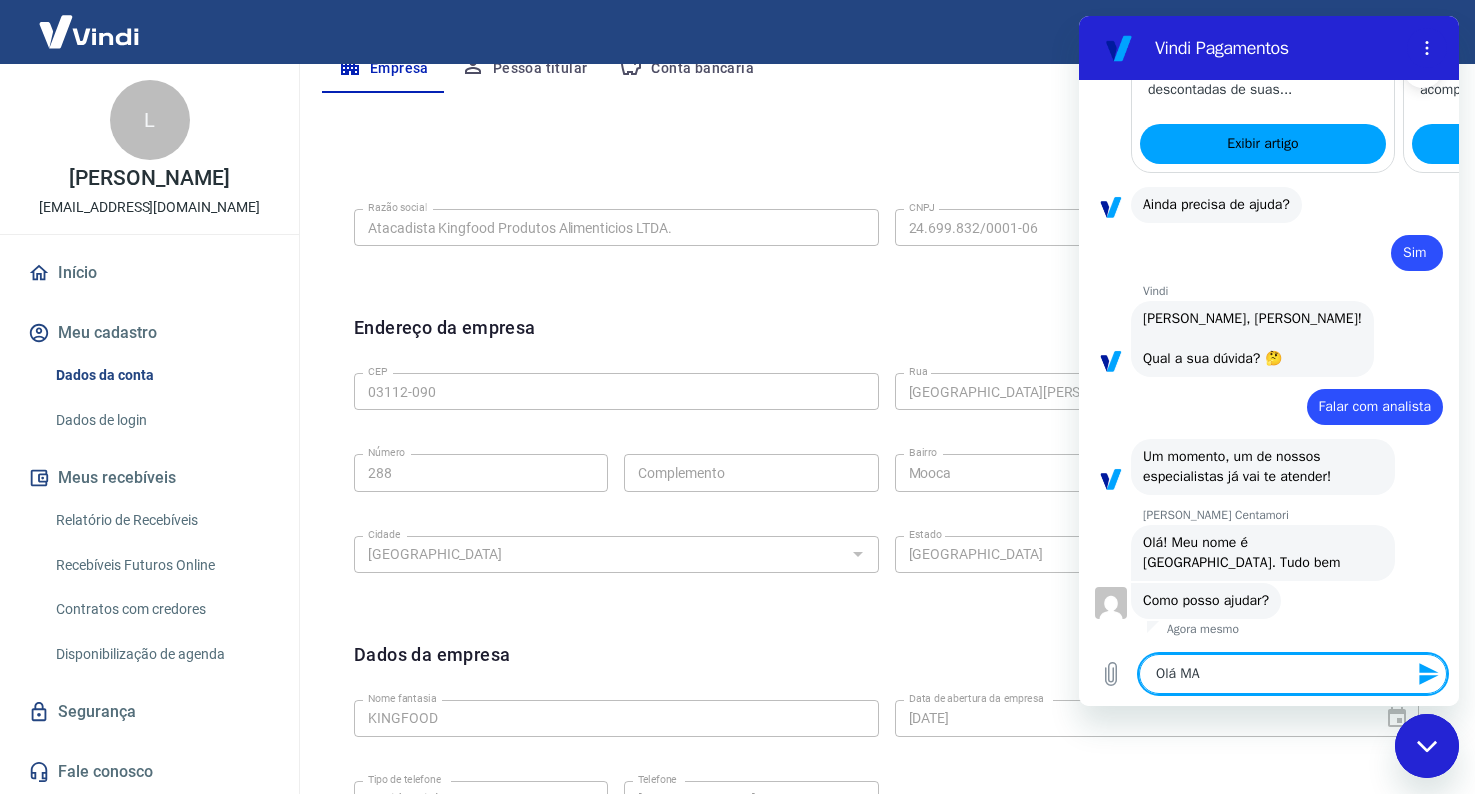 type on "x" 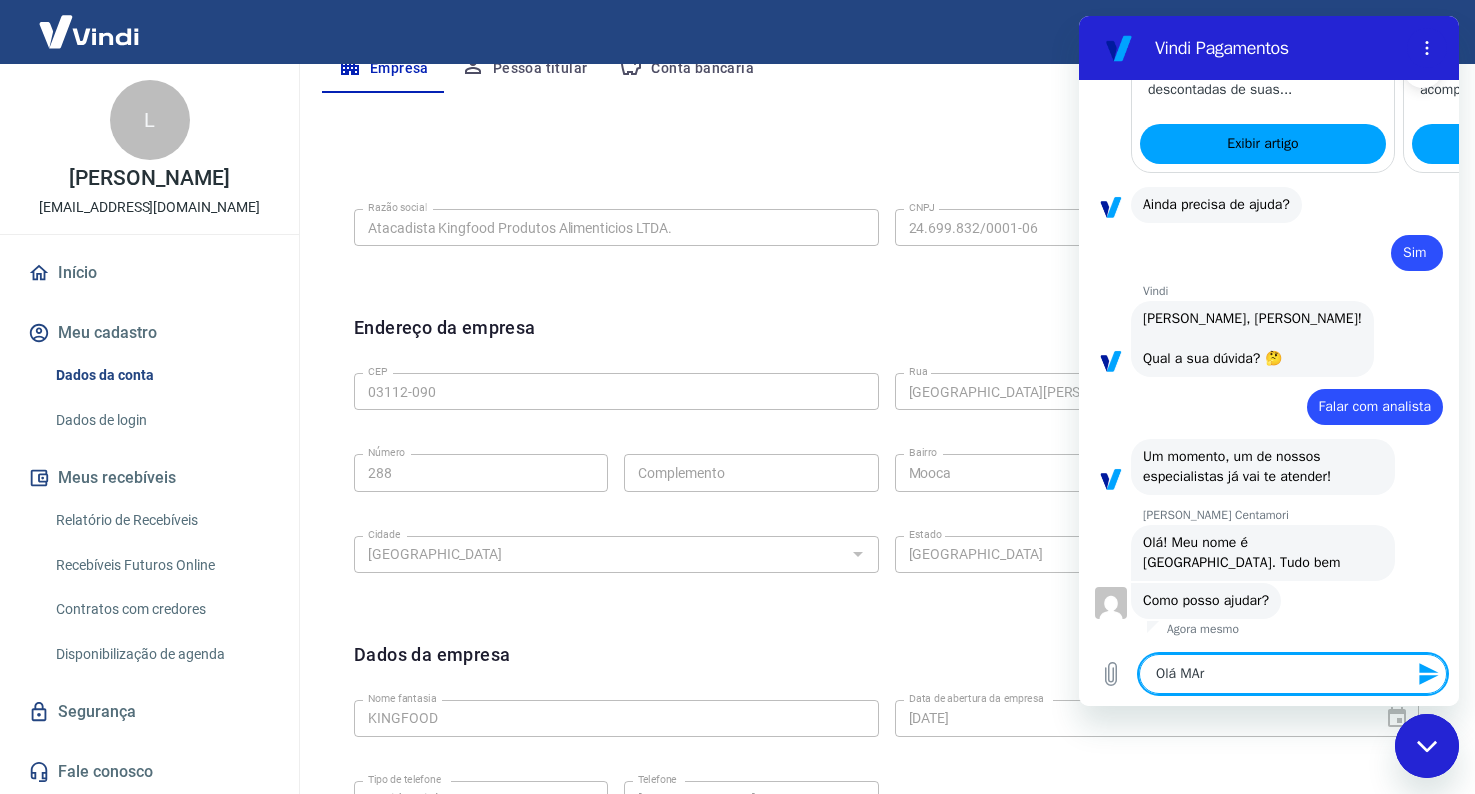 type on "Olá MAri" 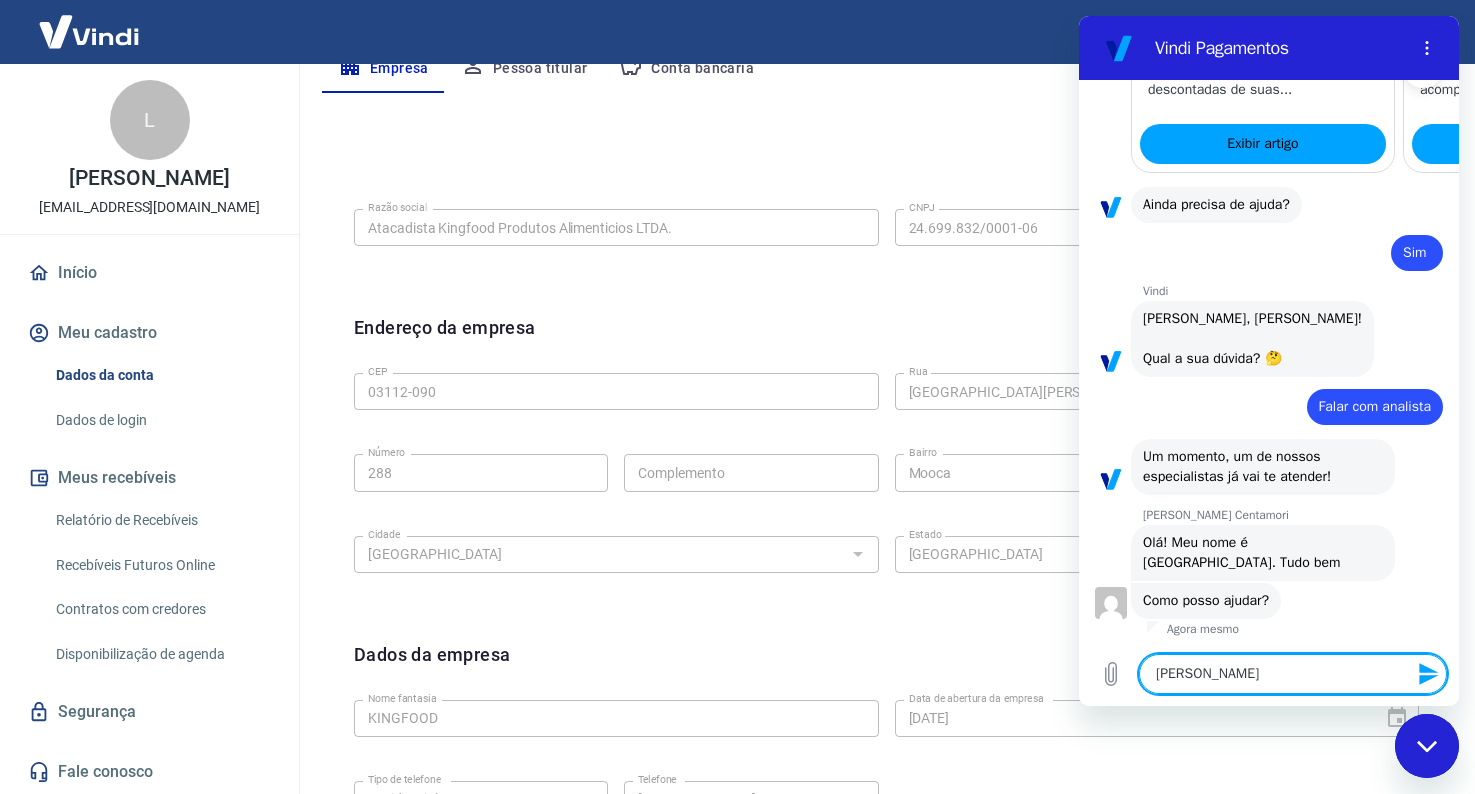 type on "Olá MAria" 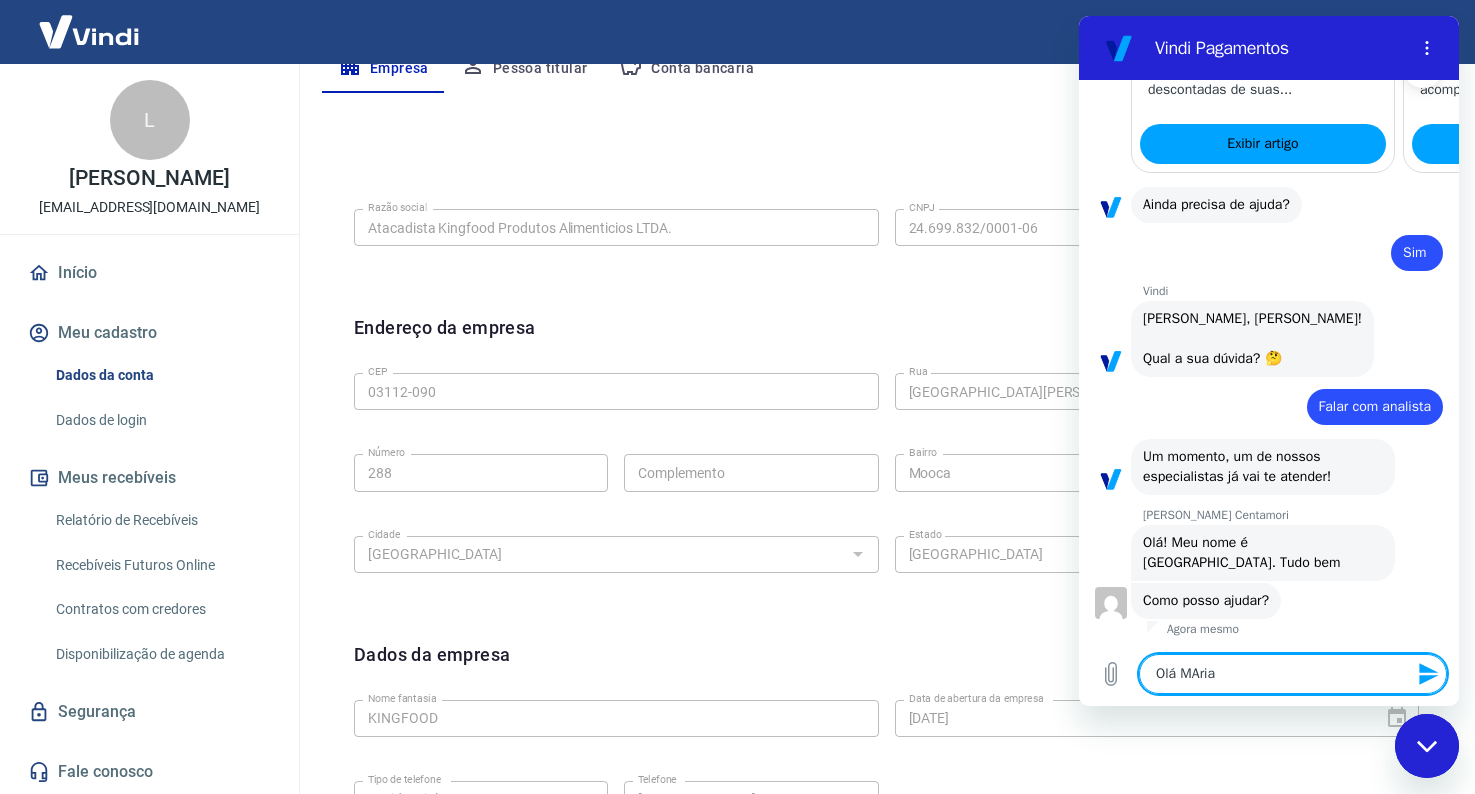 type on "Olá MAri" 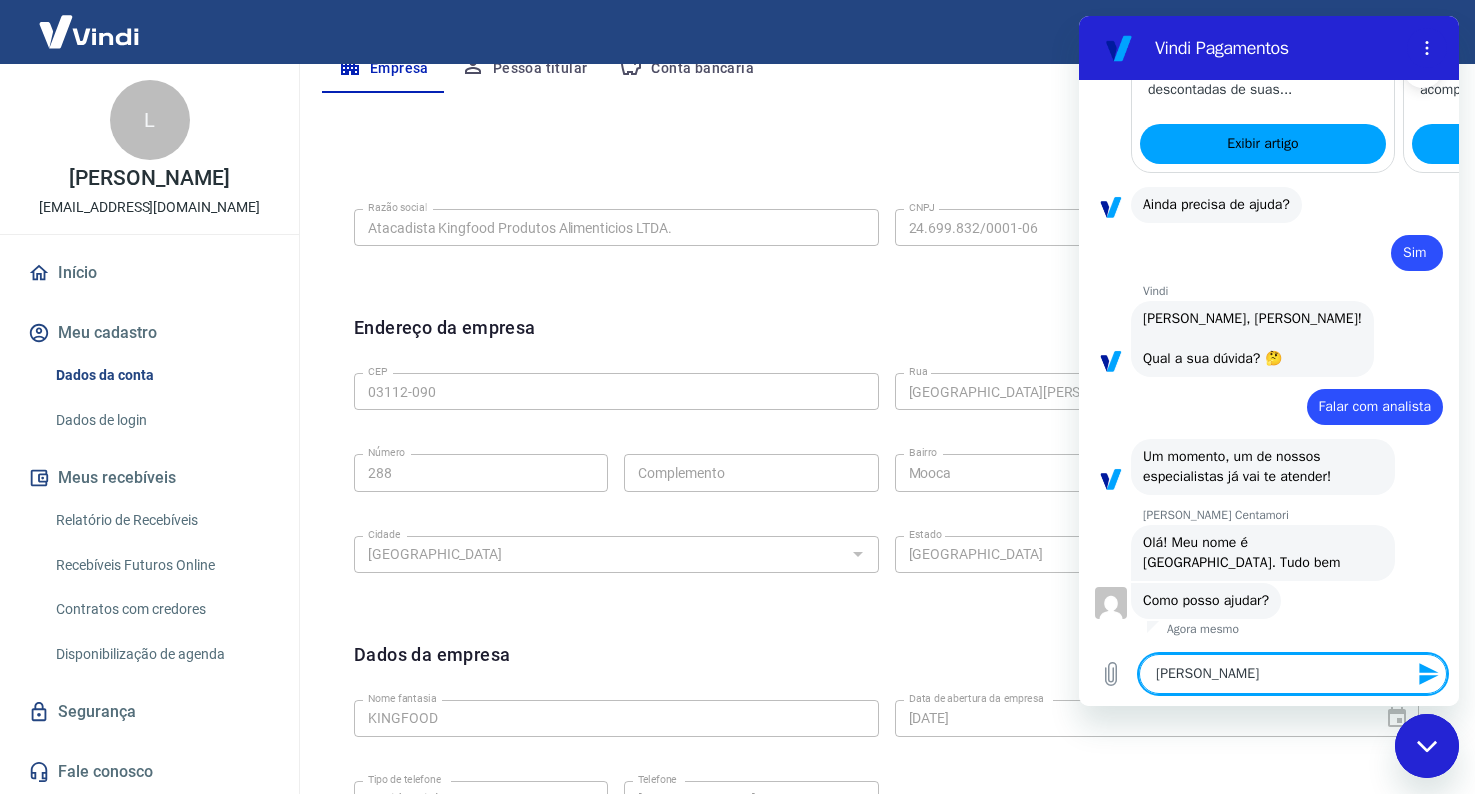 type on "Olá MAr" 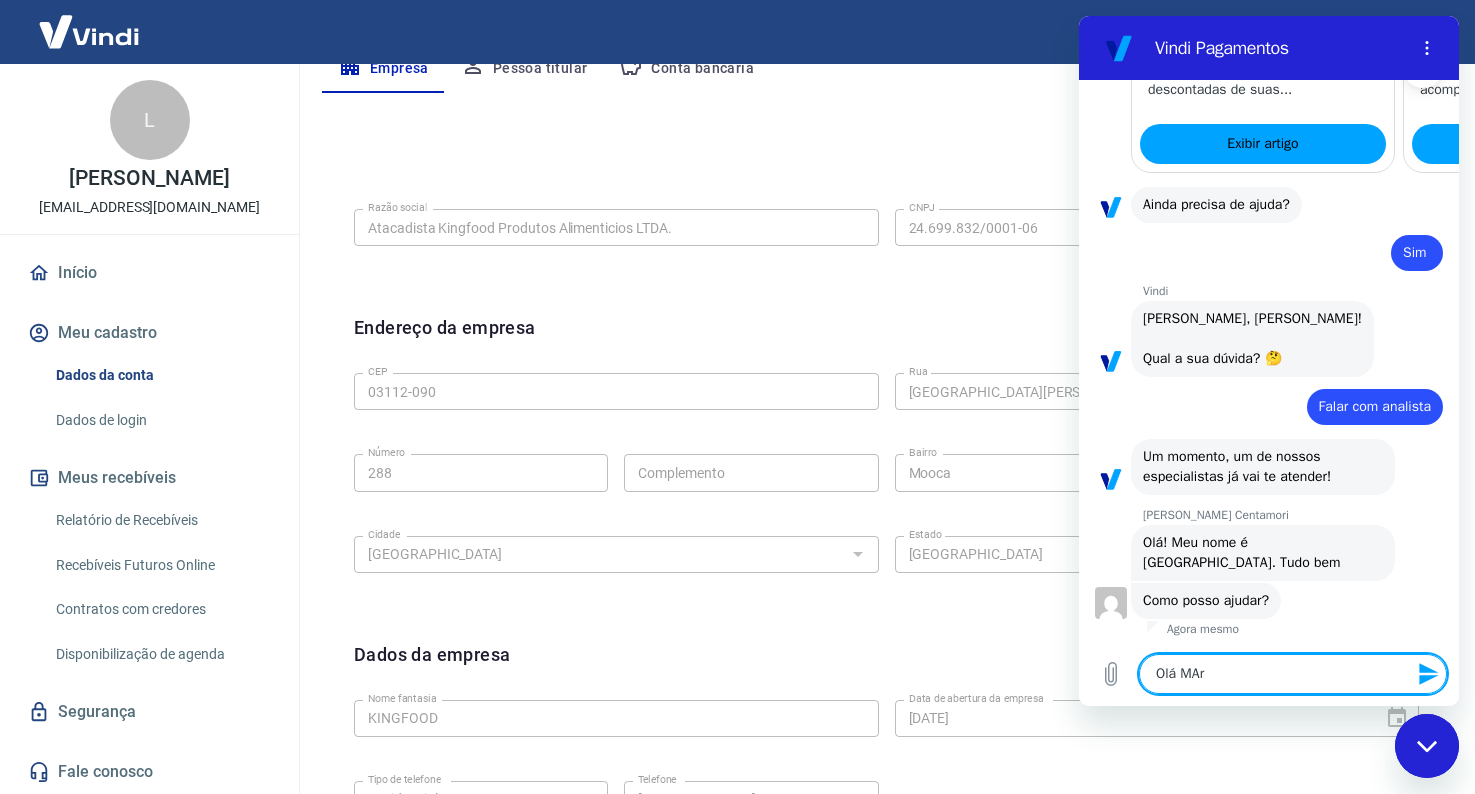 type on "Olá MA" 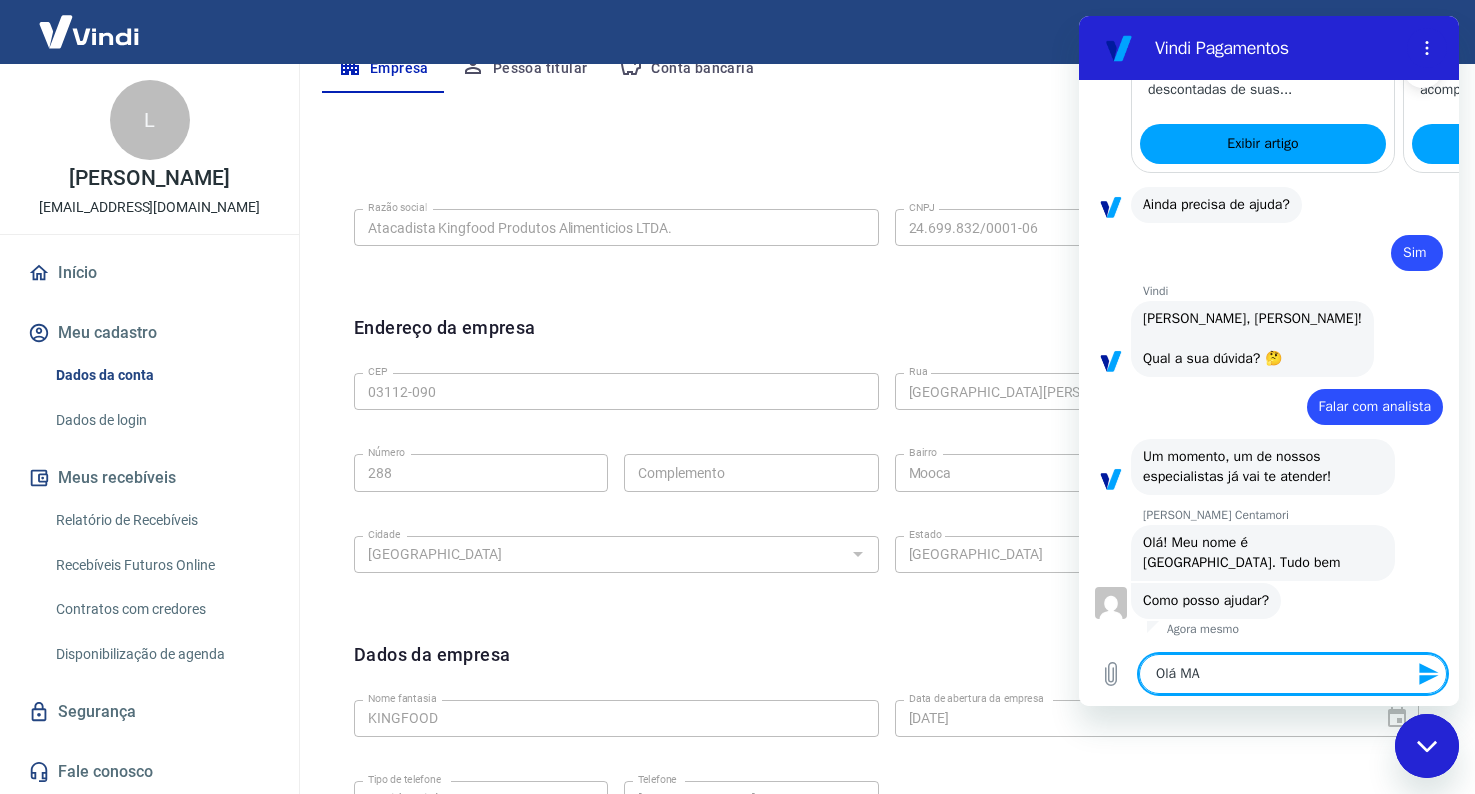 type on "Olá M" 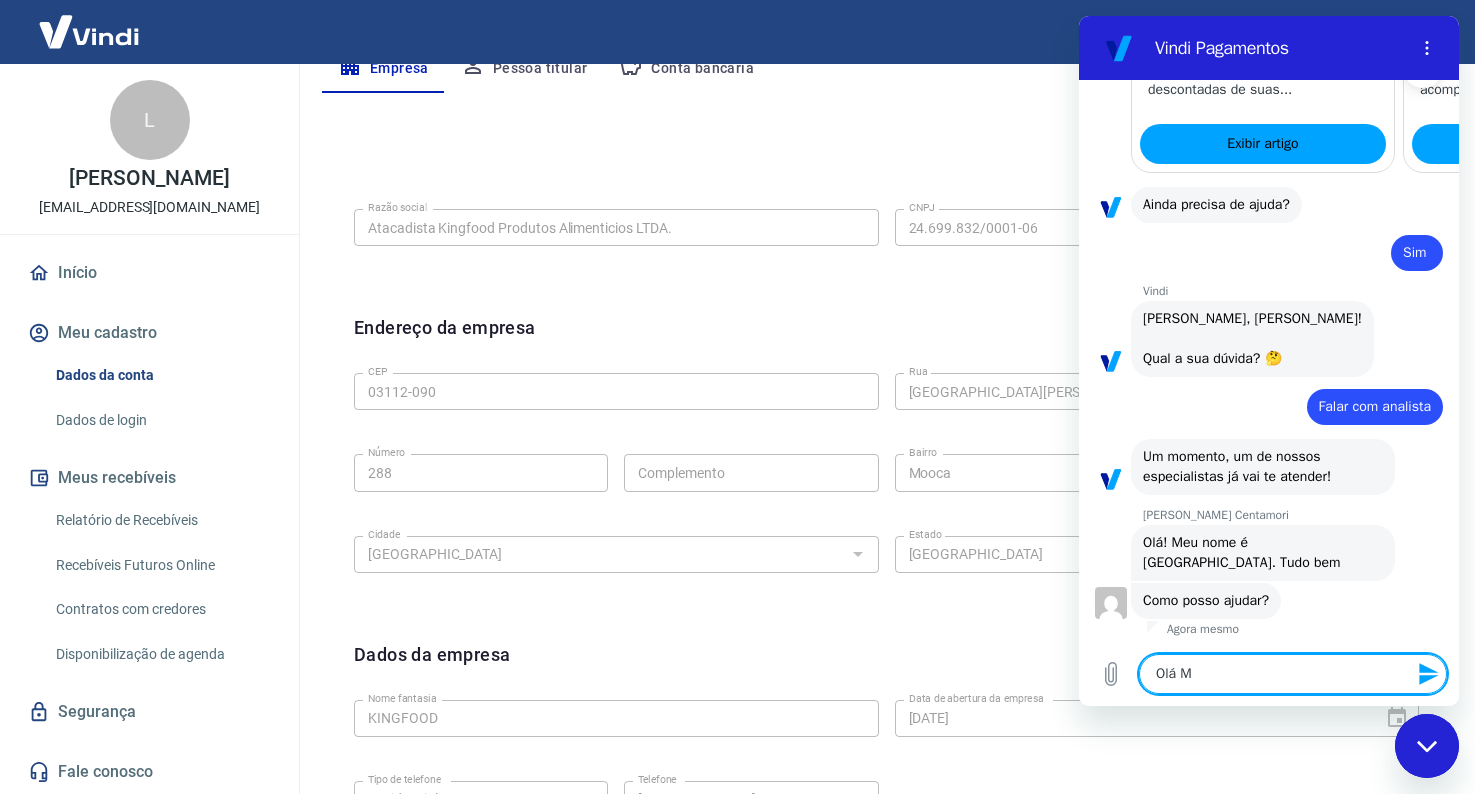 type on "Olá Ma" 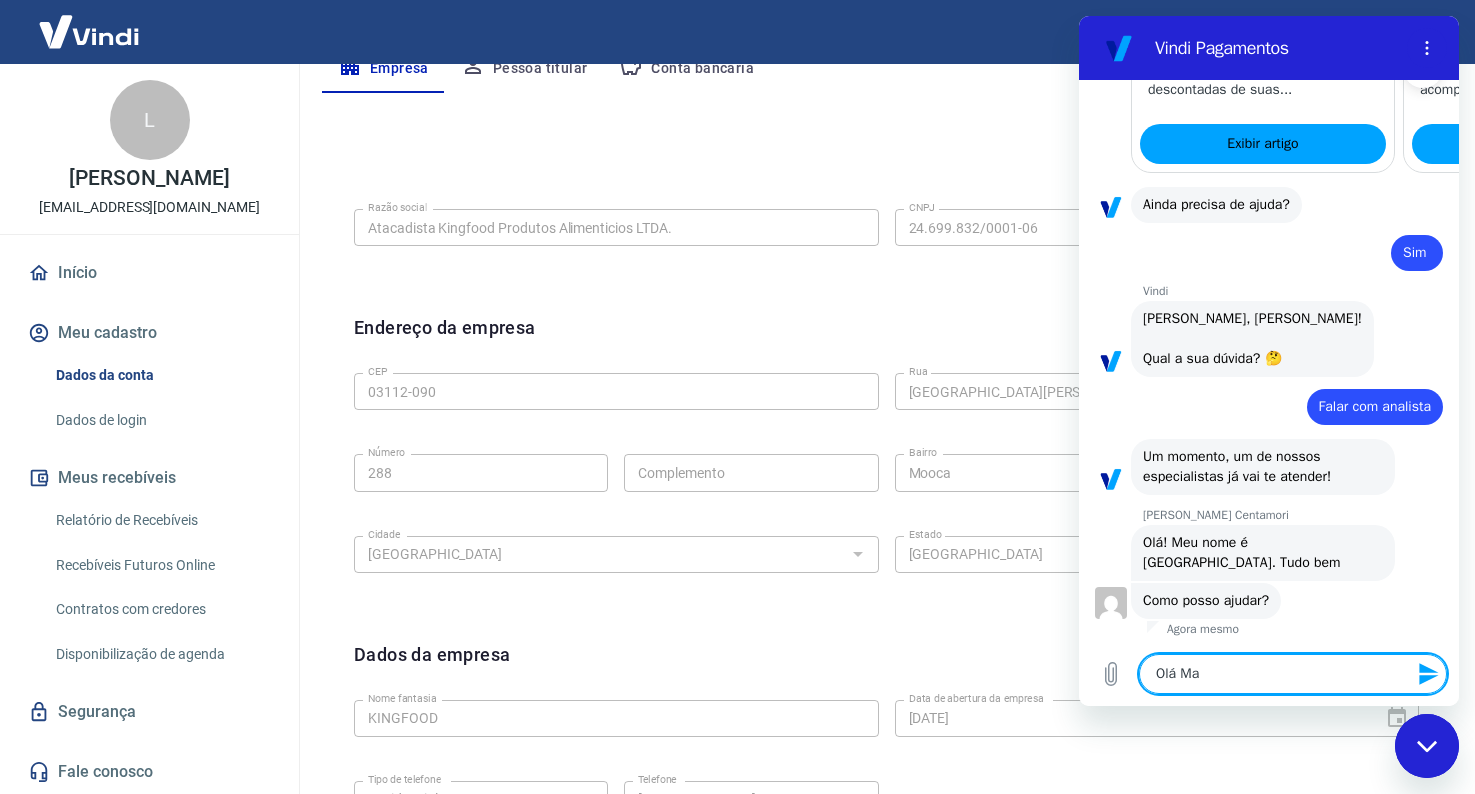 type on "Olá Mar" 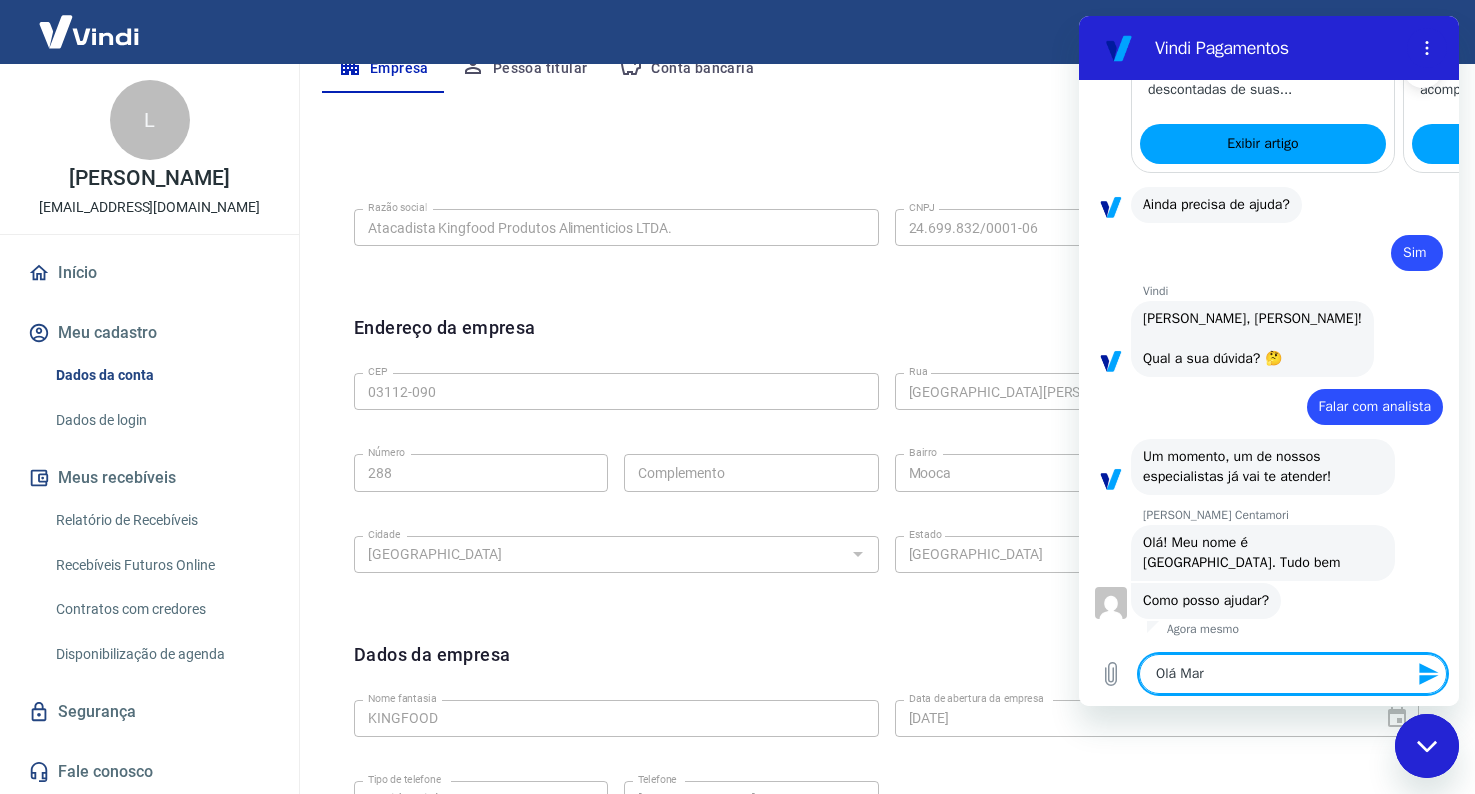 type on "Olá Mara" 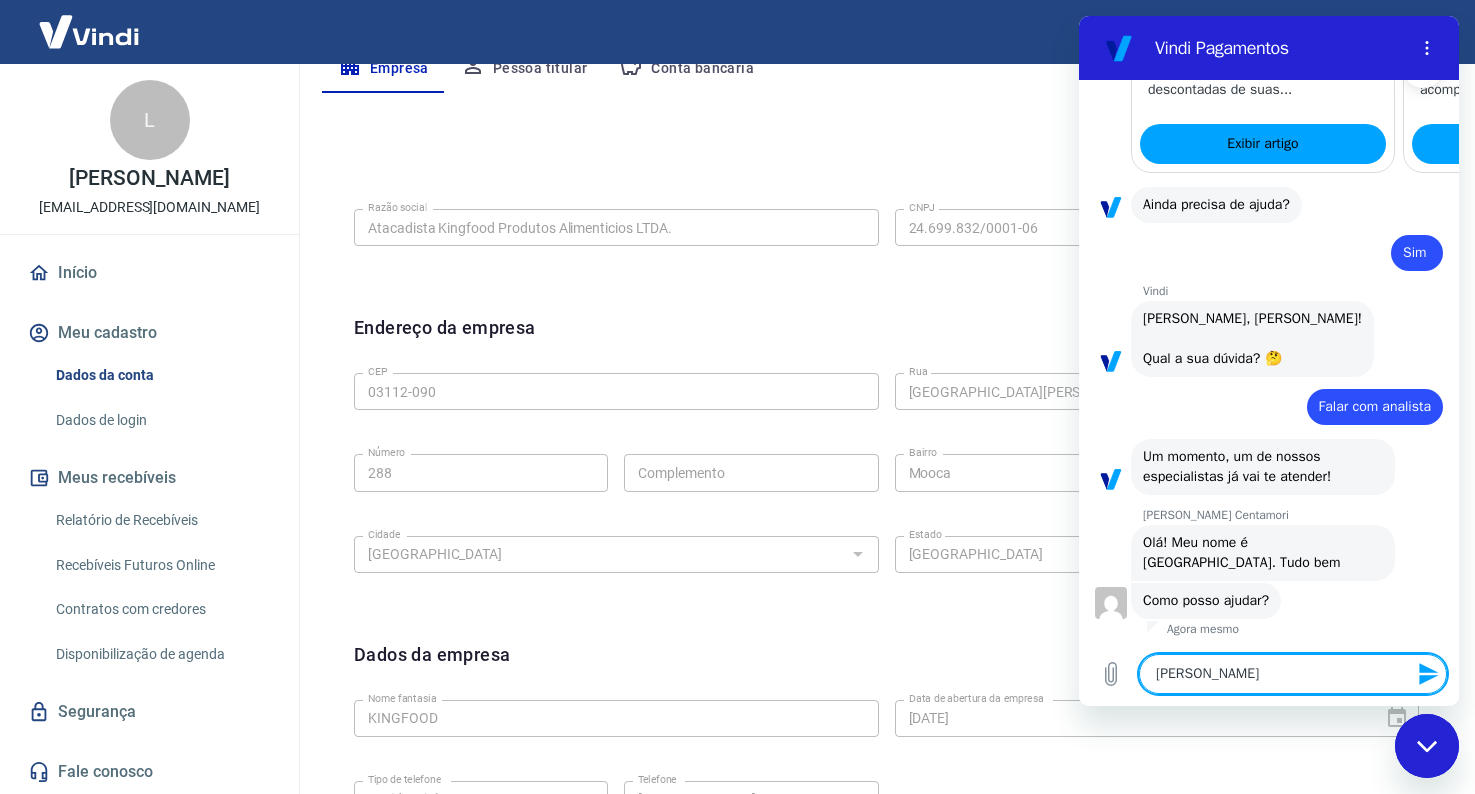 type on "Olá Marai" 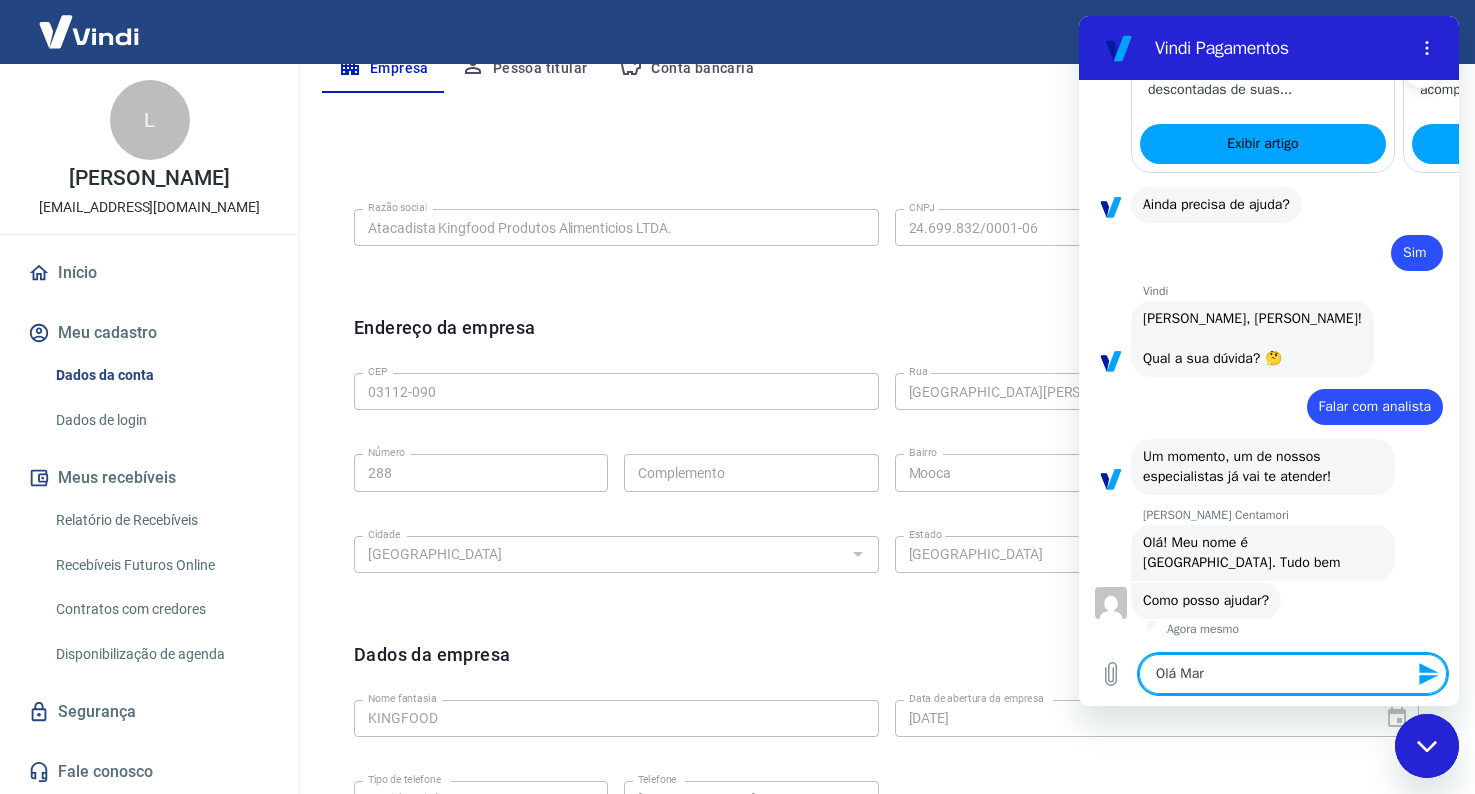 type on "Olá Mari" 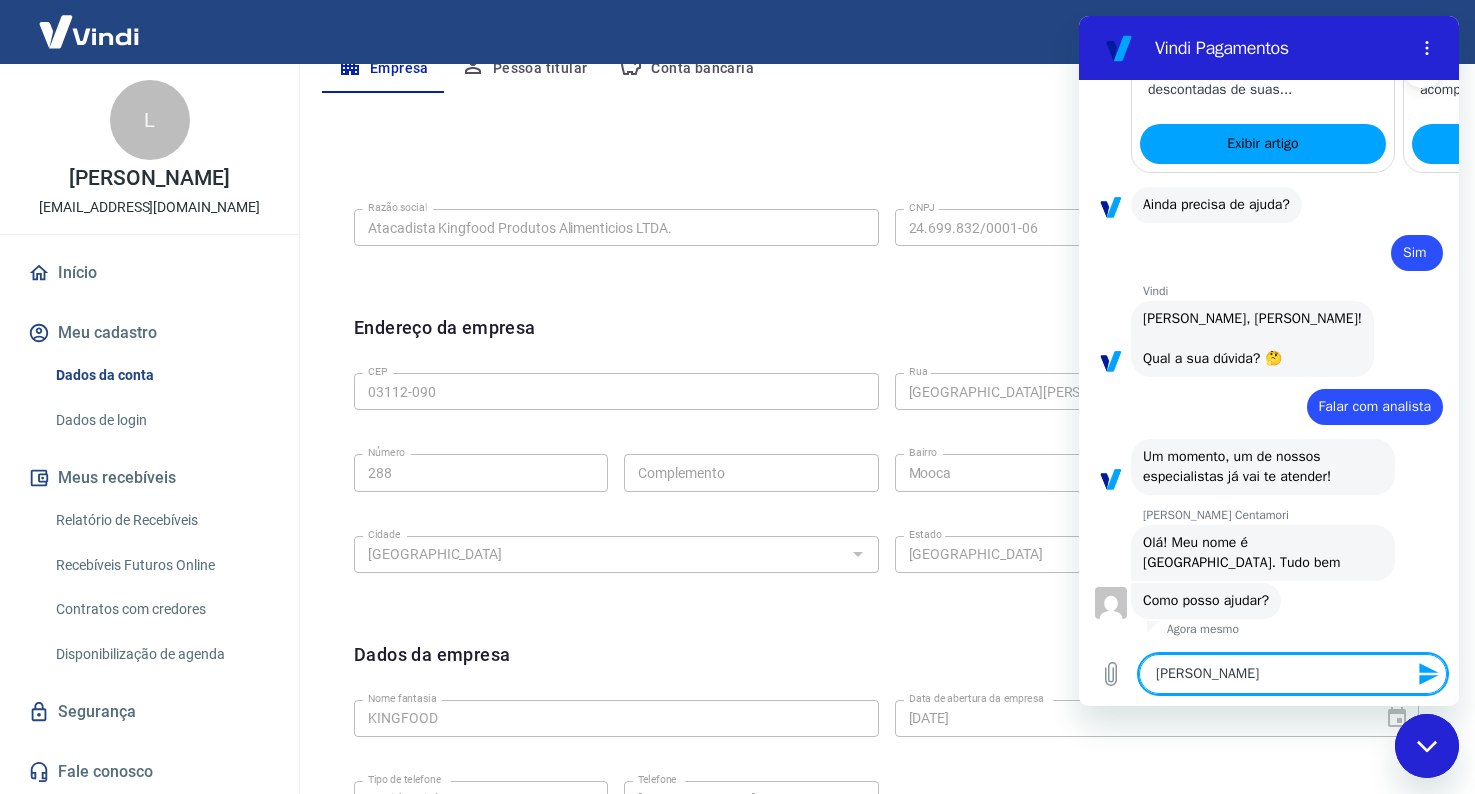 type on "Olá Maria" 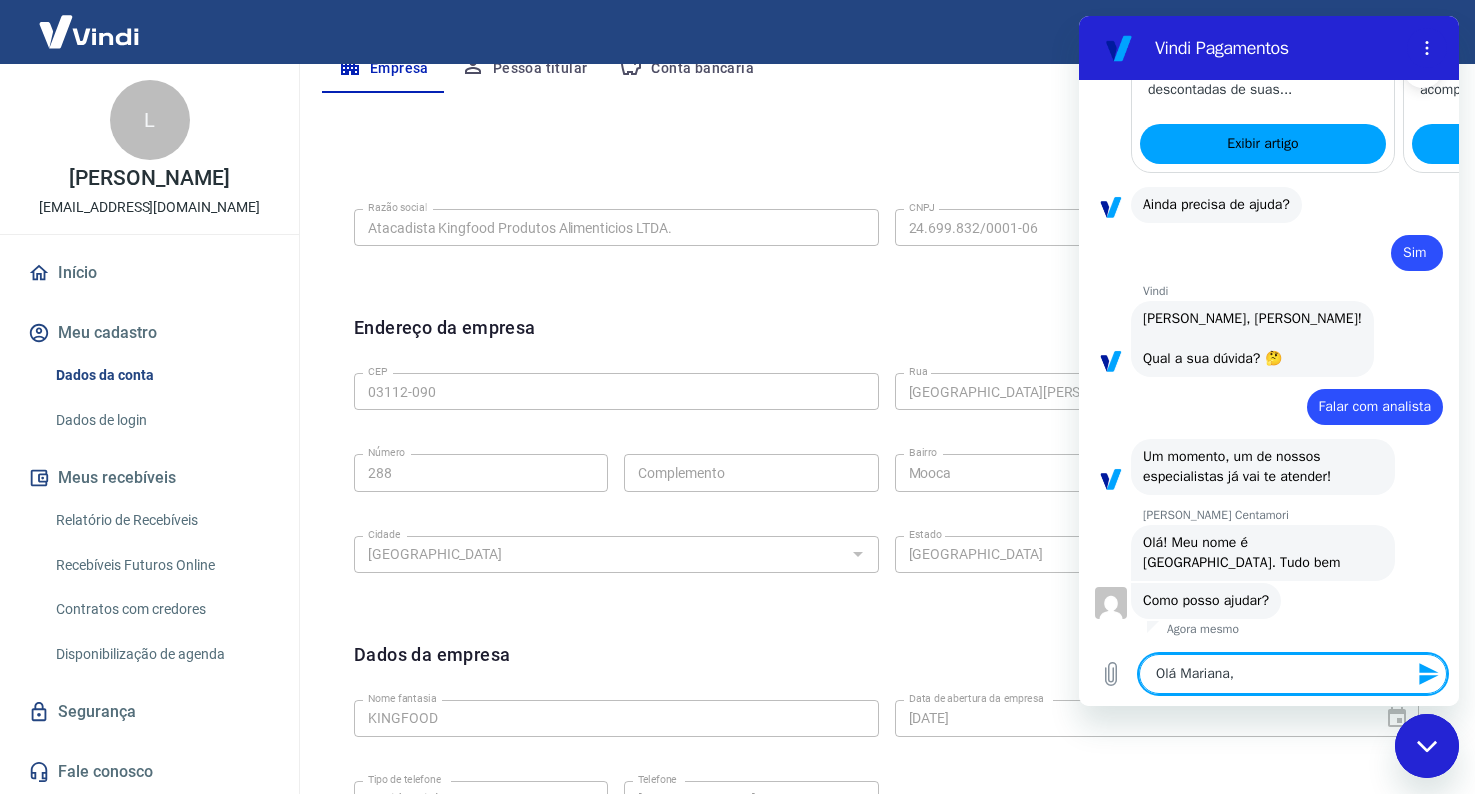 type on "Olá Mariana," 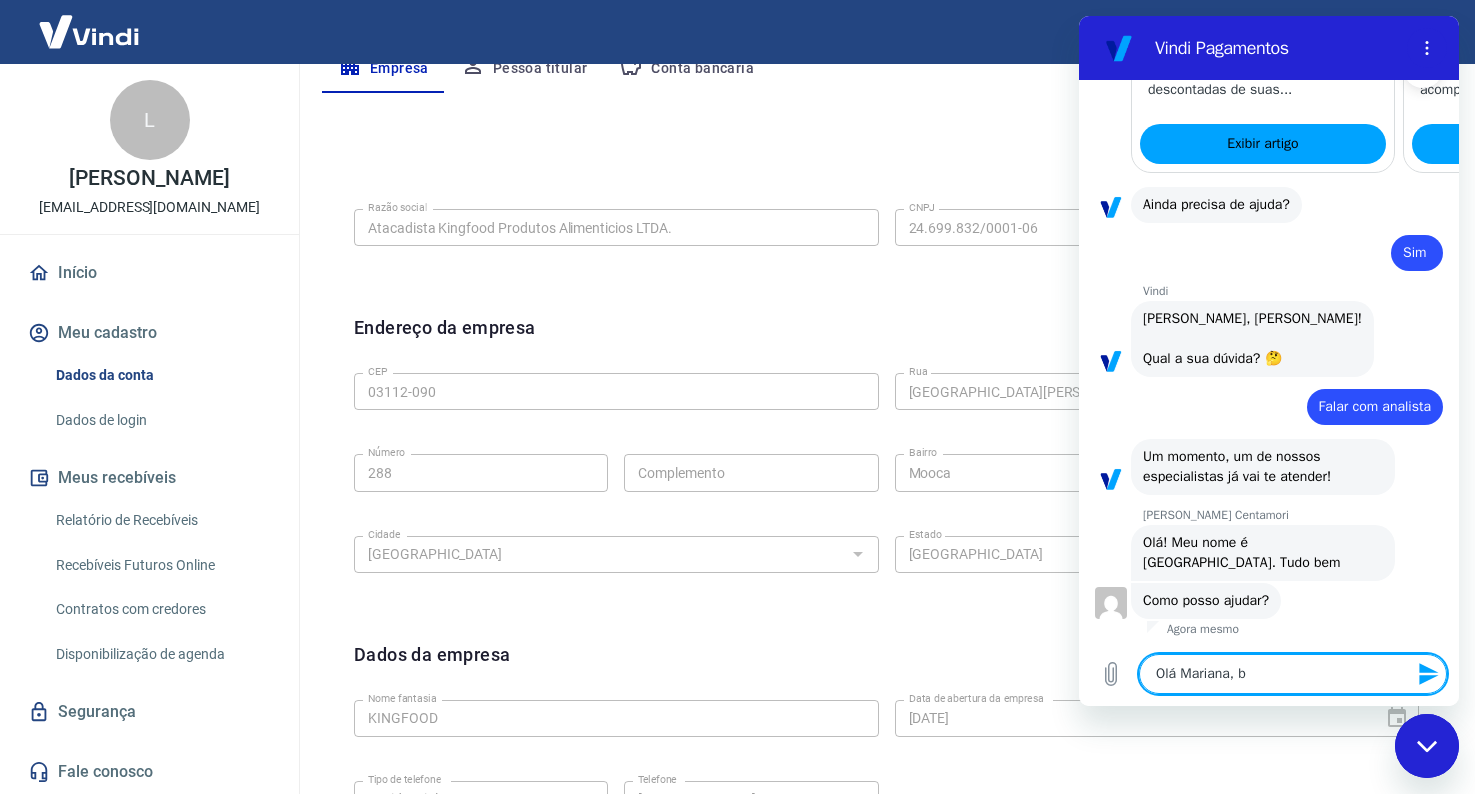 type on "Olá Mariana, bo" 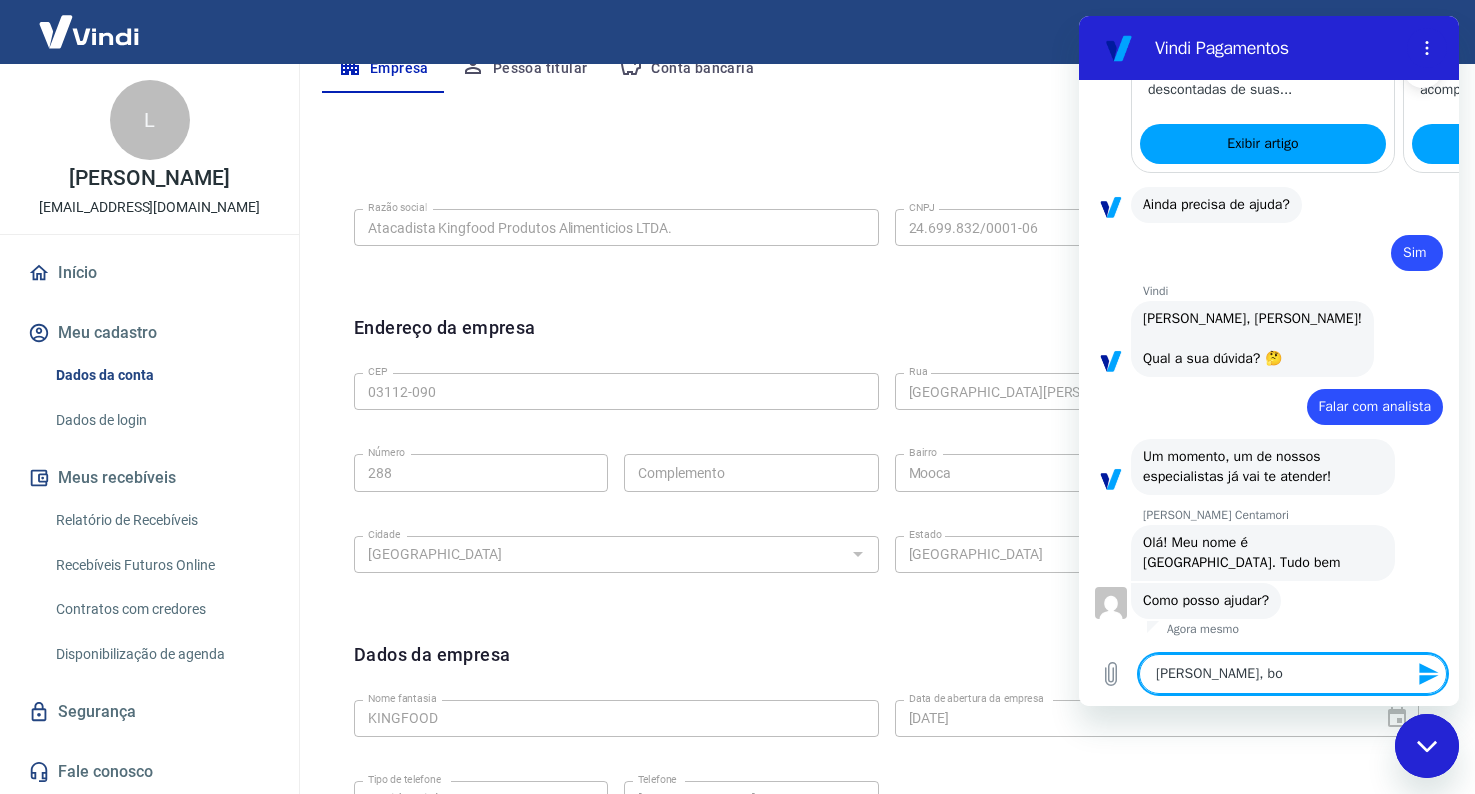 type on "Olá Mariana, boa" 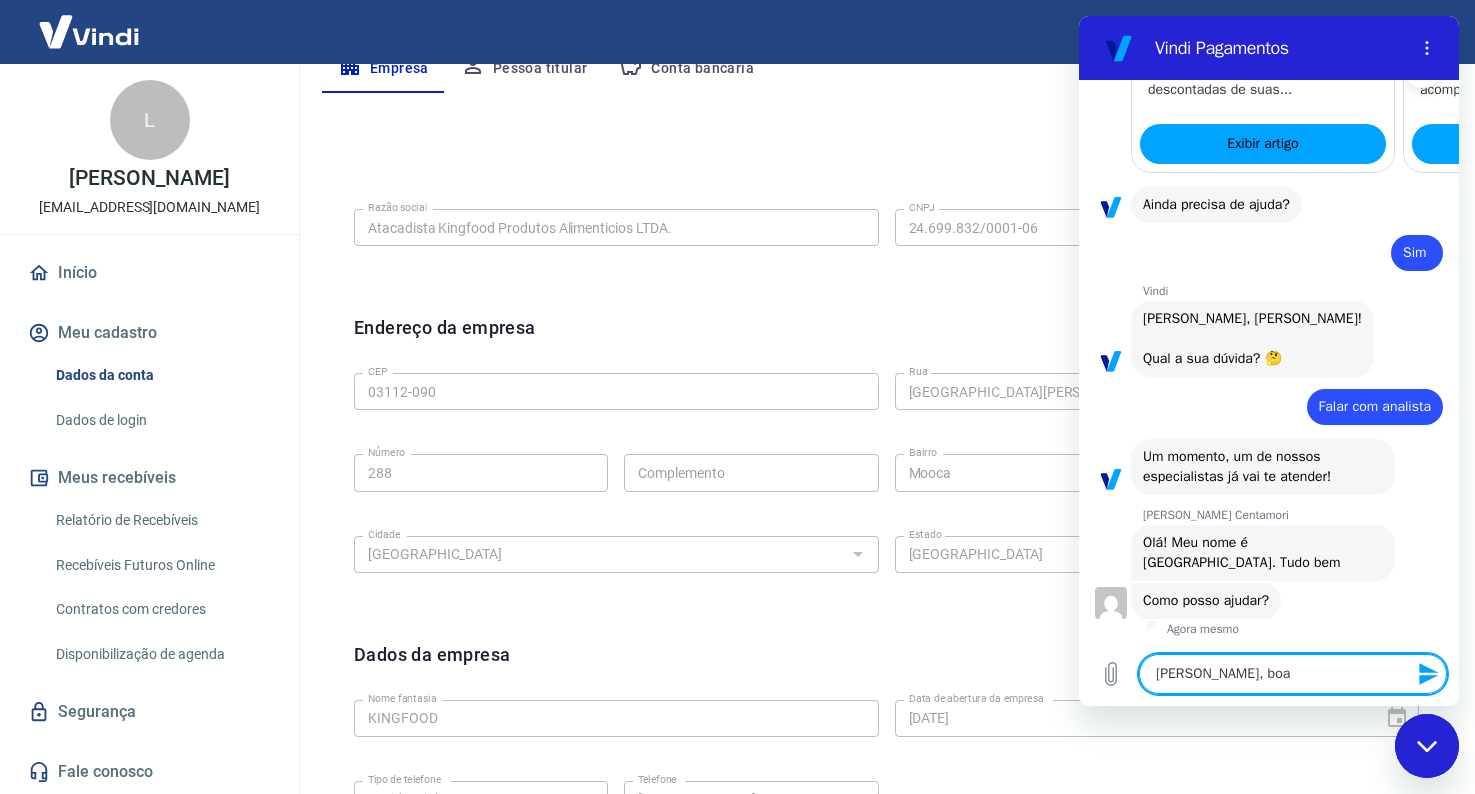 type on "Olá Mariana, boa" 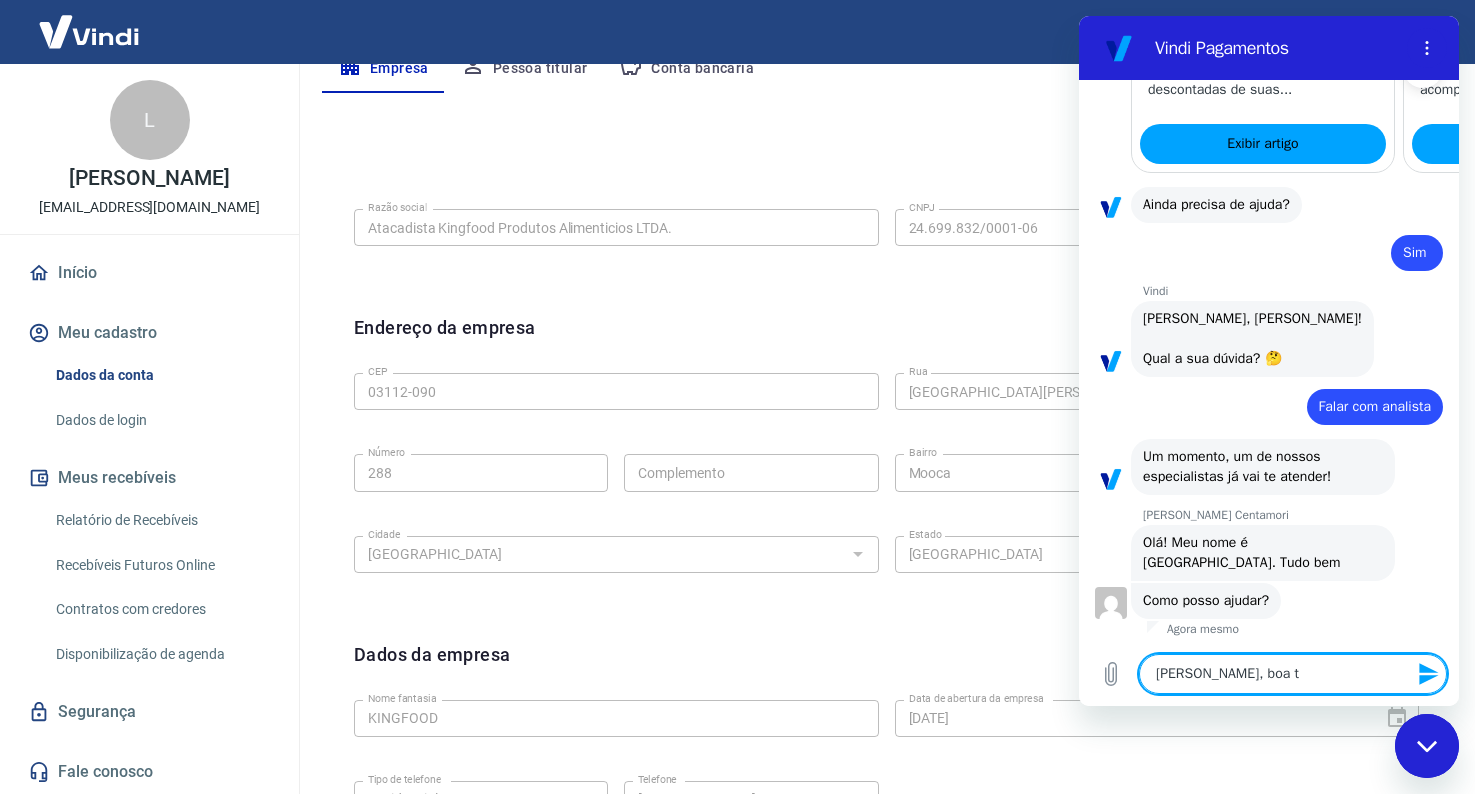 type on "Olá Mariana, boa ta" 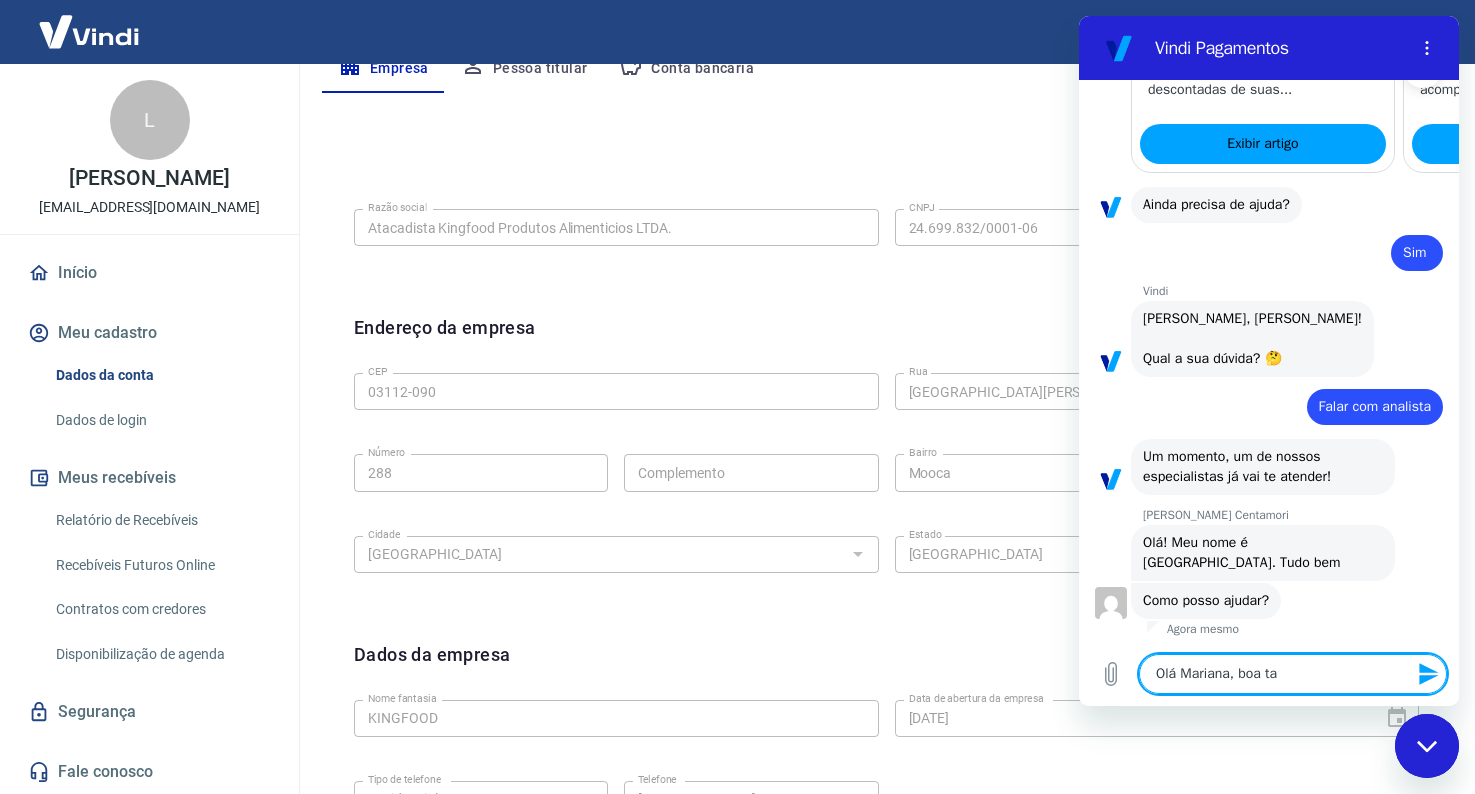 type on "Olá Mariana, boa tar" 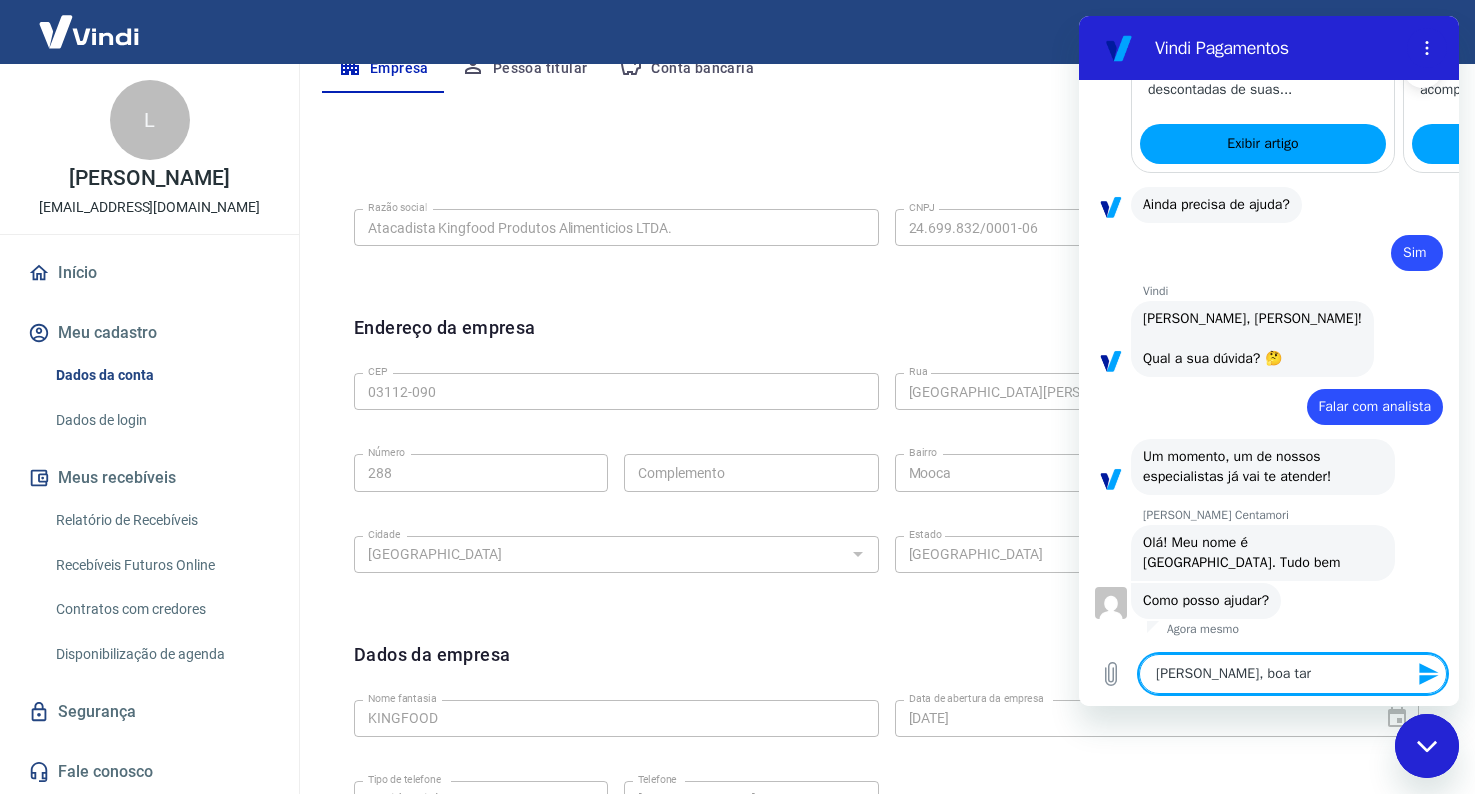 type on "Olá Mariana, boa tard" 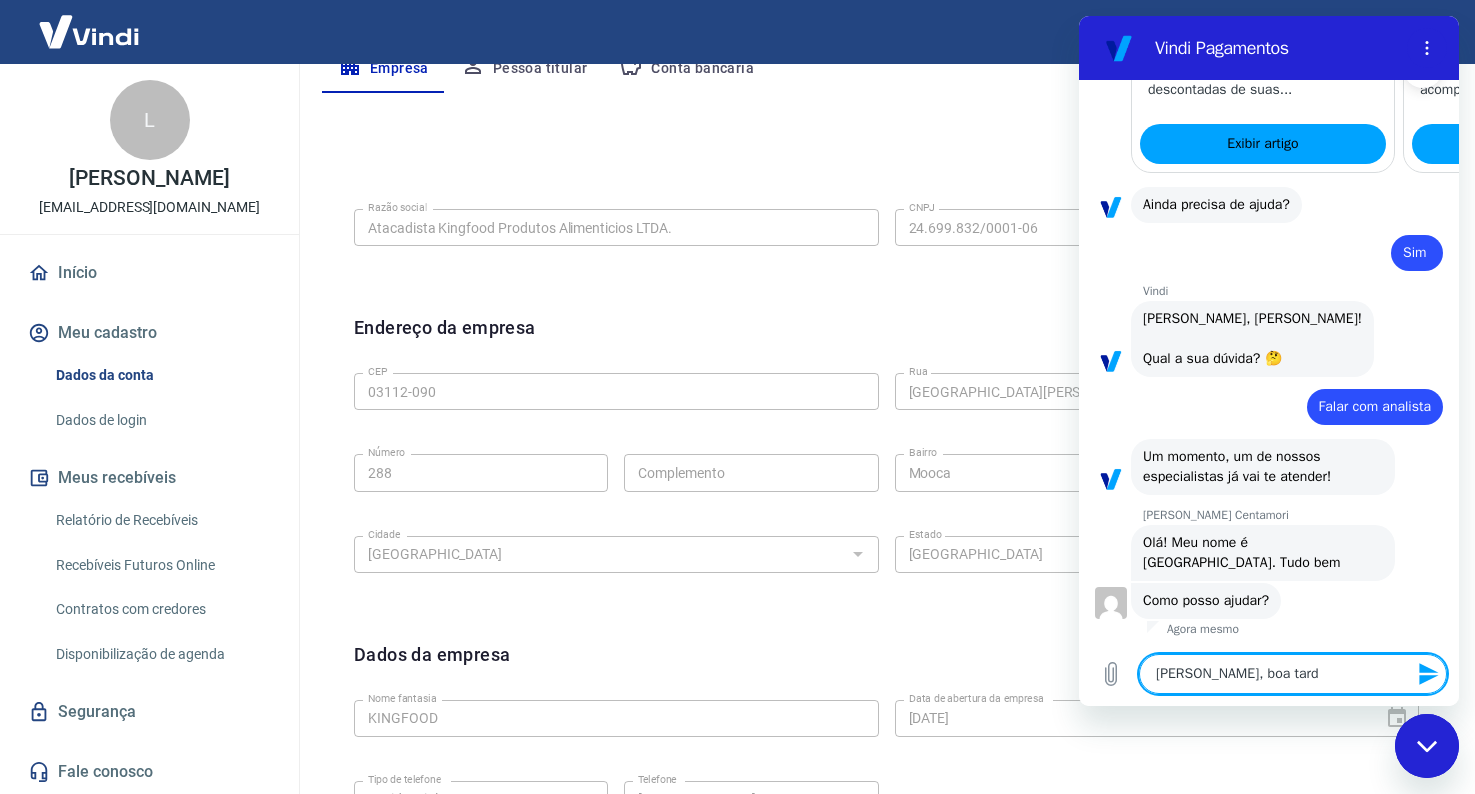 type on "Olá Mariana, boa tarde" 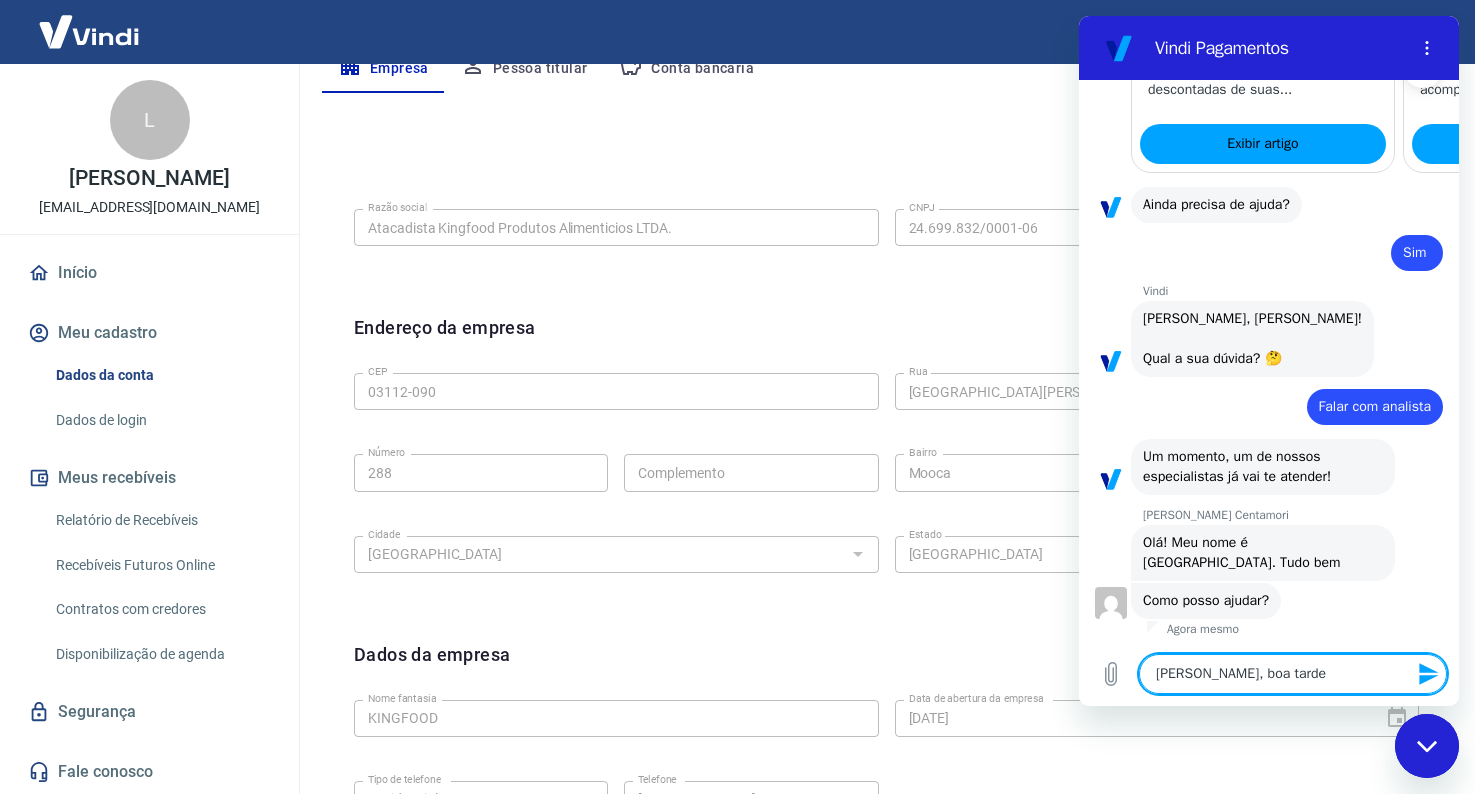 type on "x" 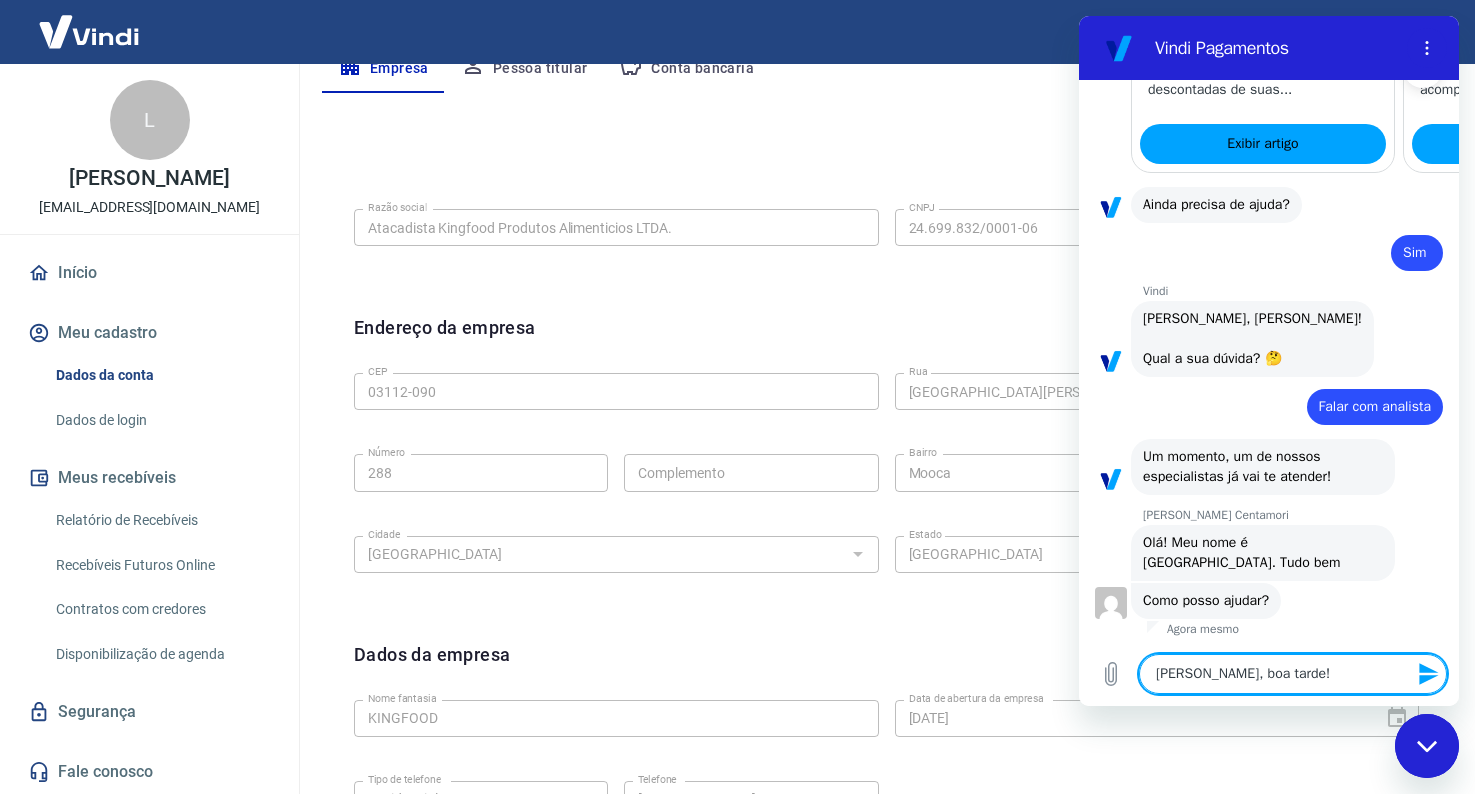 type on "Olá Mariana, boa tarde!" 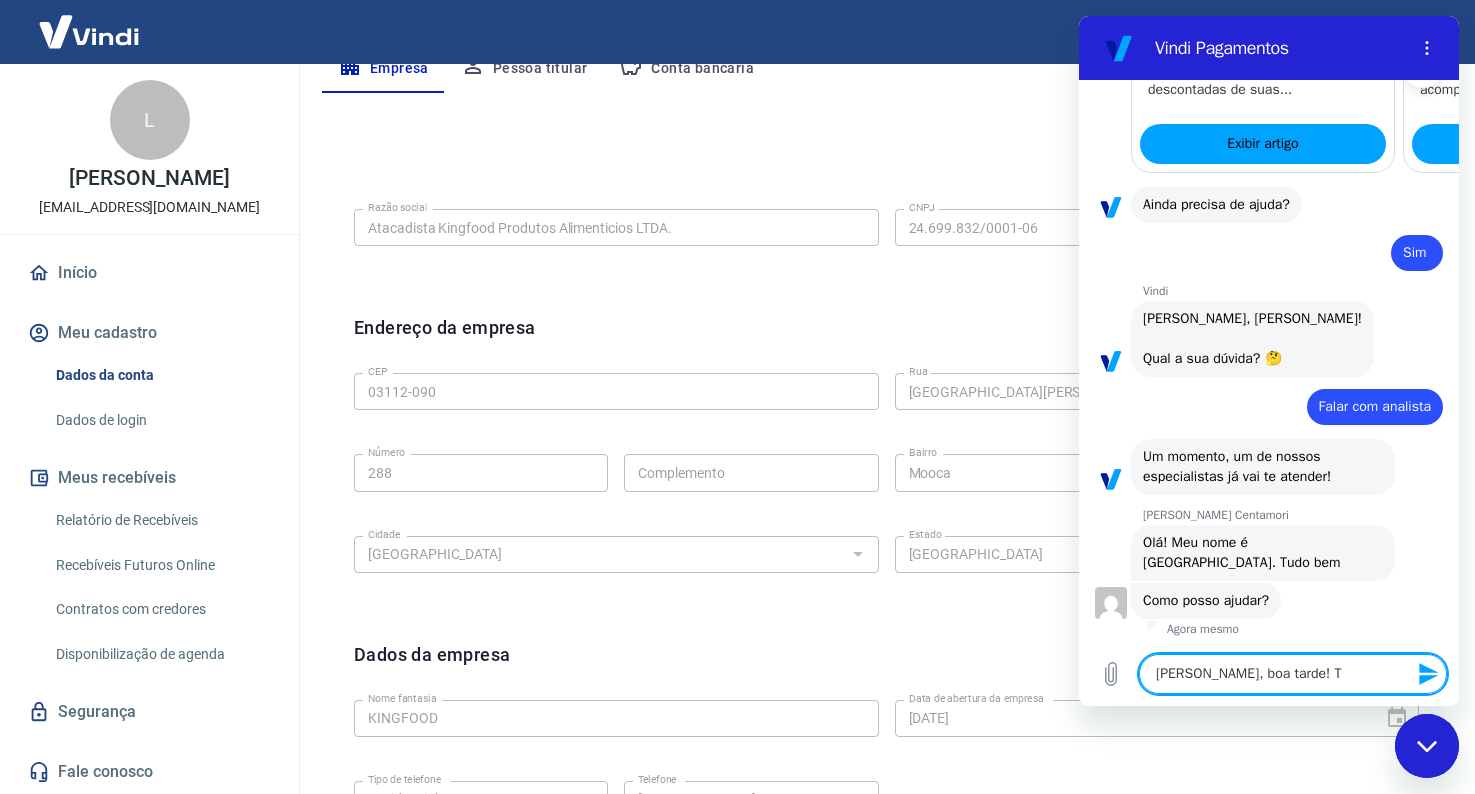 type on "Olá Mariana, boa tarde! Tu" 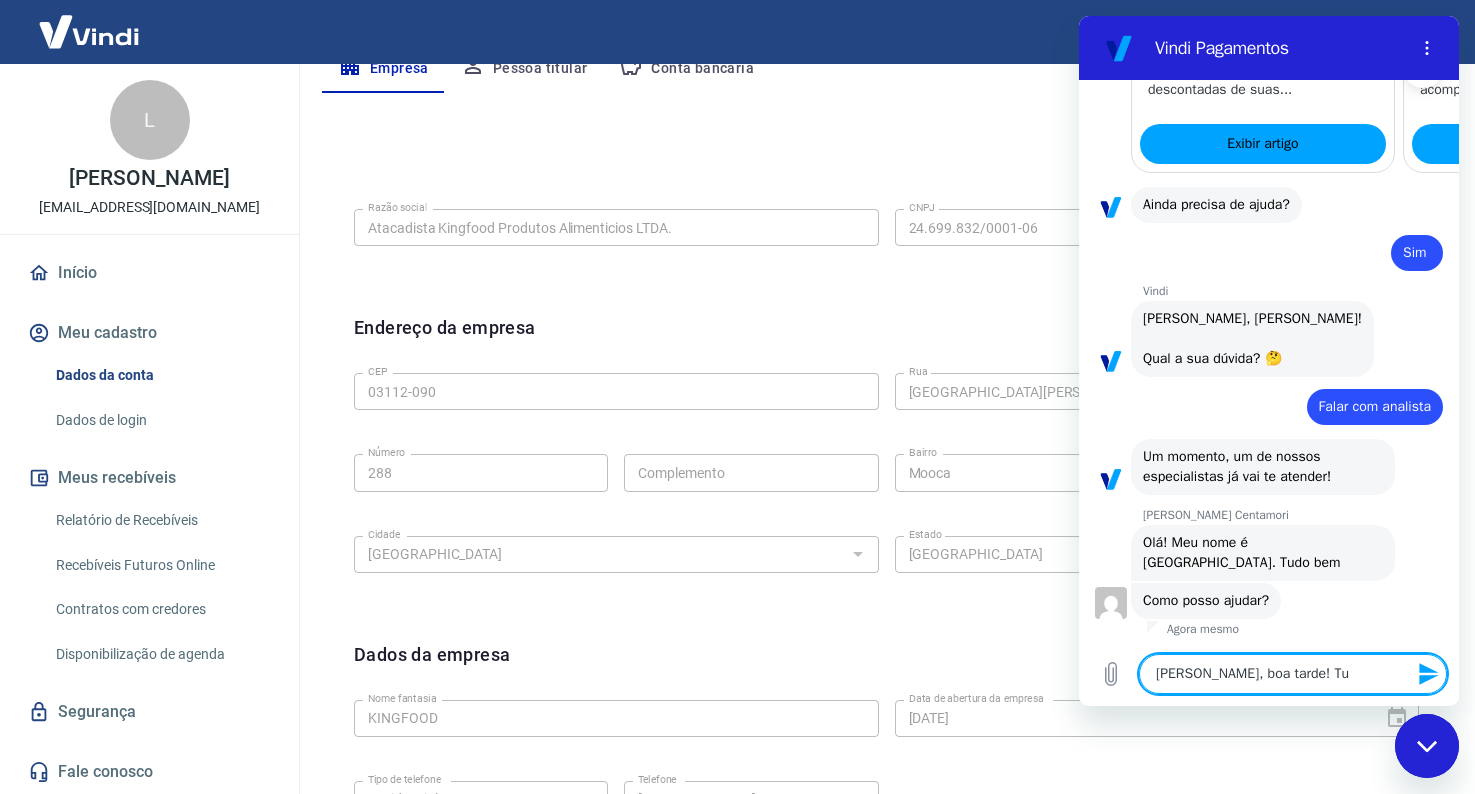 type on "Olá Mariana, boa tarde! Tud" 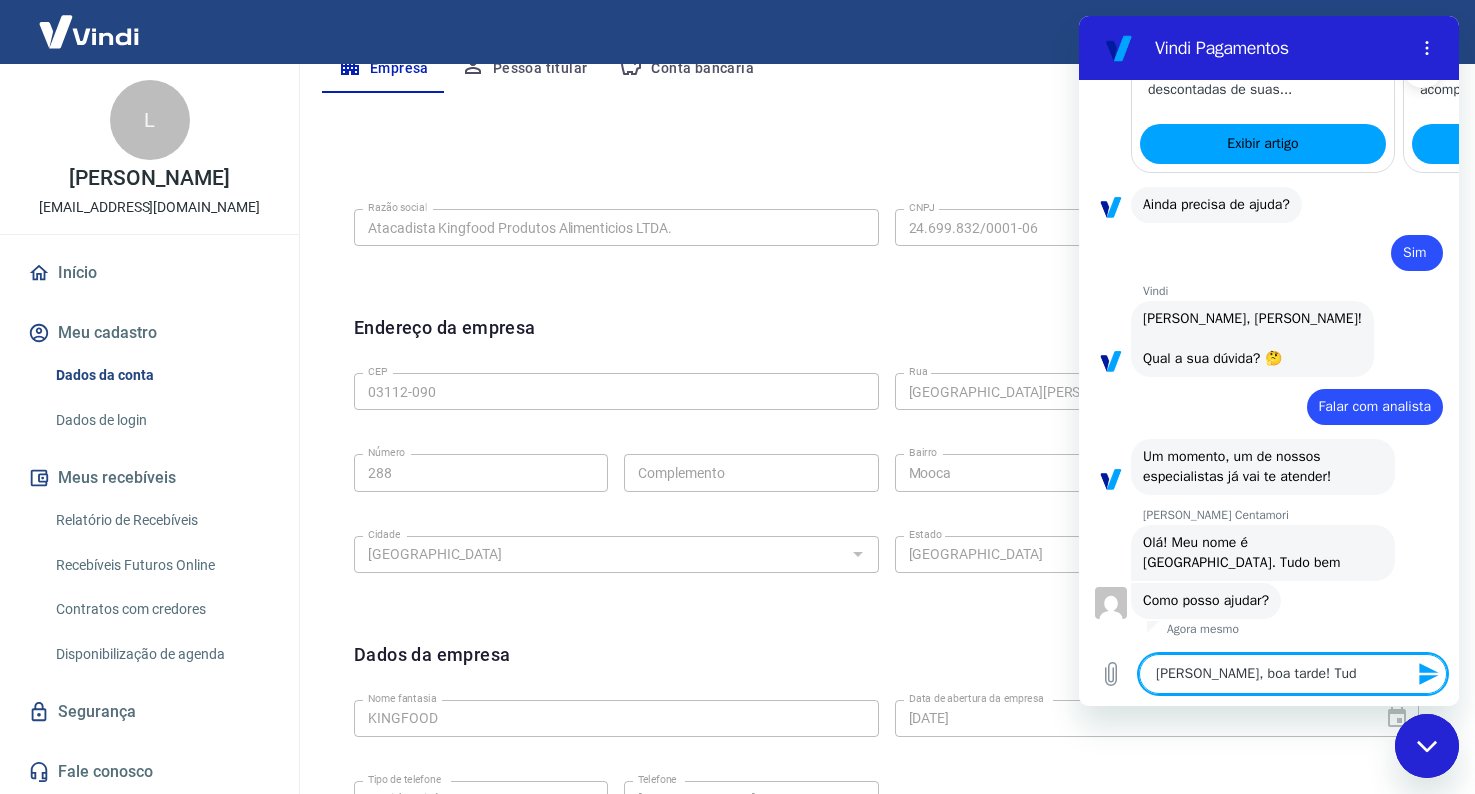 type on "x" 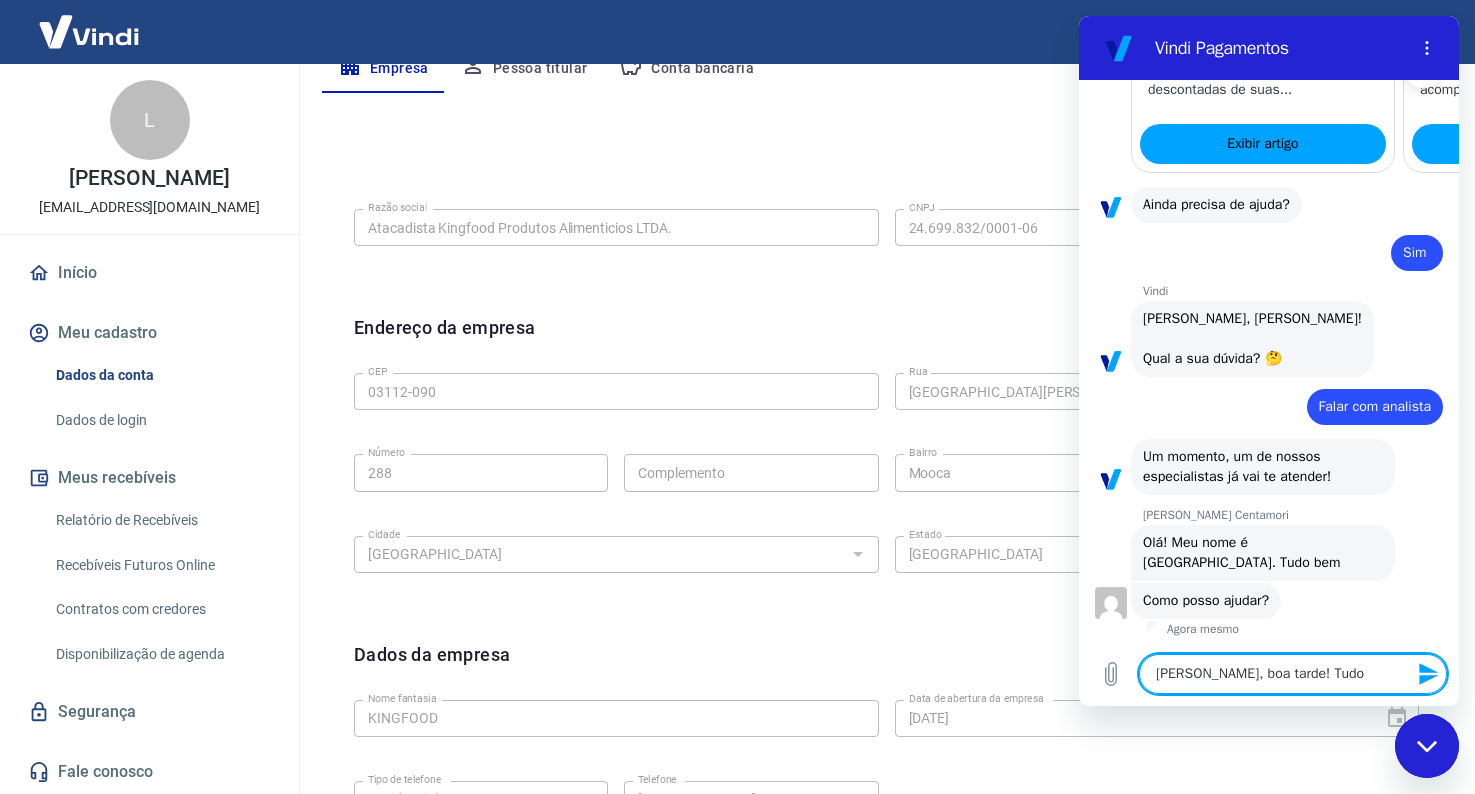 type on "Olá Mariana, boa tarde! Tudo" 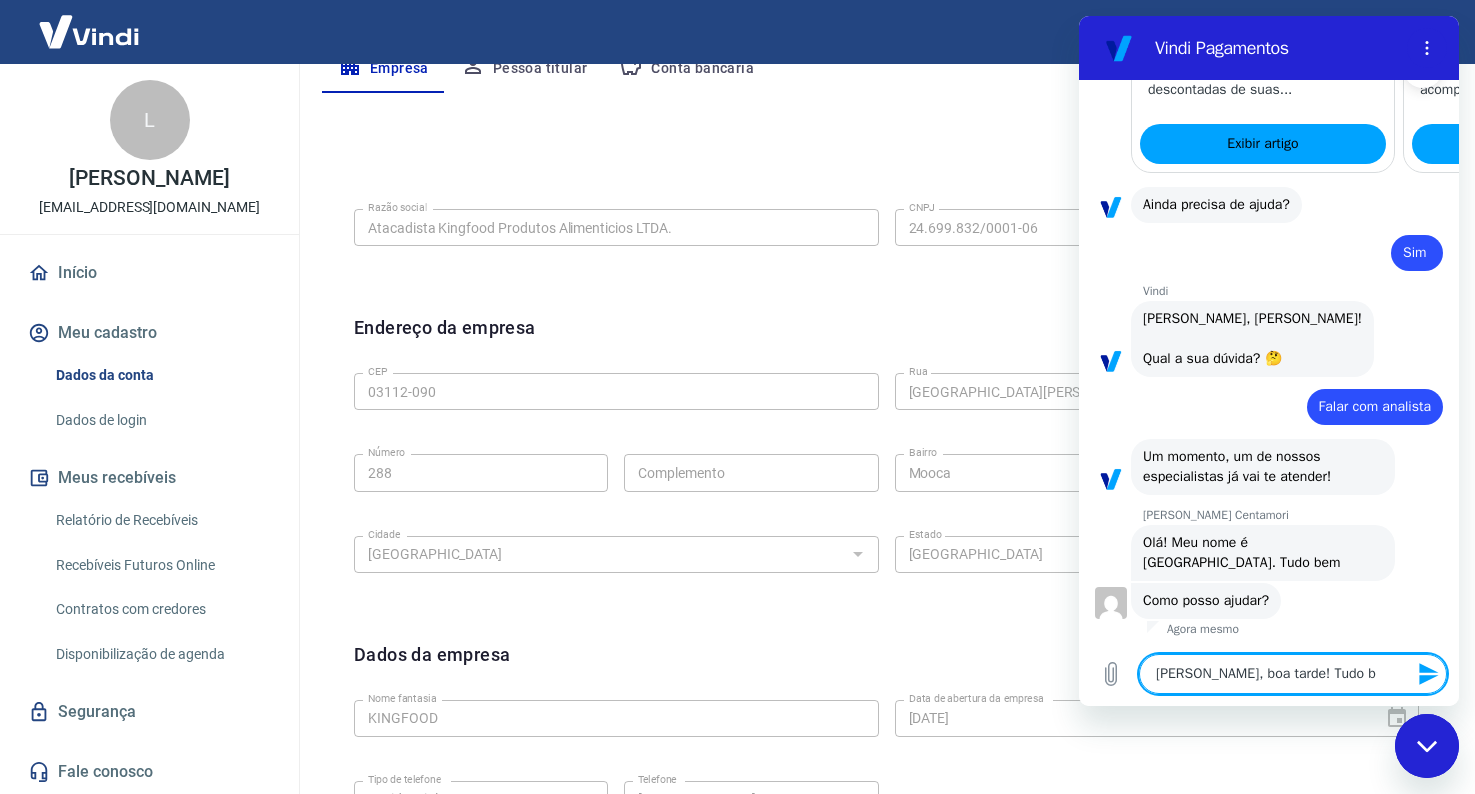 type on "Olá Mariana, boa tarde! Tudo be" 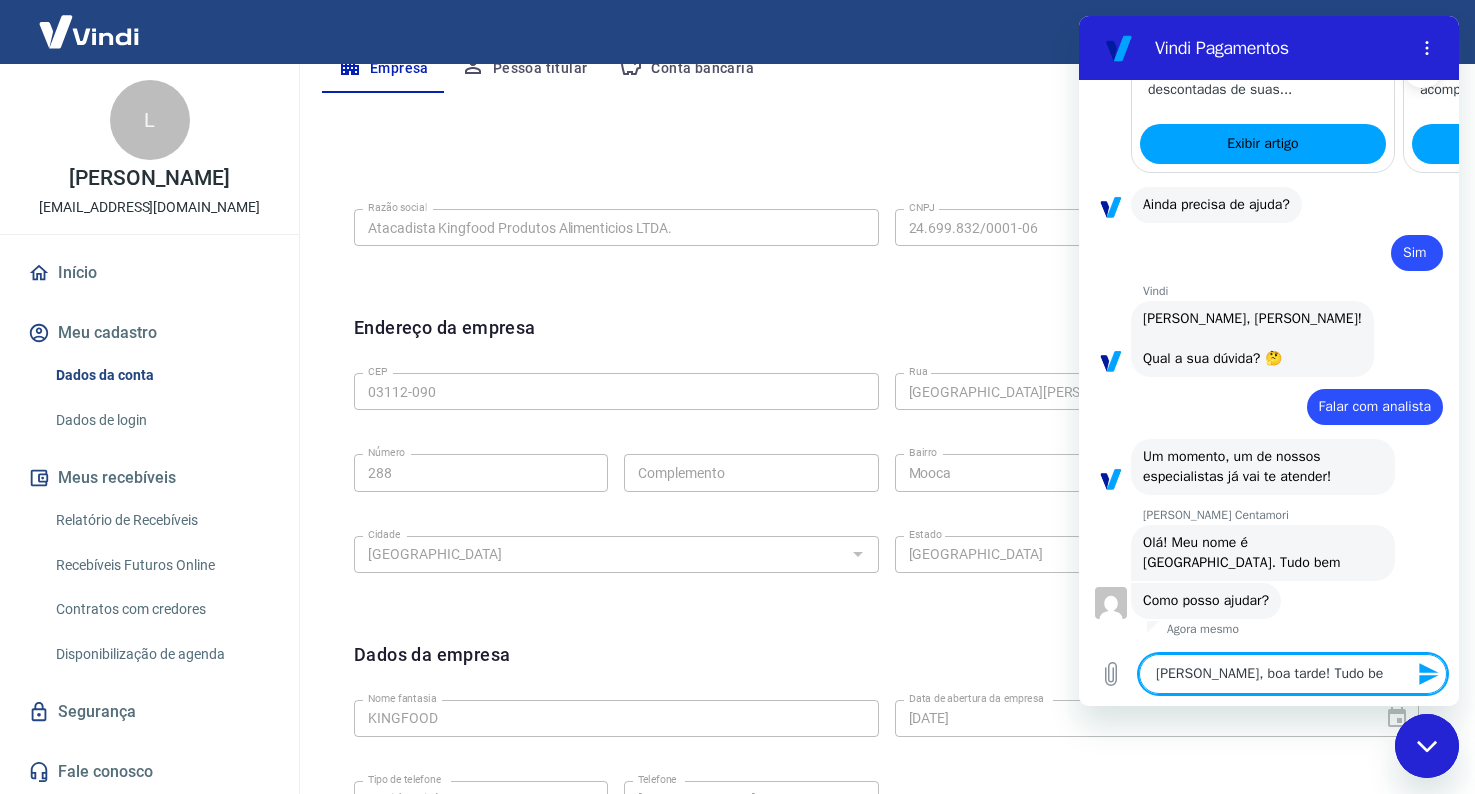 type on "Olá Mariana, boa tarde! Tudo bem" 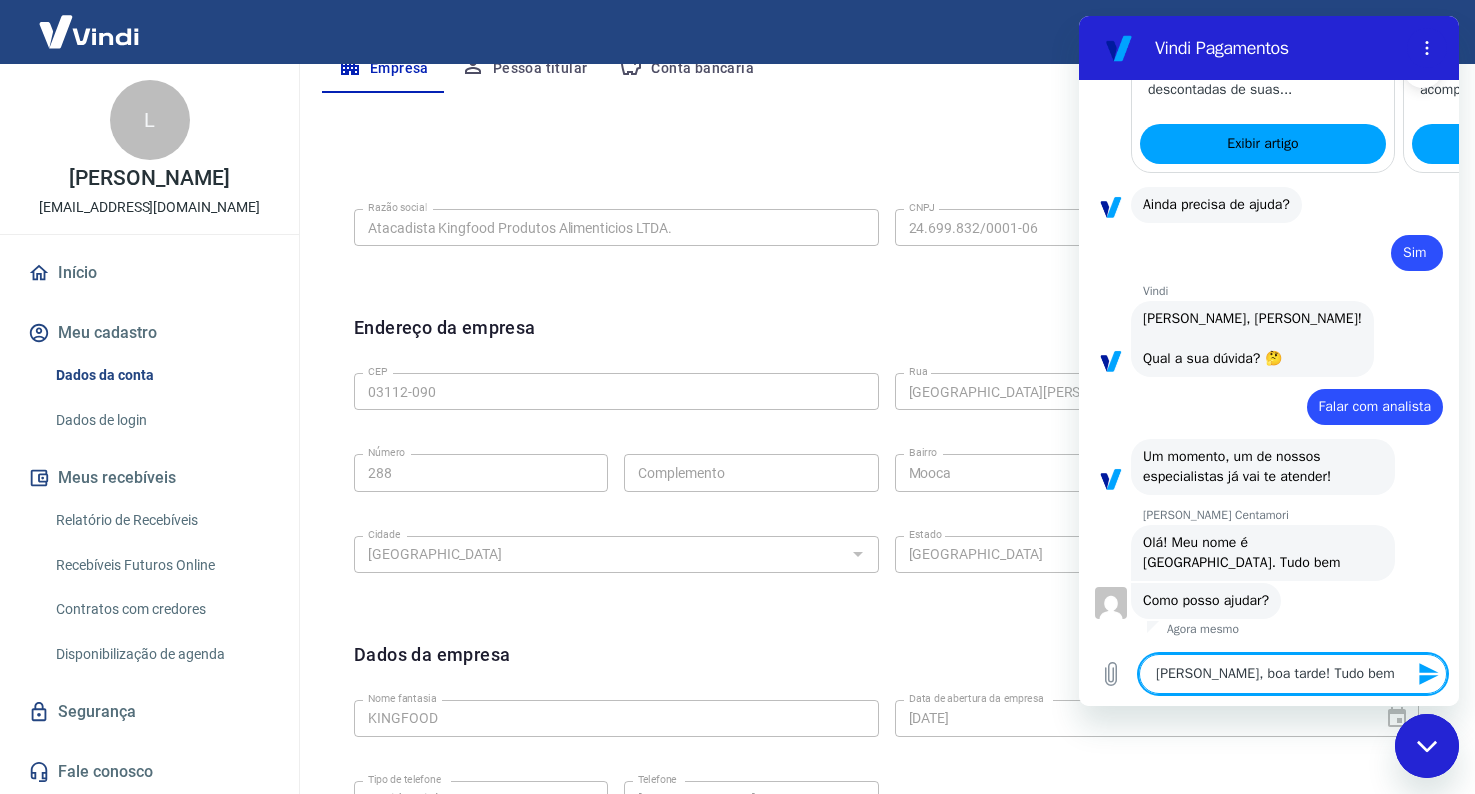 type on "Olá Mariana, boa tarde! Tudo bem?" 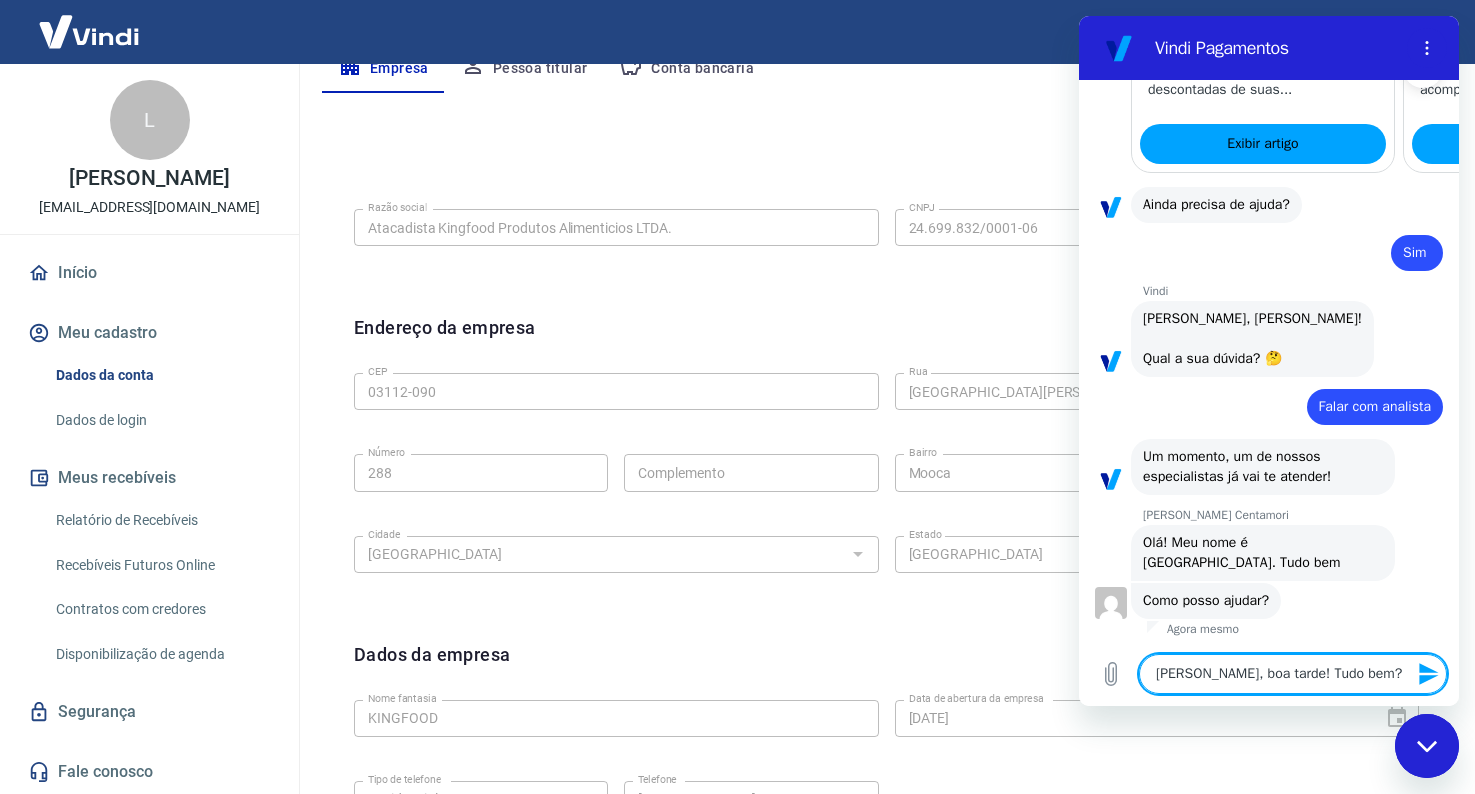 type on "Olá Mariana, boa tarde! Tudo bem?" 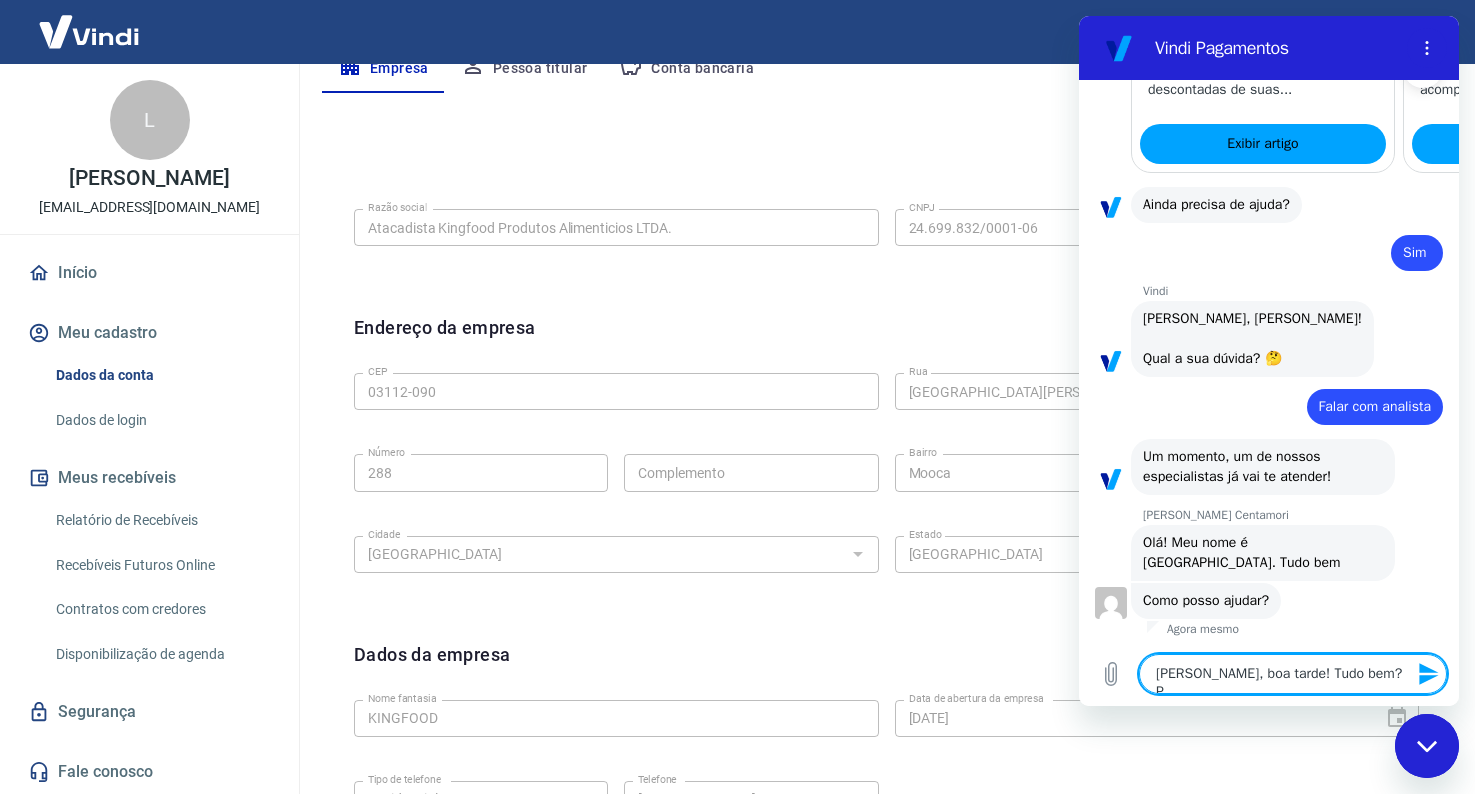 type on "Olá Mariana, boa tarde! Tudo bem? Pr" 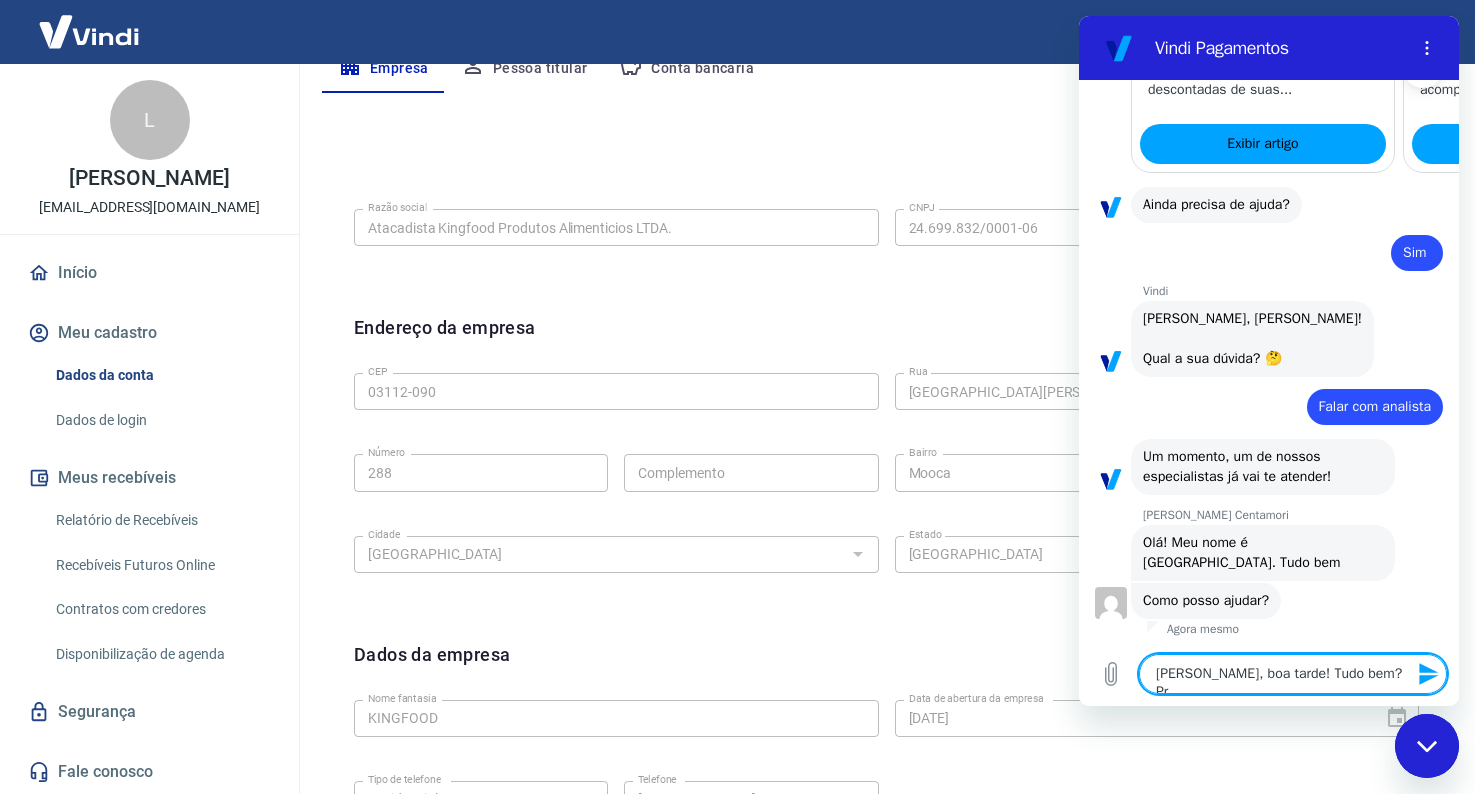 type on "Olá Mariana, boa tarde! Tudo bem? Pre" 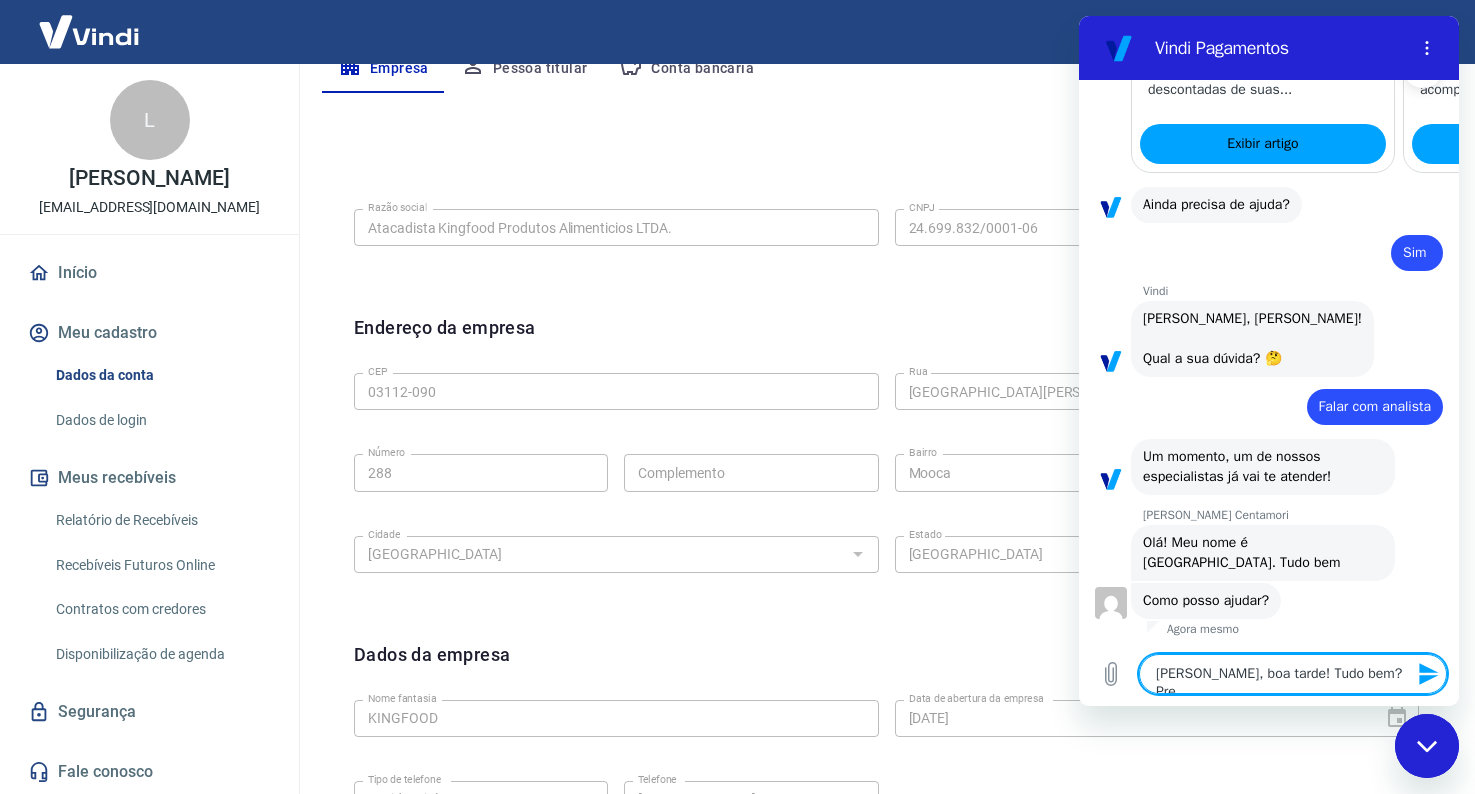 scroll, scrollTop: 2223, scrollLeft: 0, axis: vertical 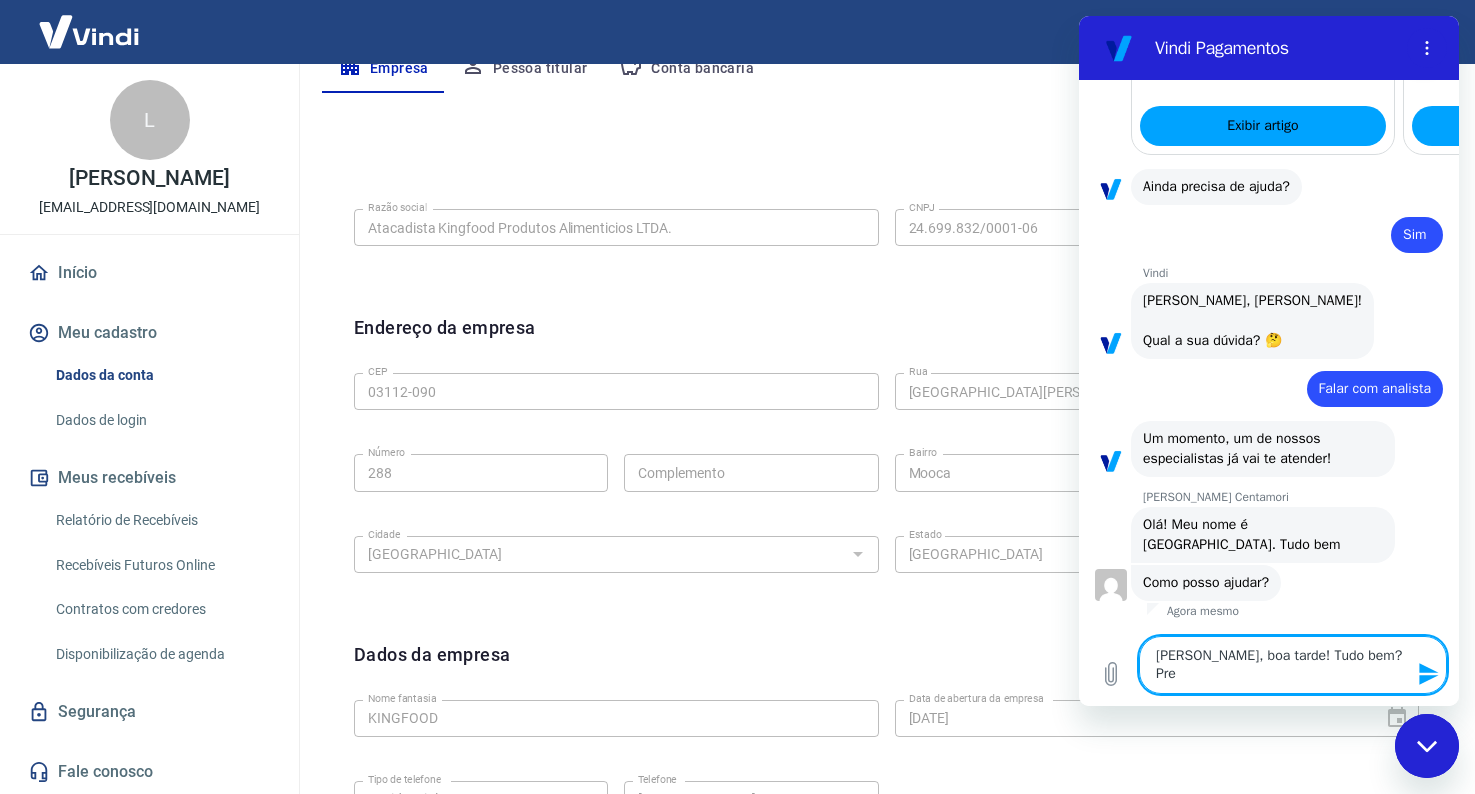 type on "Olá Mariana, boa tarde! Tudo bem? Prei" 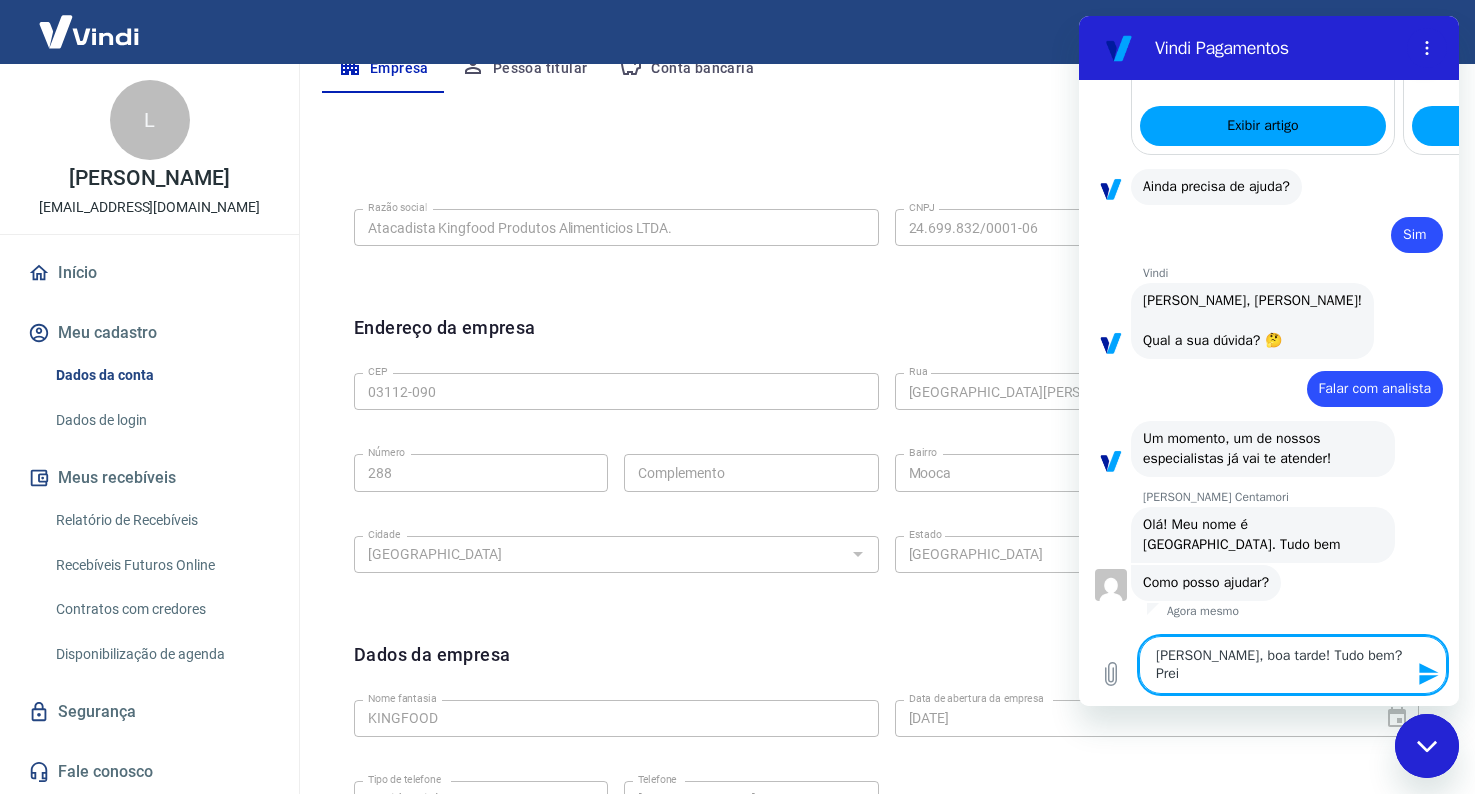 type on "Olá Mariana, boa tarde! Tudo bem? Pre" 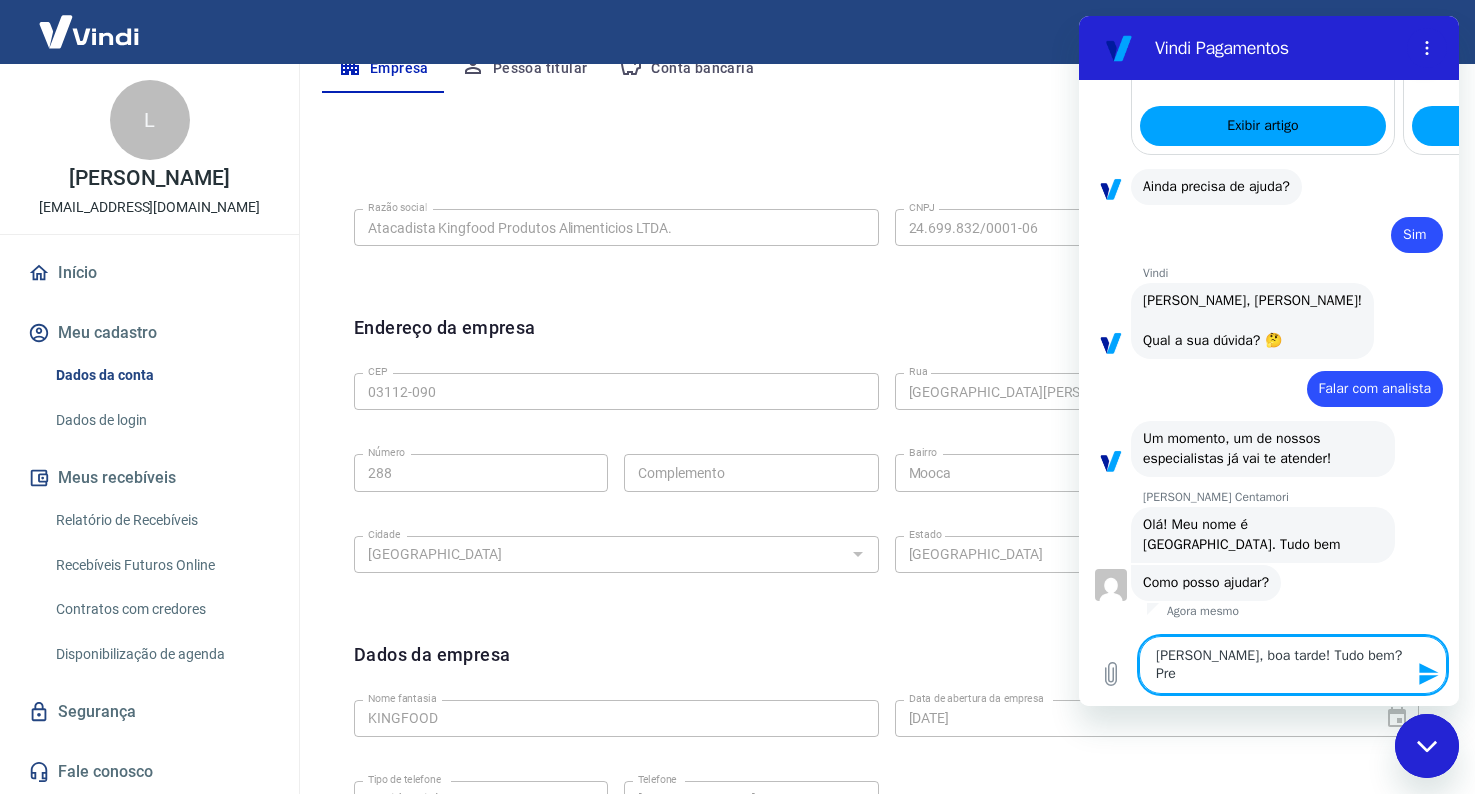 type on "Olá Mariana, boa tarde! Tudo bem? Prec" 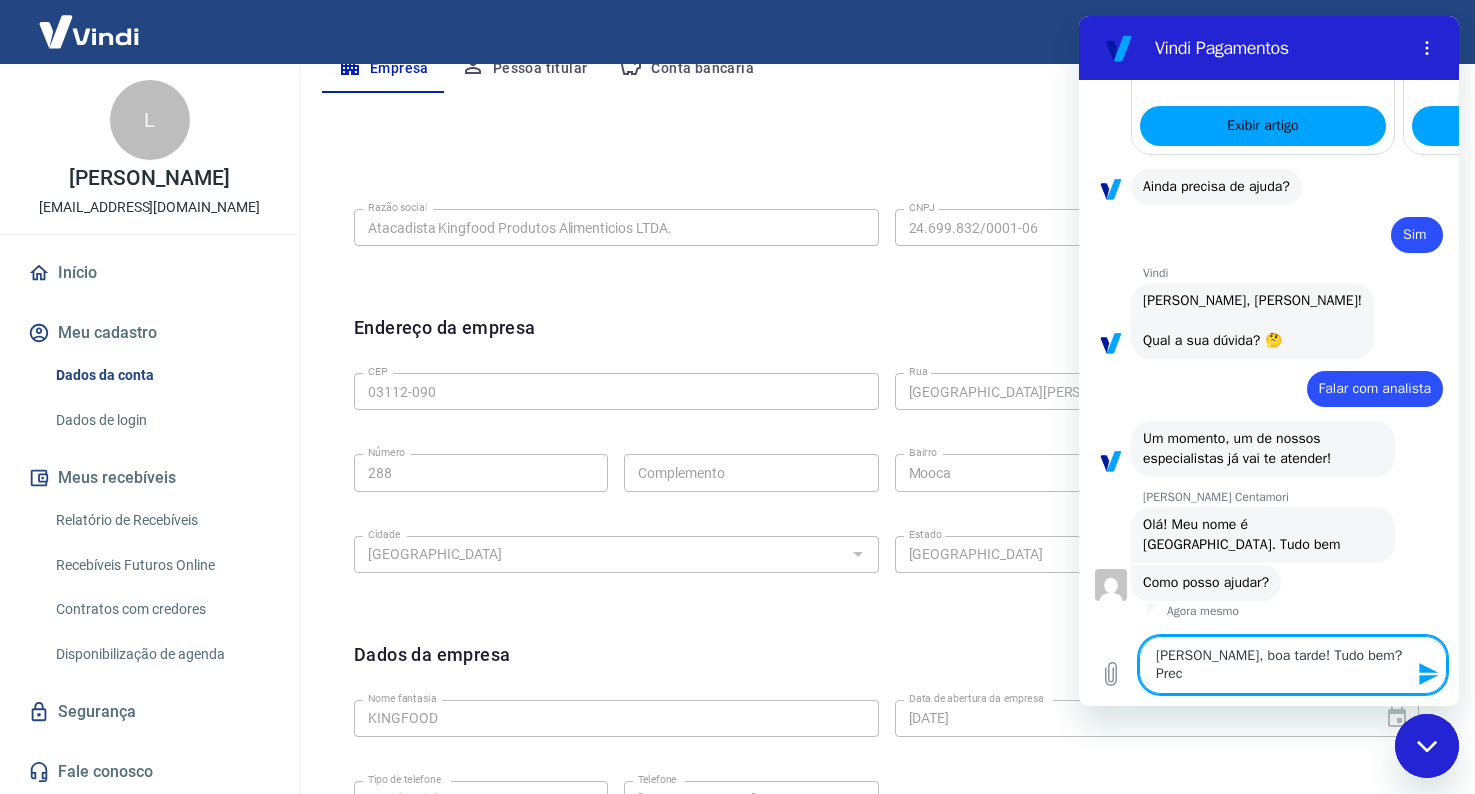 type on "Olá Mariana, boa tarde! Tudo bem? Preci" 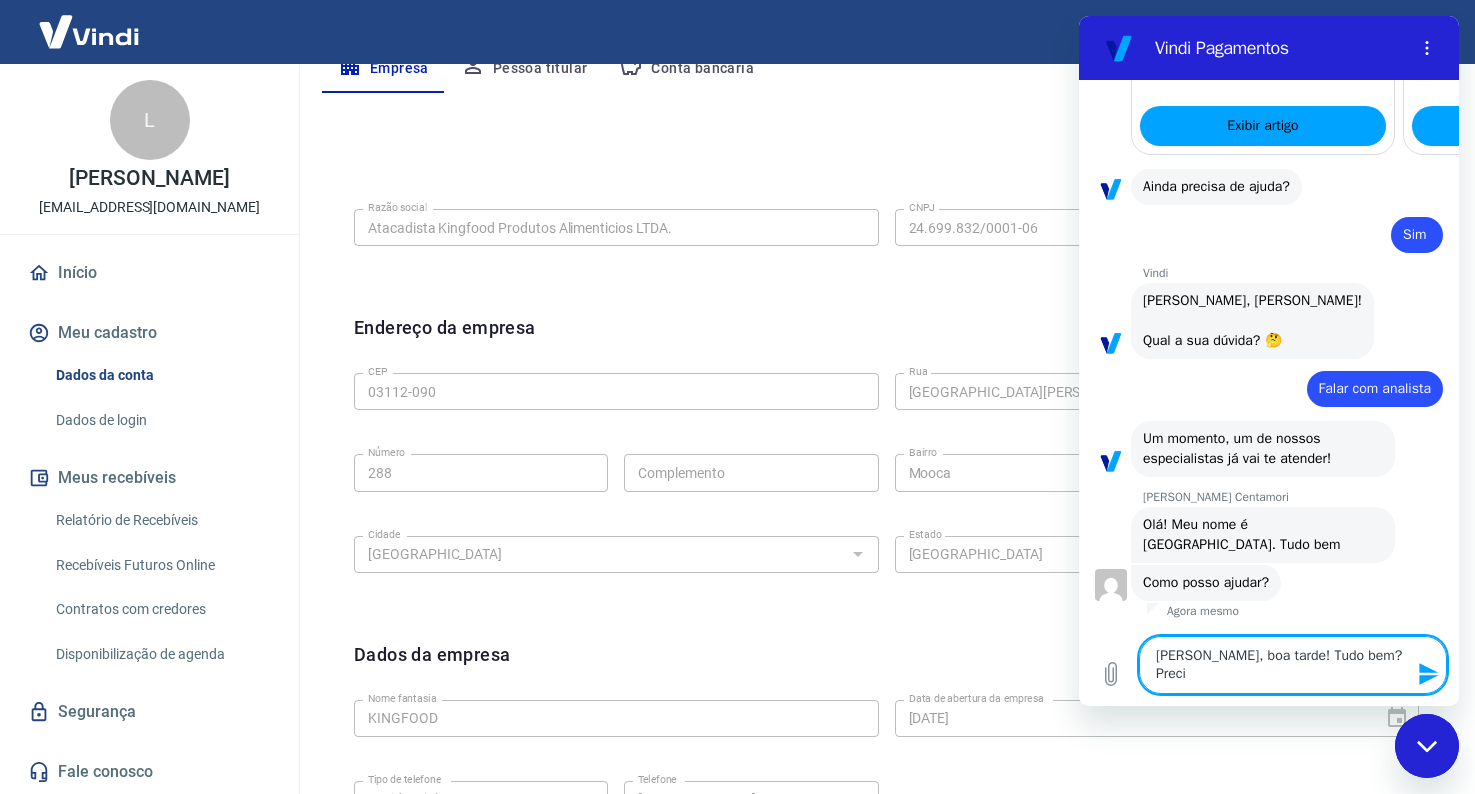 type on "Olá Mariana, boa tarde! Tudo bem? Precis" 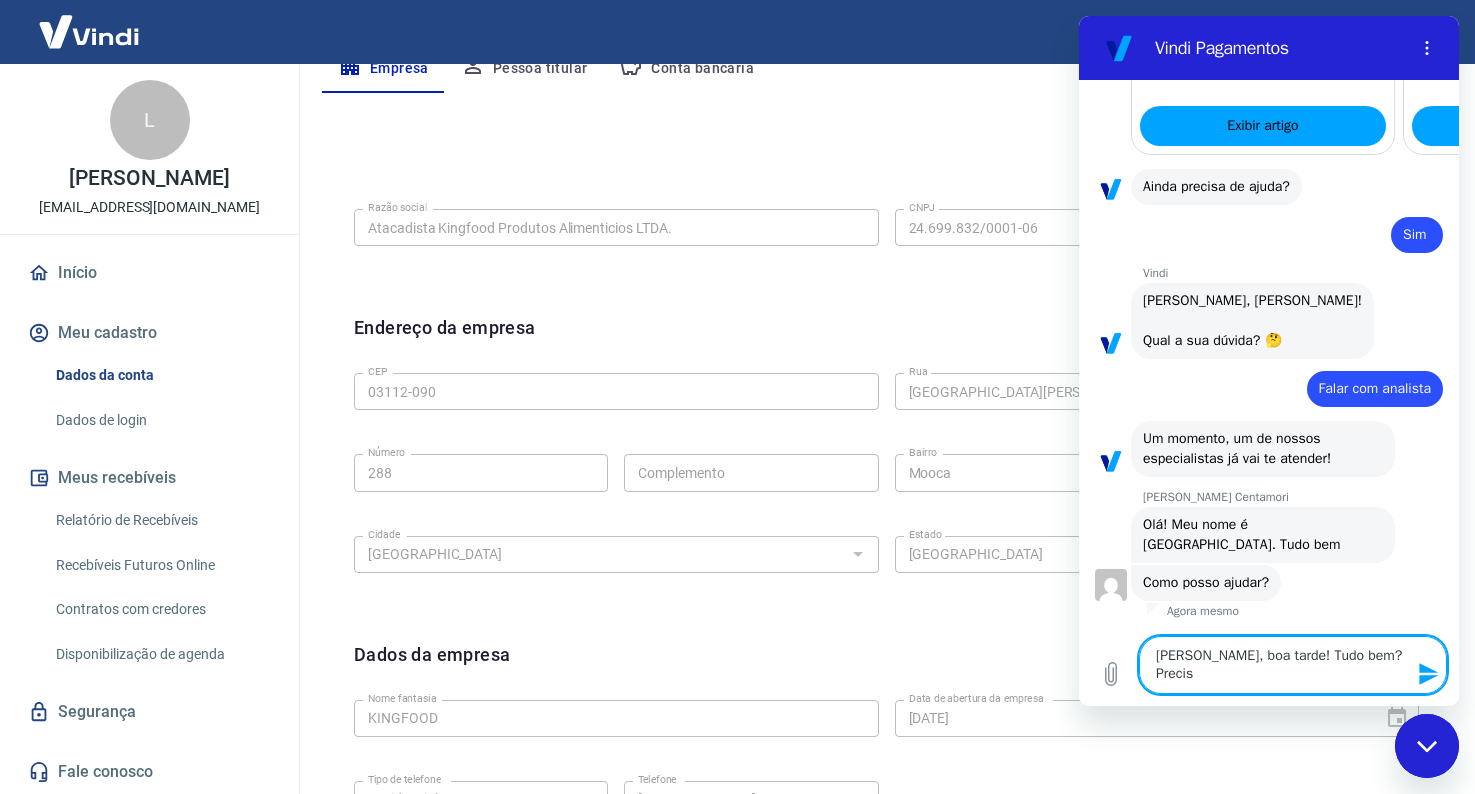 type on "Olá Mariana, boa tarde! Tudo bem? Precisa" 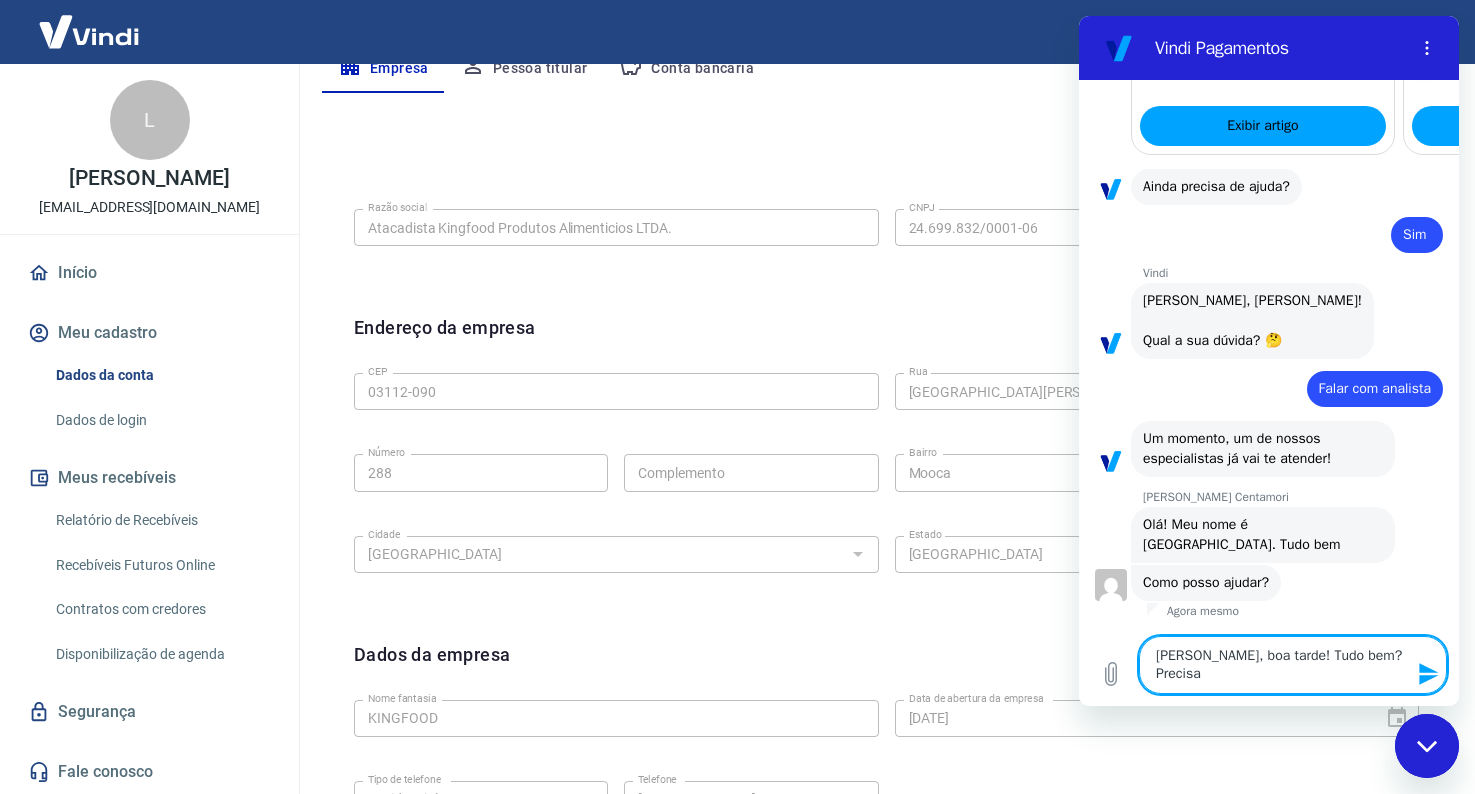 type on "Olá Mariana, boa tarde! Tudo bem? Precis" 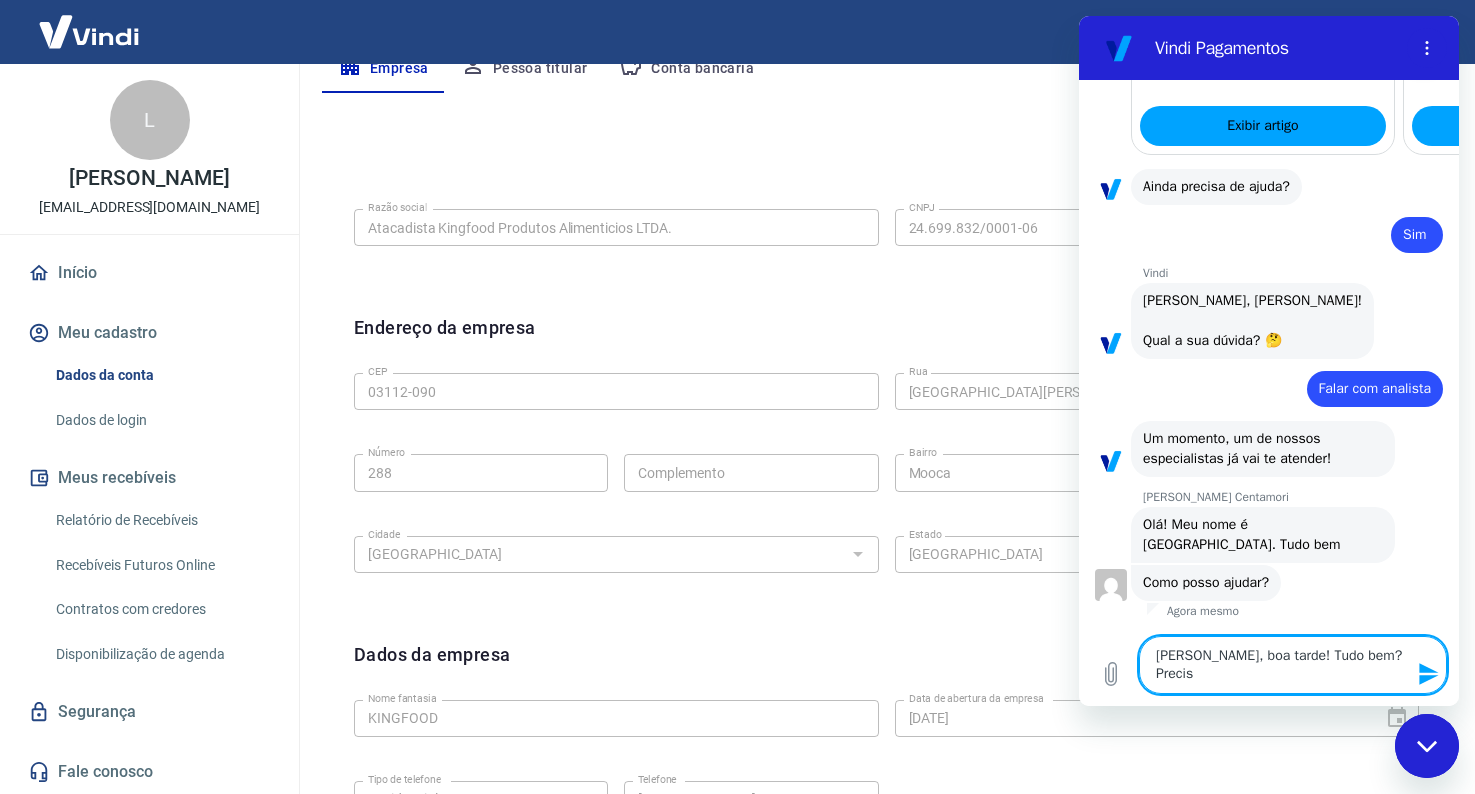 type on "Olá Mariana, boa tarde! Tudo bem? Preci" 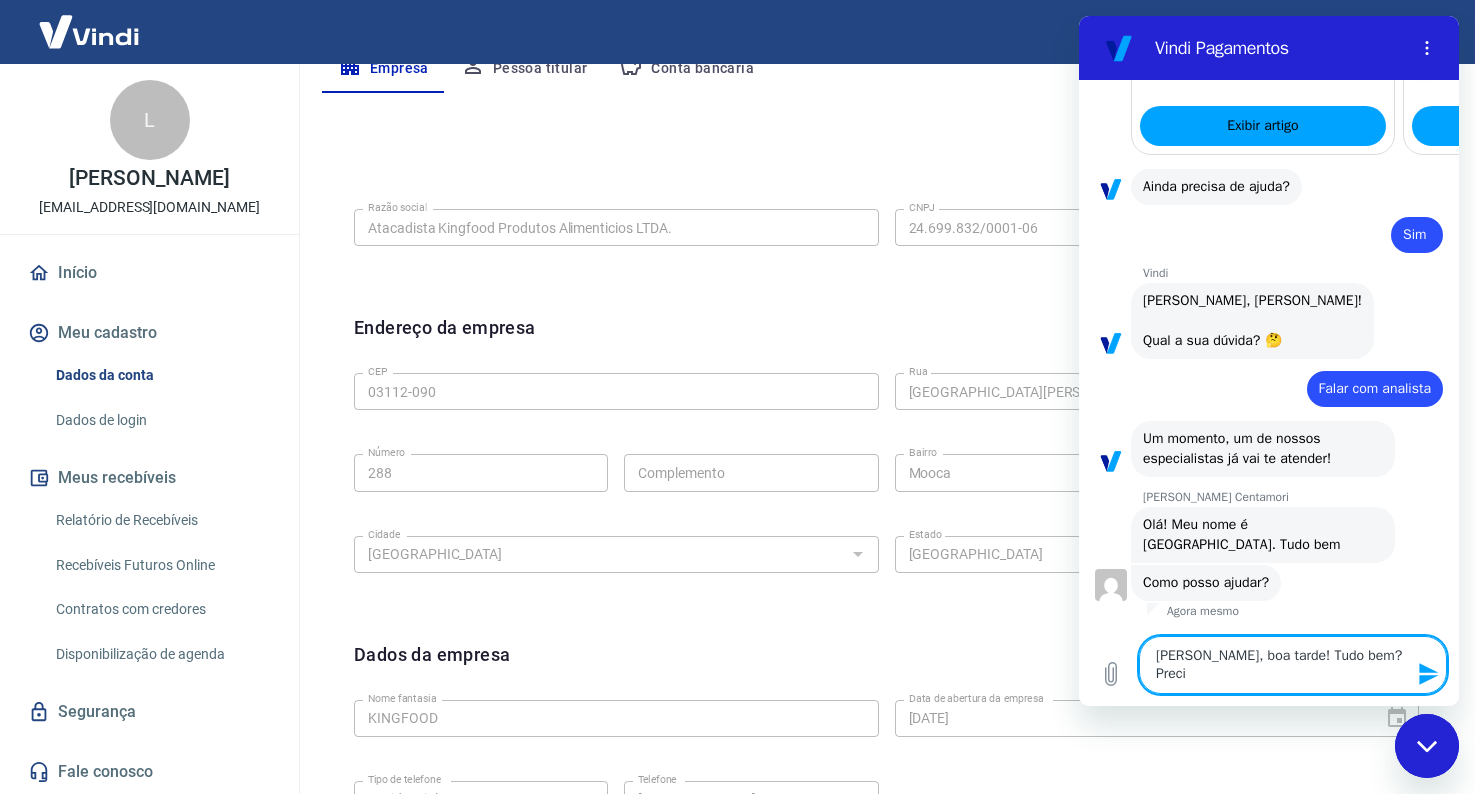 type on "Olá Mariana, boa tarde! Tudo bem? Precis" 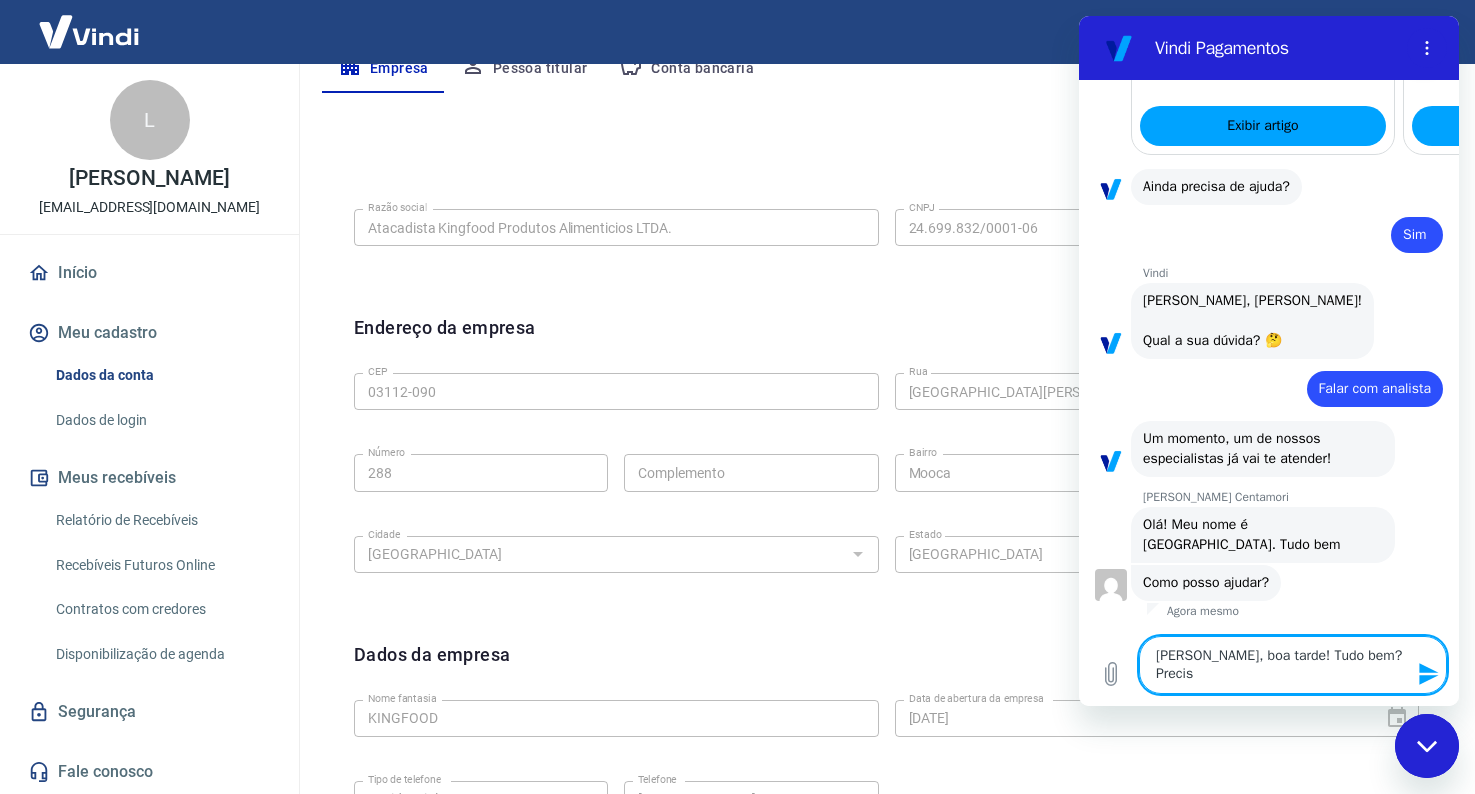 type on "Olá Mariana, boa tarde! Tudo bem? Preciso" 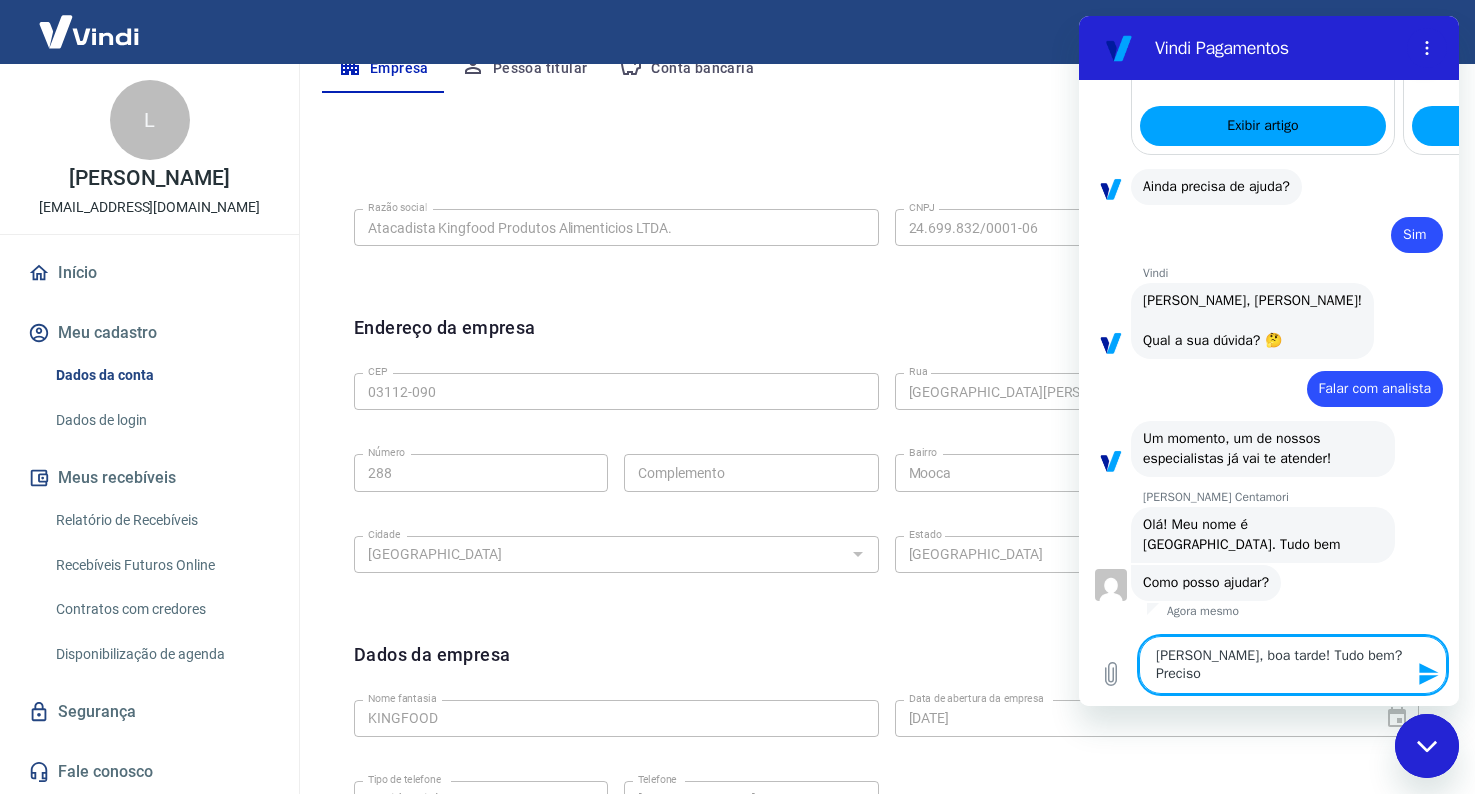 type on "Olá Mariana, boa tarde! Tudo bem? Preciso" 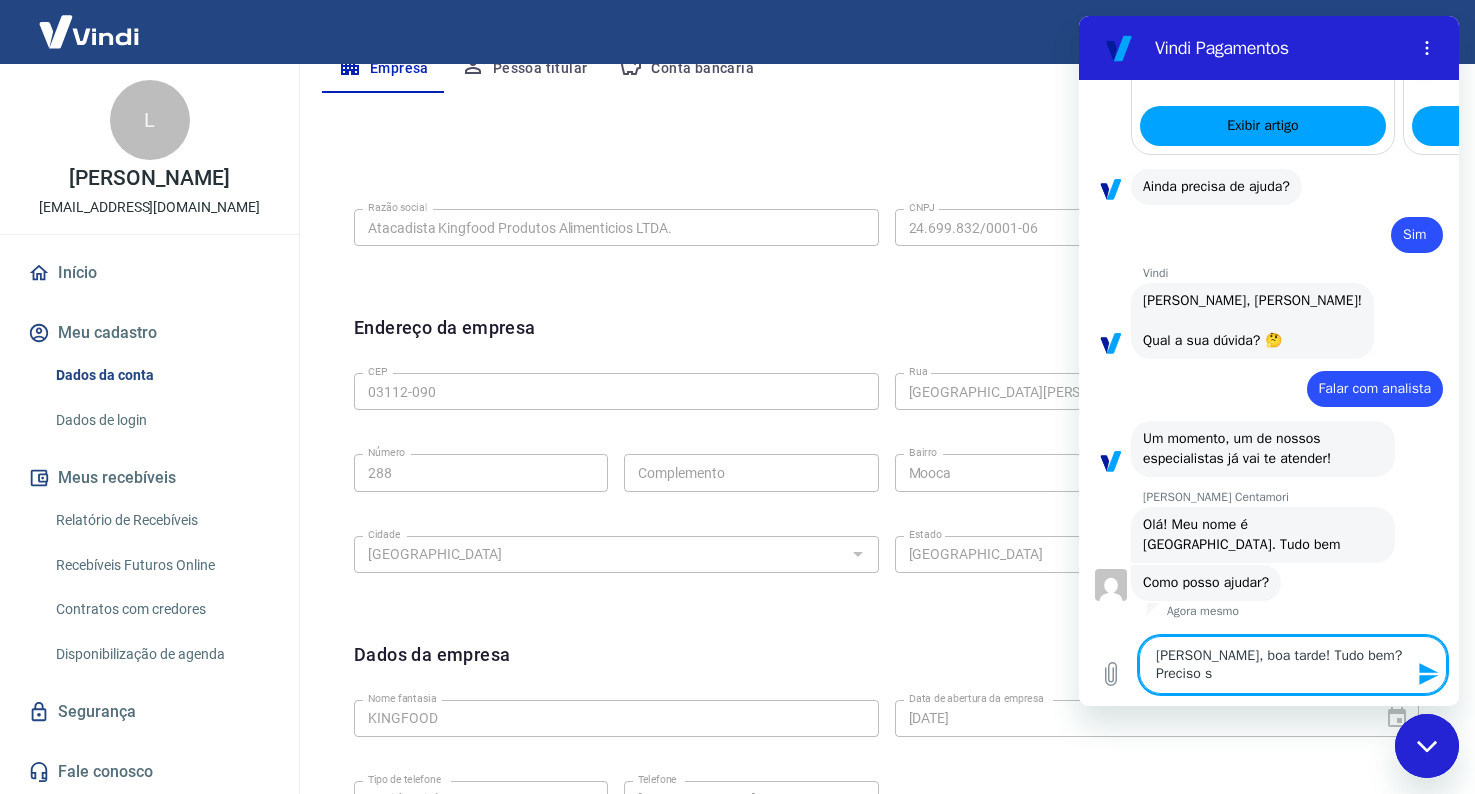 type on "Olá Mariana, boa tarde! Tudo bem? Preciso sa" 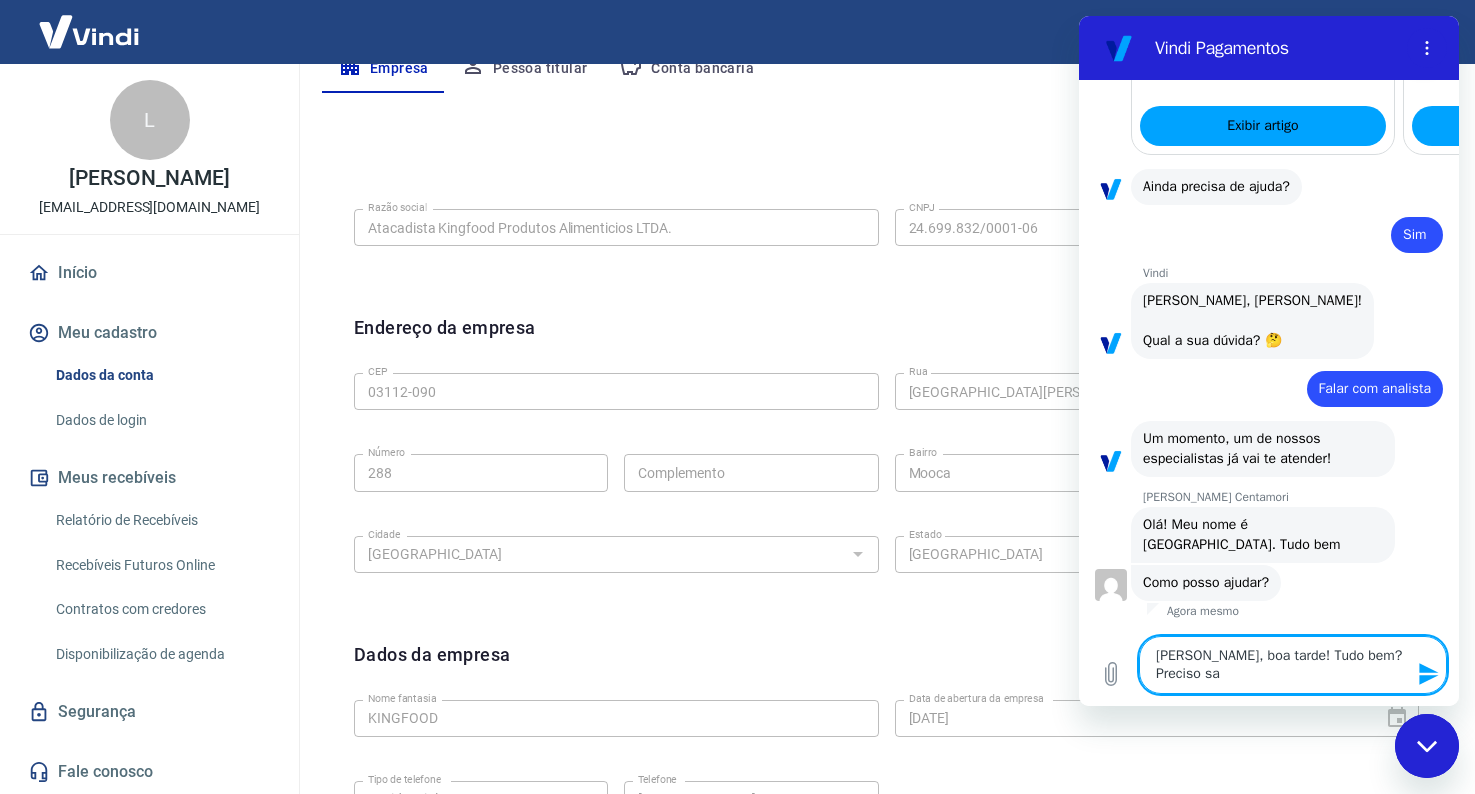 type on "Olá Mariana, boa tarde! Tudo bem? Preciso sab" 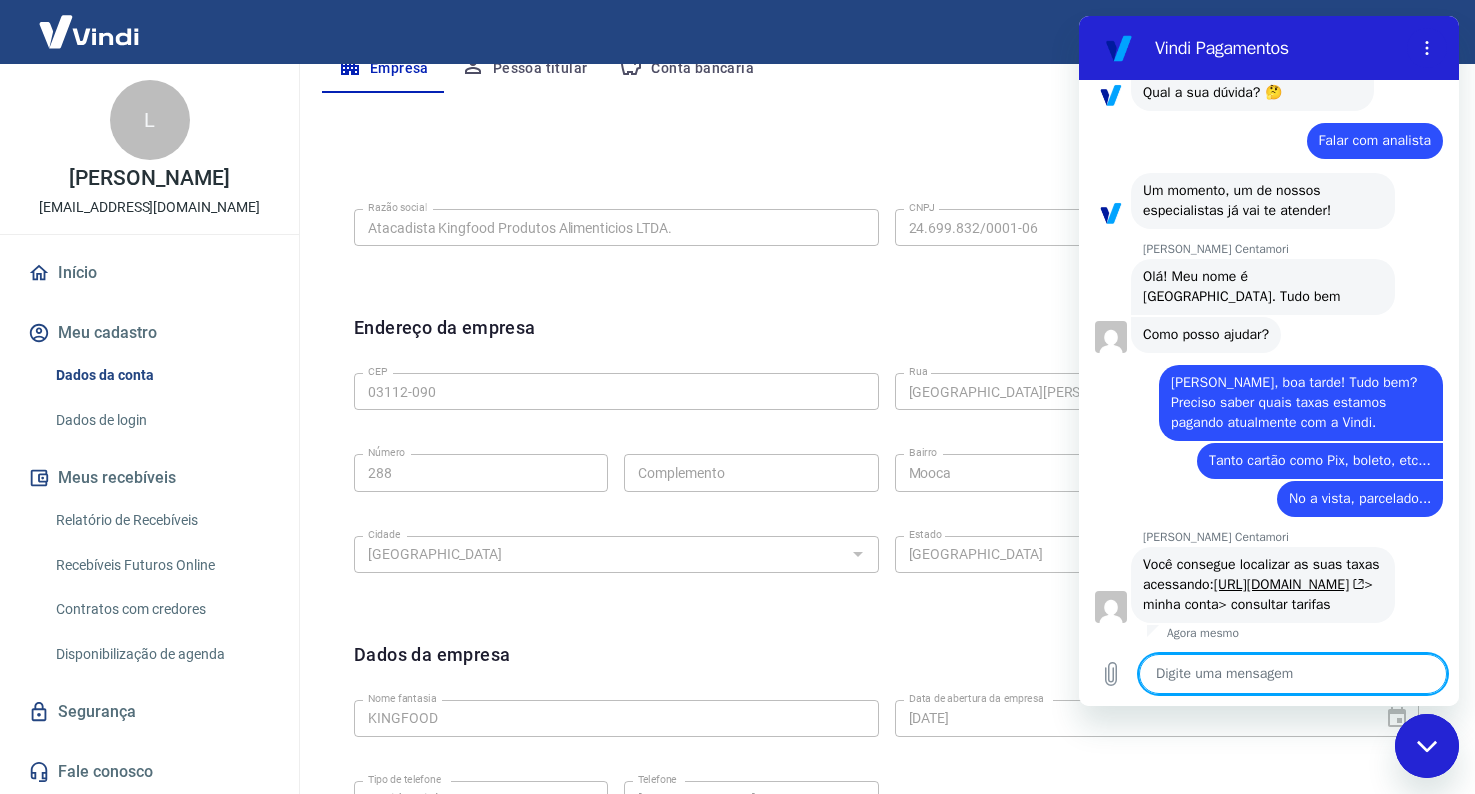 scroll, scrollTop: 2495, scrollLeft: 0, axis: vertical 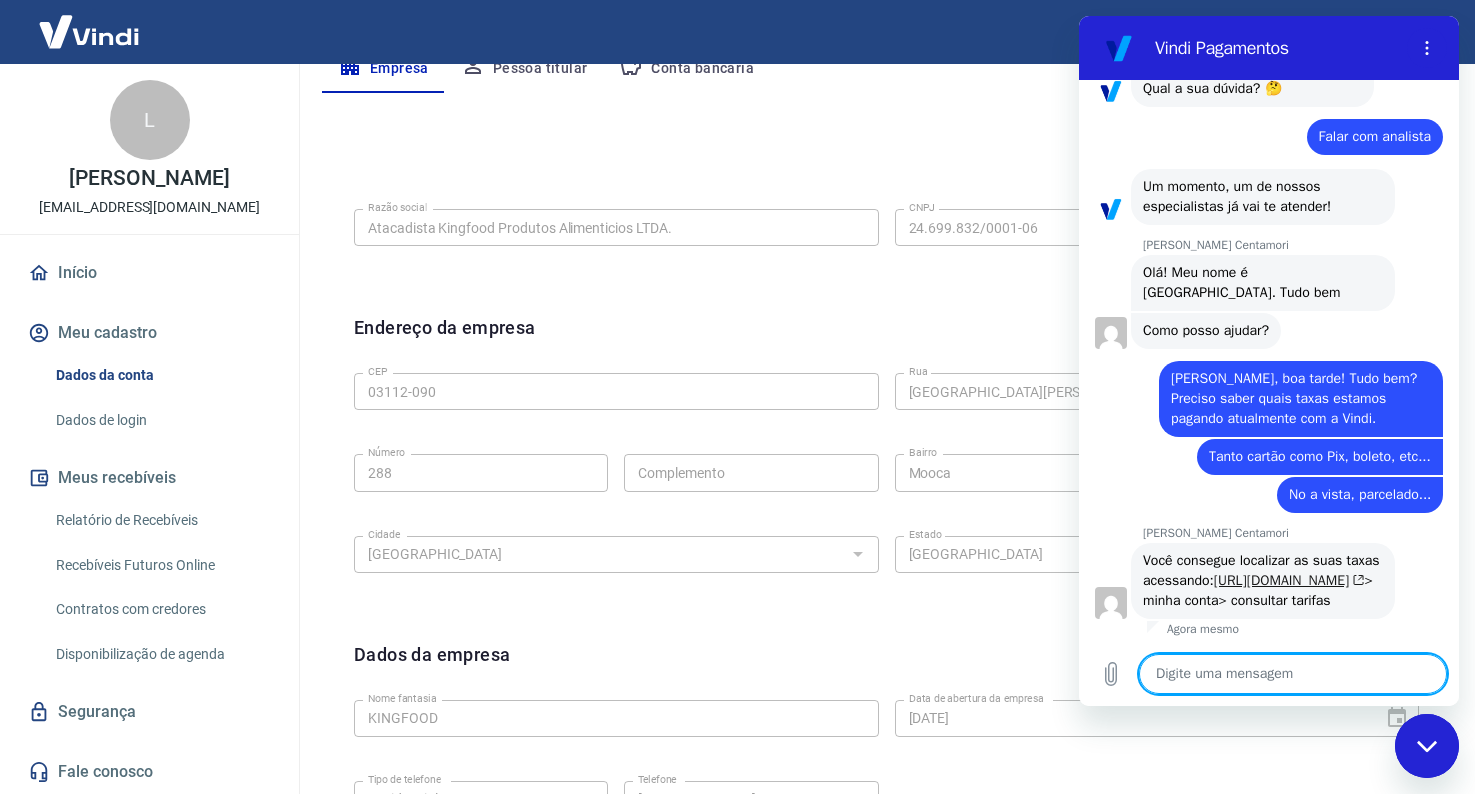 click on "https://intermediador.yapay.com.br/" at bounding box center (1289, 580) 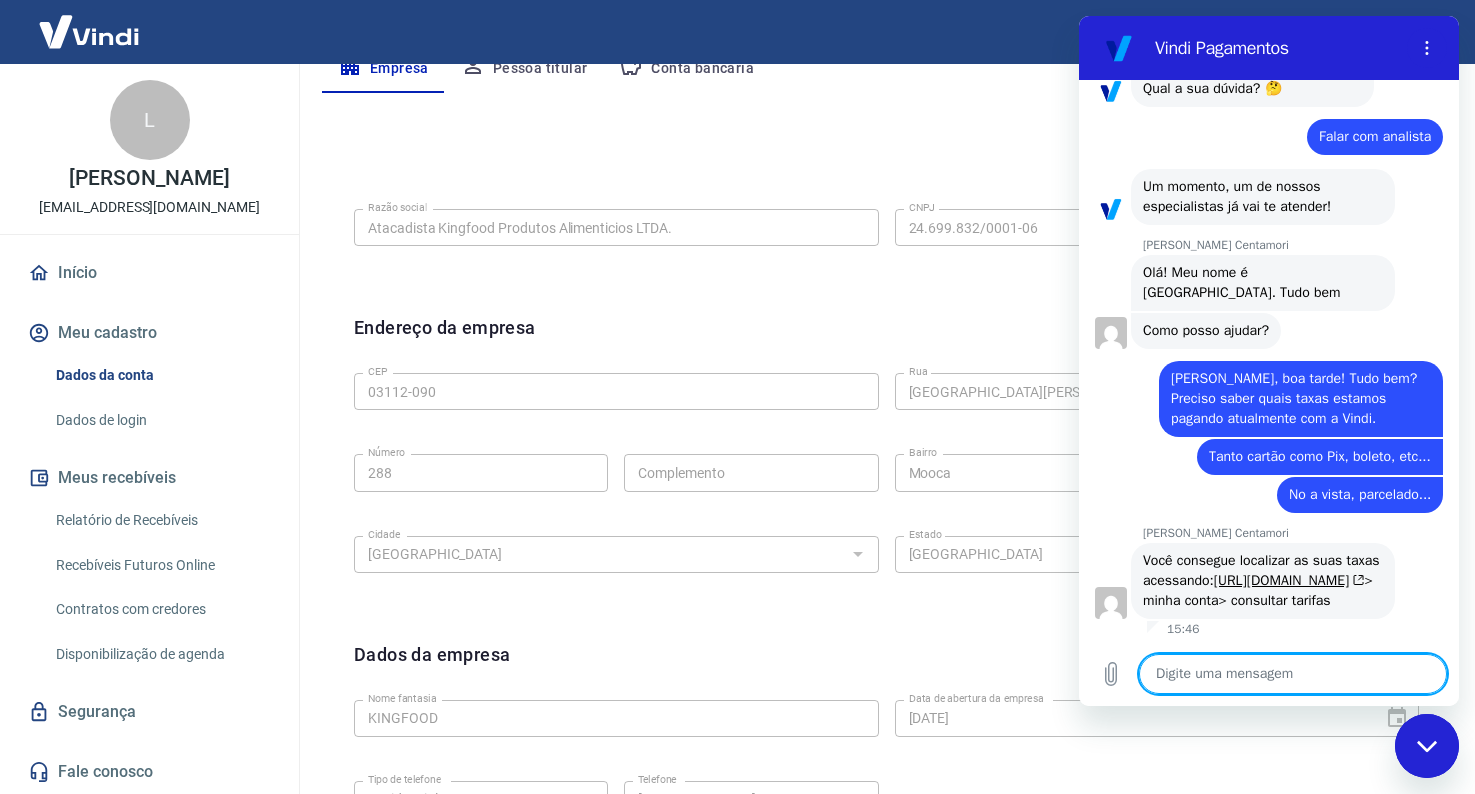 click at bounding box center (1293, 674) 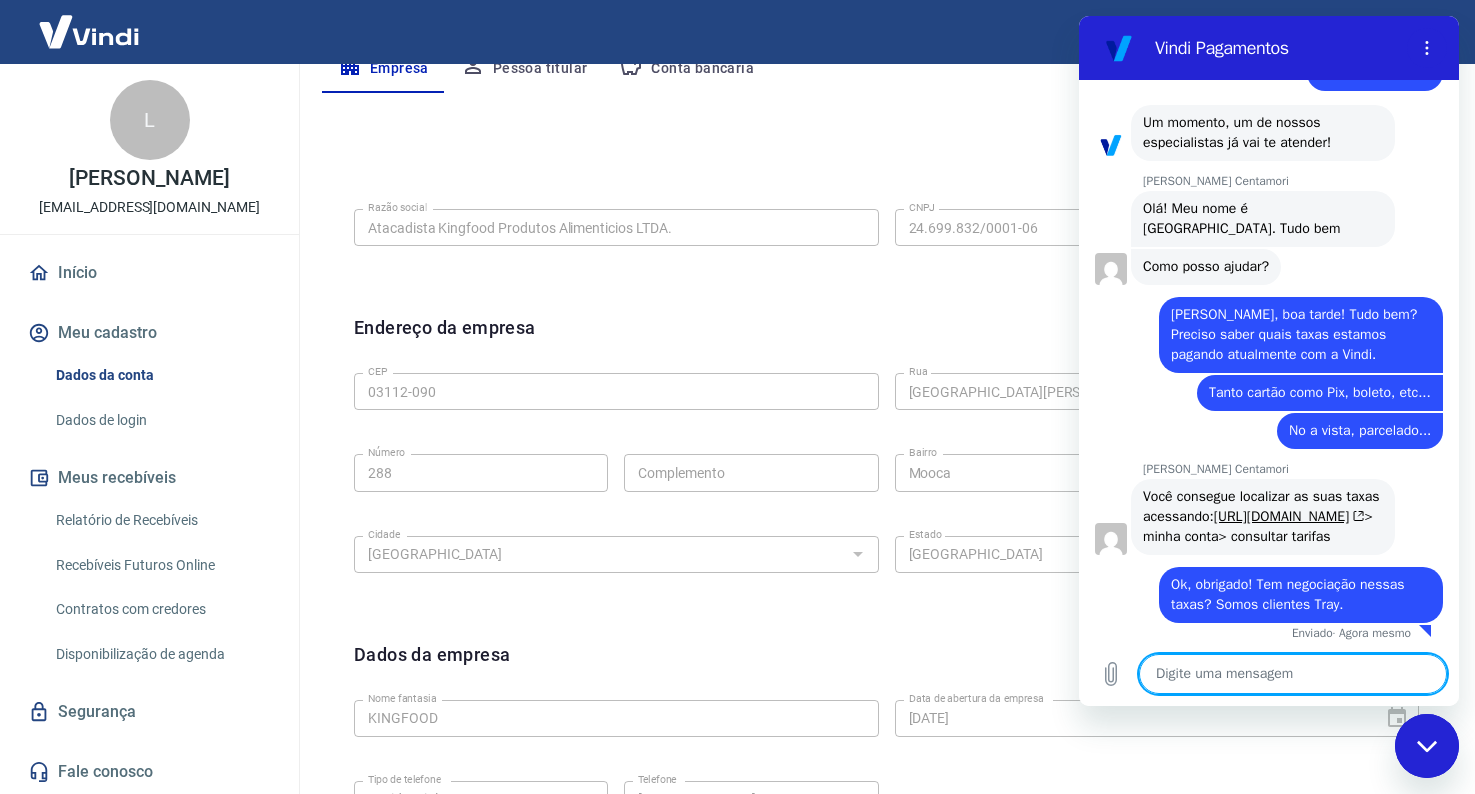 scroll, scrollTop: 2563, scrollLeft: 0, axis: vertical 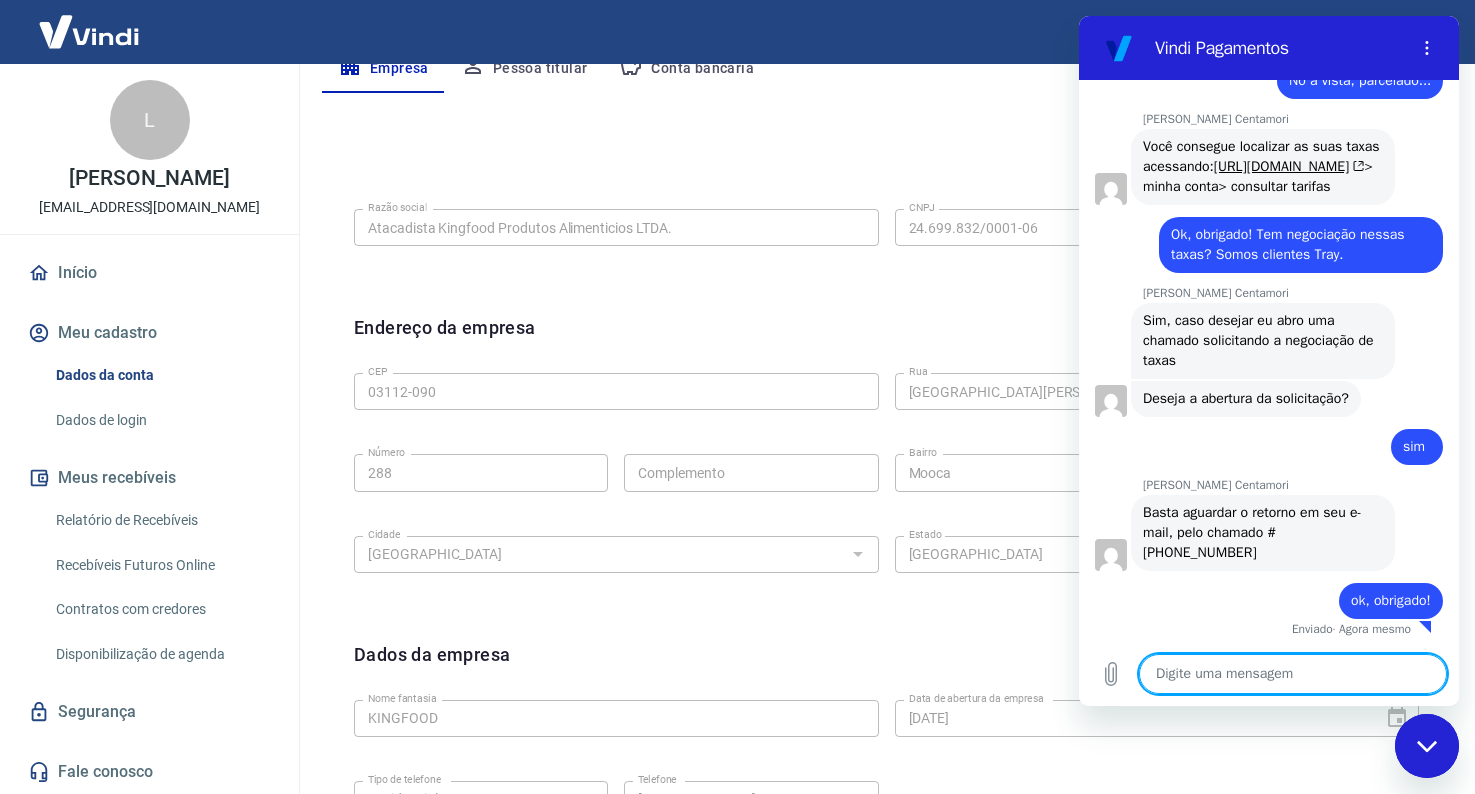 click on "Editar razão social Razão social Atacadista Kingfood Produtos Alimenticios LTDA. Razão social CNPJ 24.699.832/0001-06 CNPJ Endereço da empresa Editar endereço CEP 03112-090 CEP Rua Rua Marina Crespi Rua Número 288 Número Complemento Complemento Bairro Mooca Bairro Cidade São Paulo Cidade Estado Acre Alagoas Amapá Amazonas Bahia Ceará Distrito Federal Espírito Santo Goiás Maranhão Mato Grosso Mato Grosso do Sul Minas Gerais Pará Paraíba Paraná Pernambuco Piauí Rio de Janeiro Rio Grande do Norte Rio Grande do Sul Rondônia Roraima Santa Catarina São Paulo Sergipe Tocantins Estado Dados da empresa Editar dados da empresa Nome fantasia KINGFOOD Nome fantasia Data de abertura da empresa 13/04/2016 Data de abertura da empresa Tipo de telefone Residencial Comercial Tipo de telefone Telefone (11) 3227-1735 Telefone" at bounding box center [886, 525] 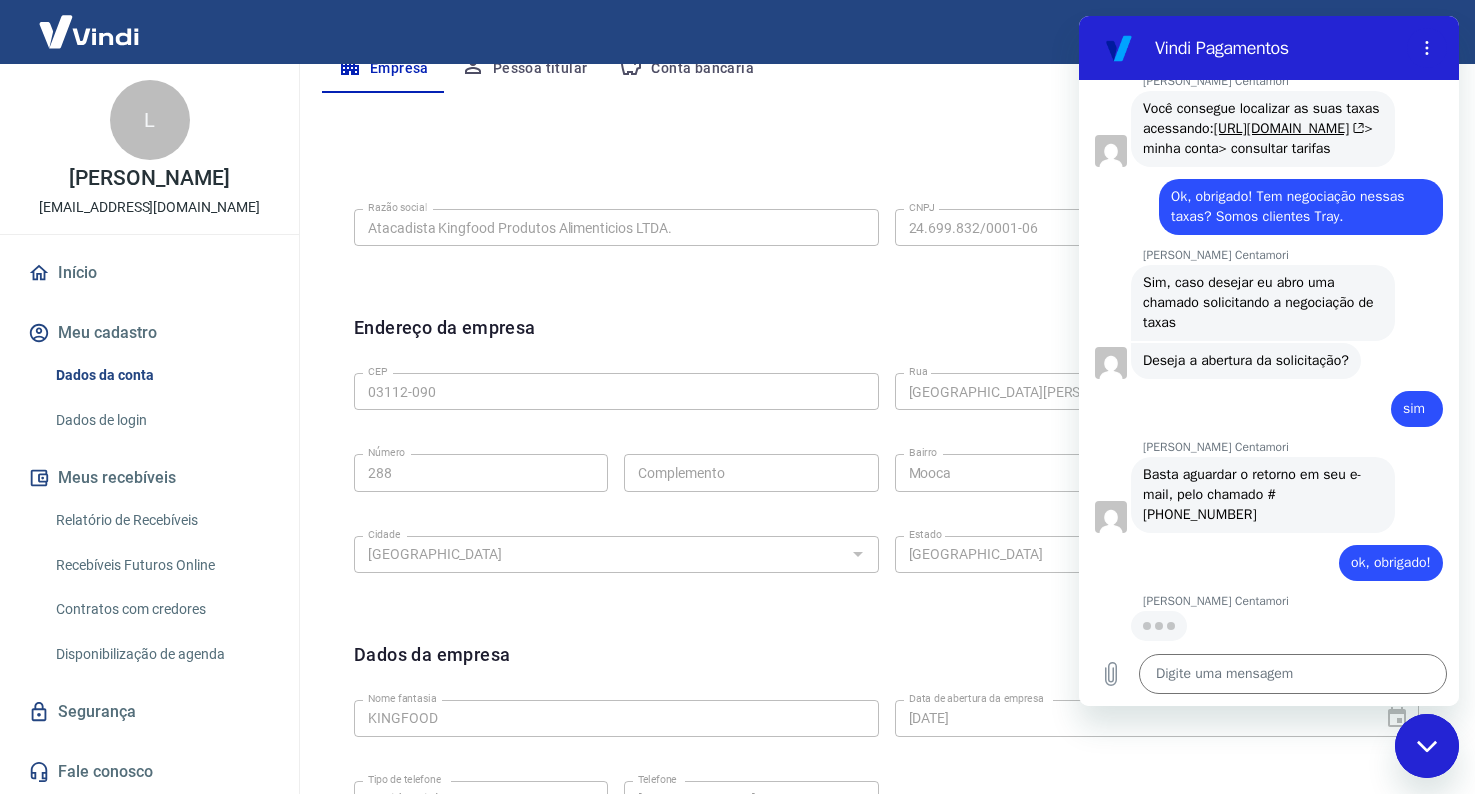 scroll, scrollTop: 2927, scrollLeft: 0, axis: vertical 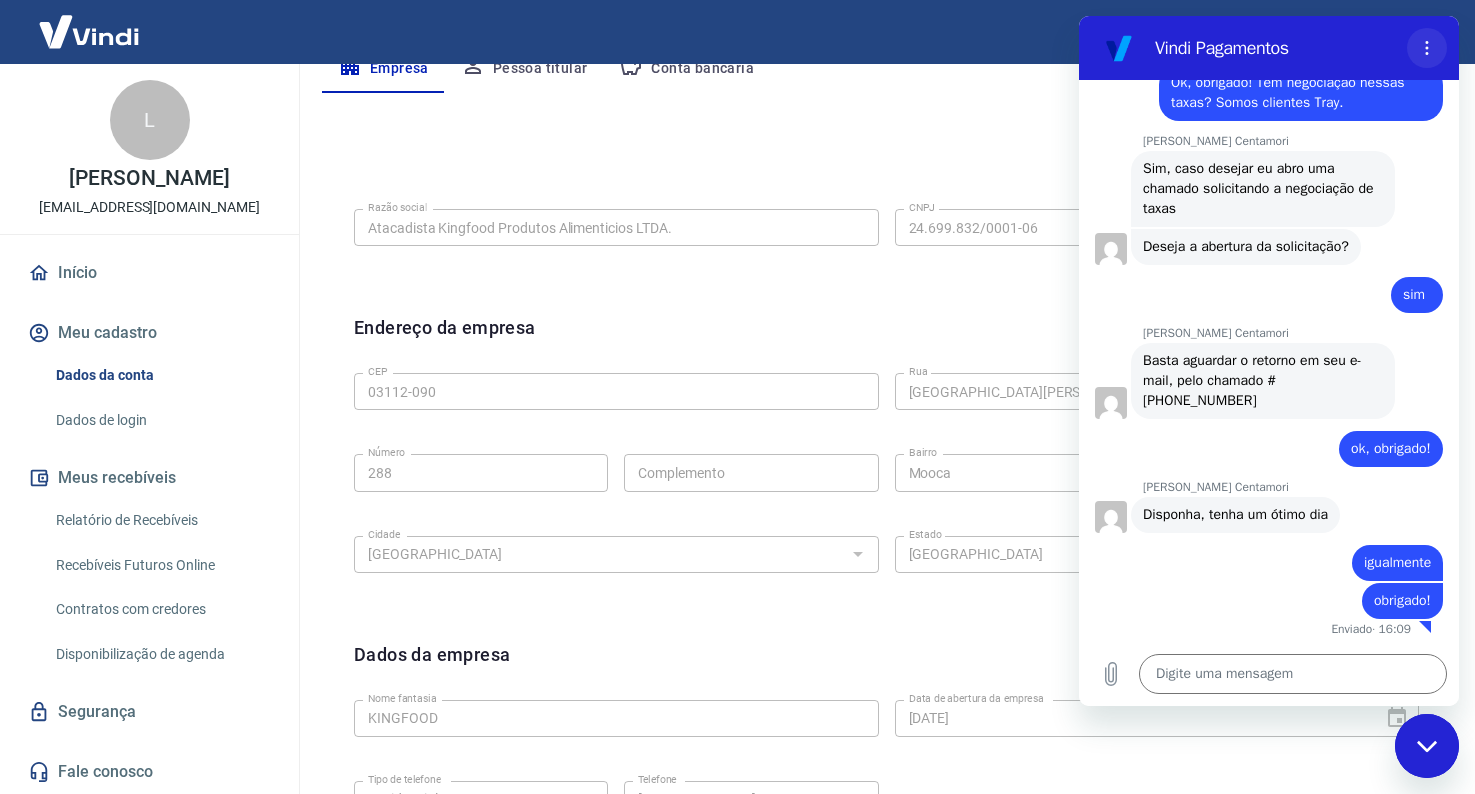 click at bounding box center [1427, 48] 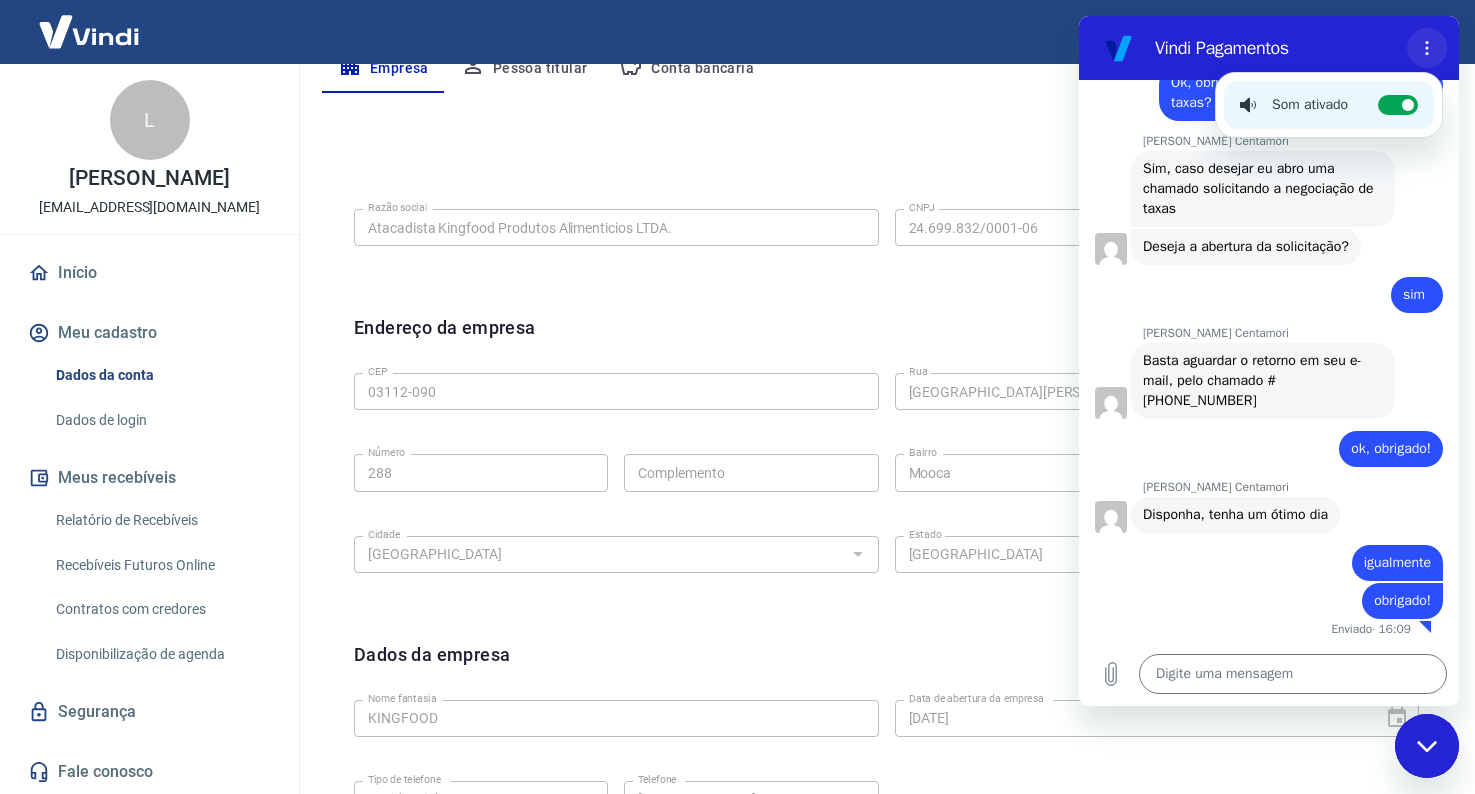 click at bounding box center [1427, 48] 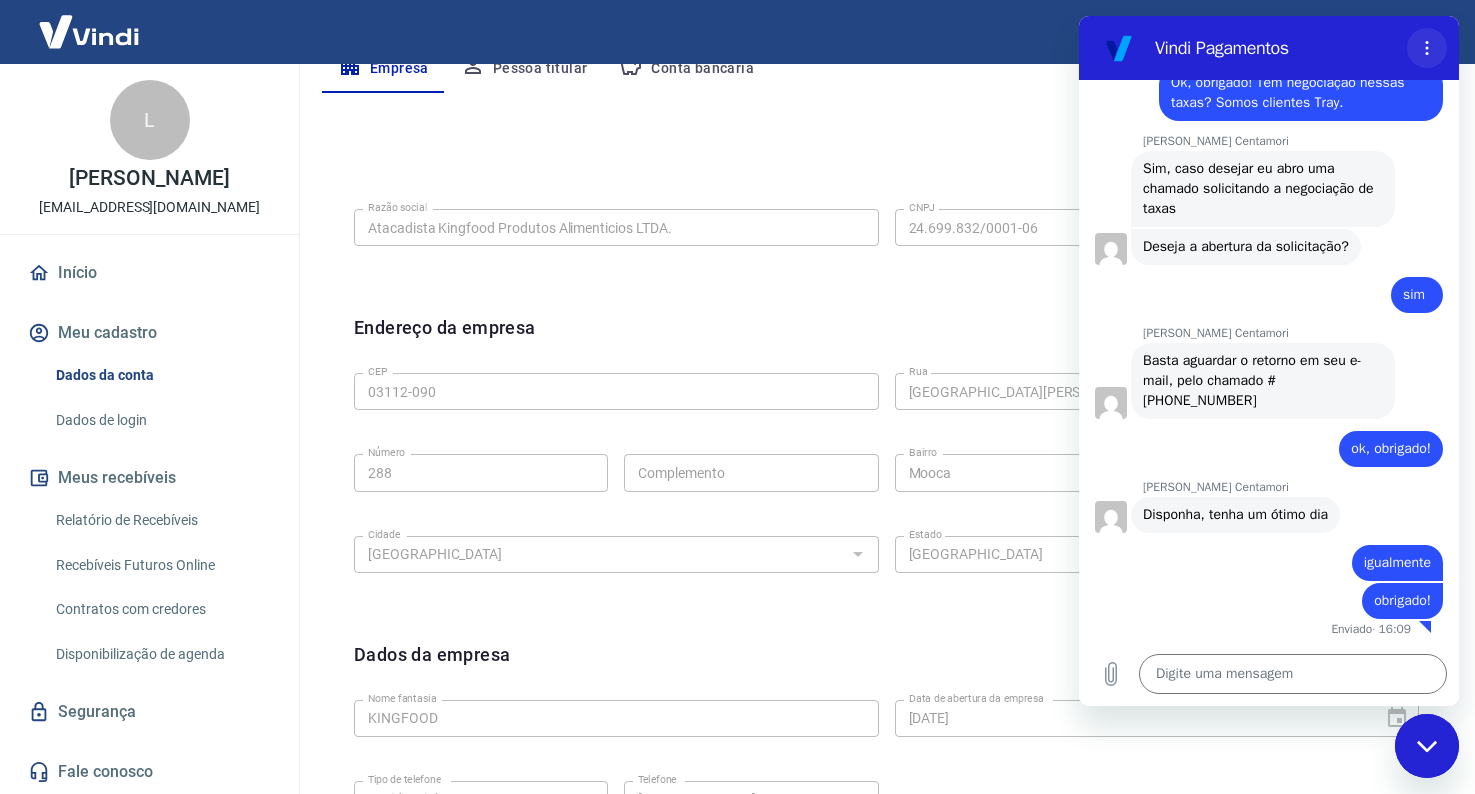 click at bounding box center (1427, 48) 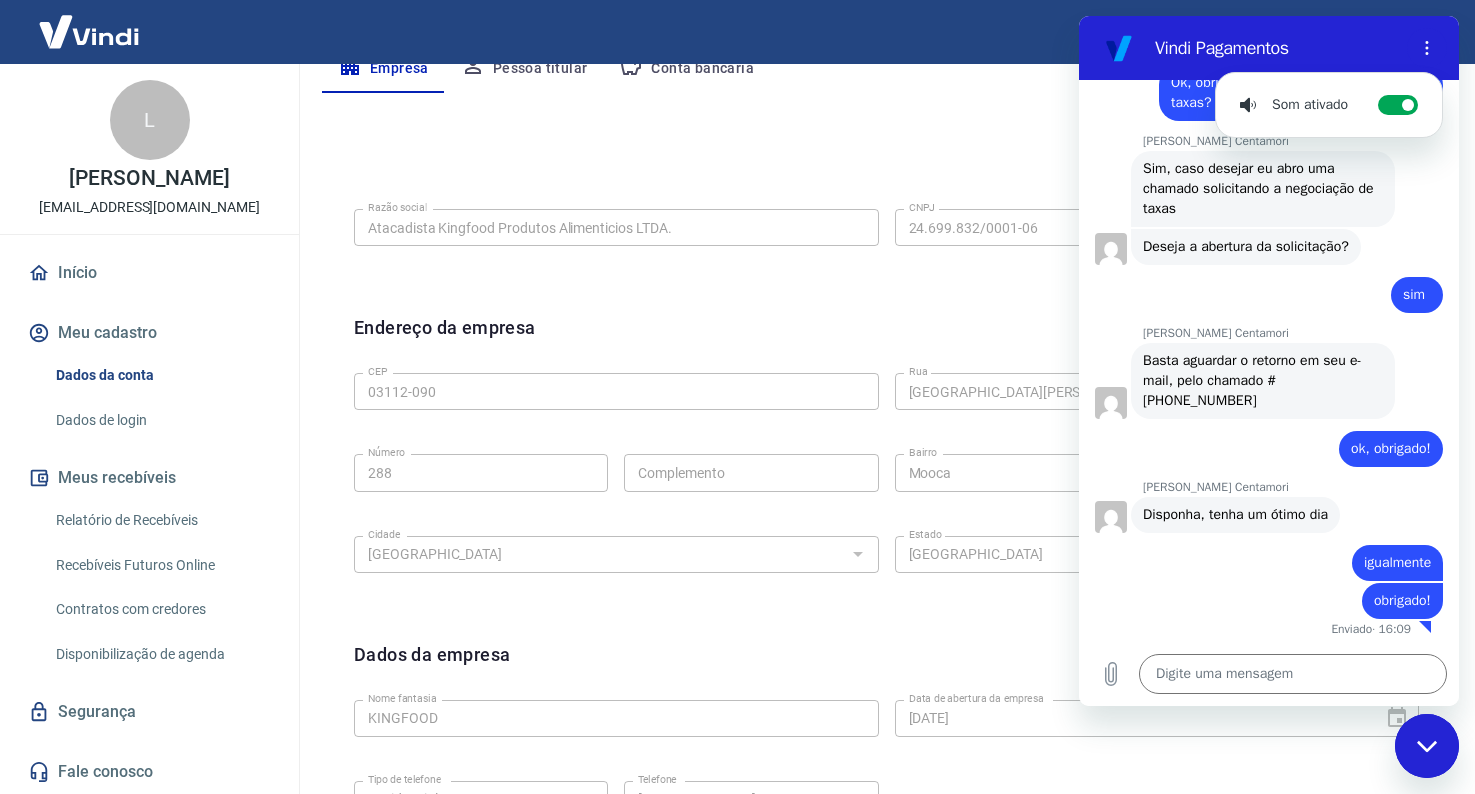 click at bounding box center (1427, 746) 